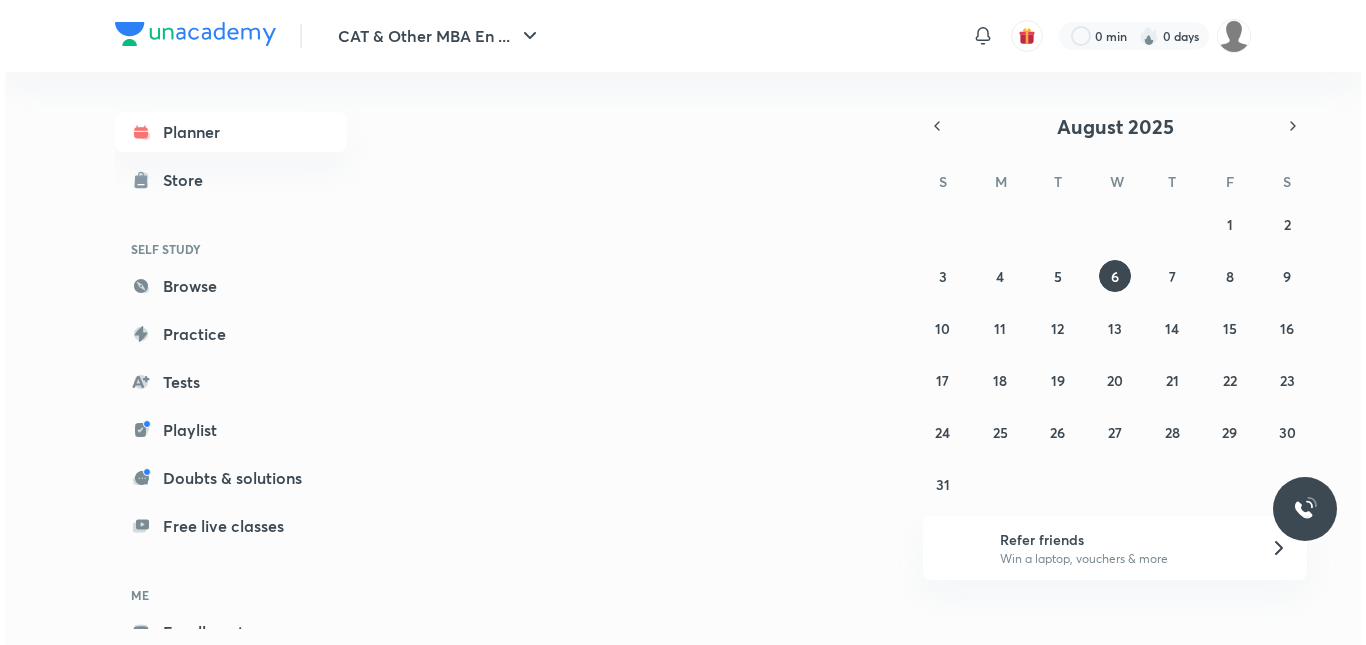scroll, scrollTop: 0, scrollLeft: 0, axis: both 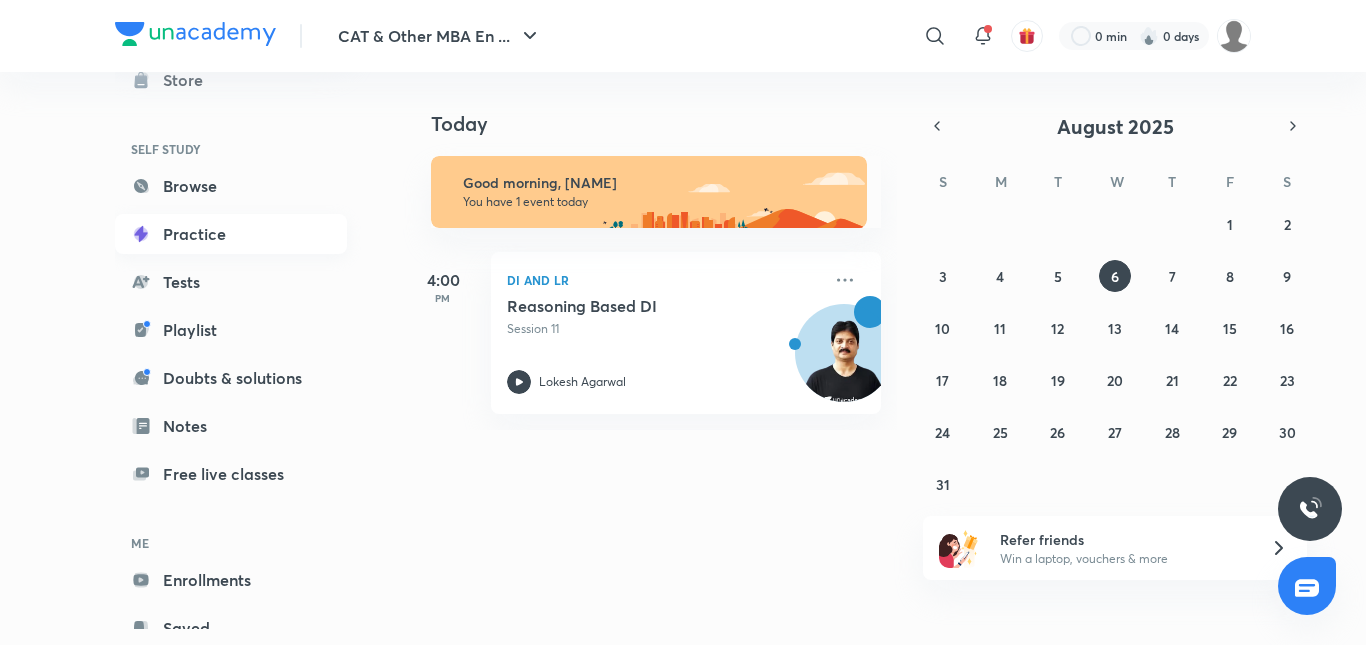 click on "Practice" at bounding box center [231, 234] 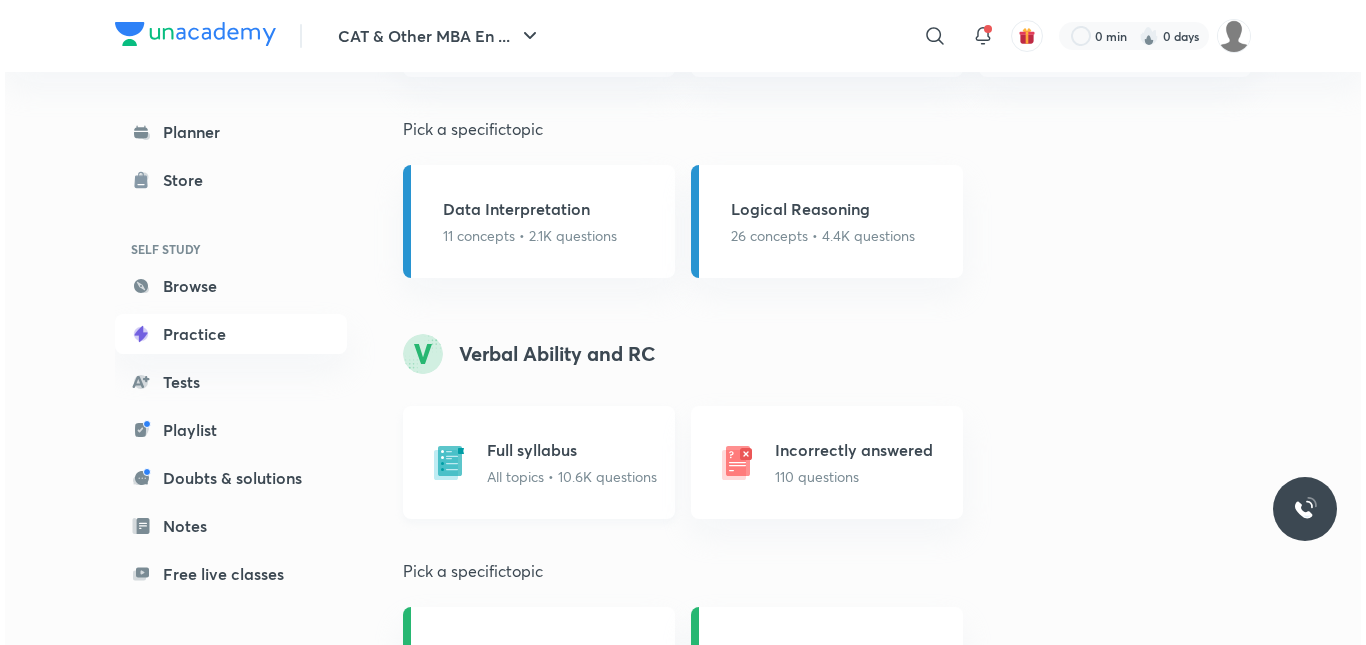 scroll, scrollTop: 1600, scrollLeft: 0, axis: vertical 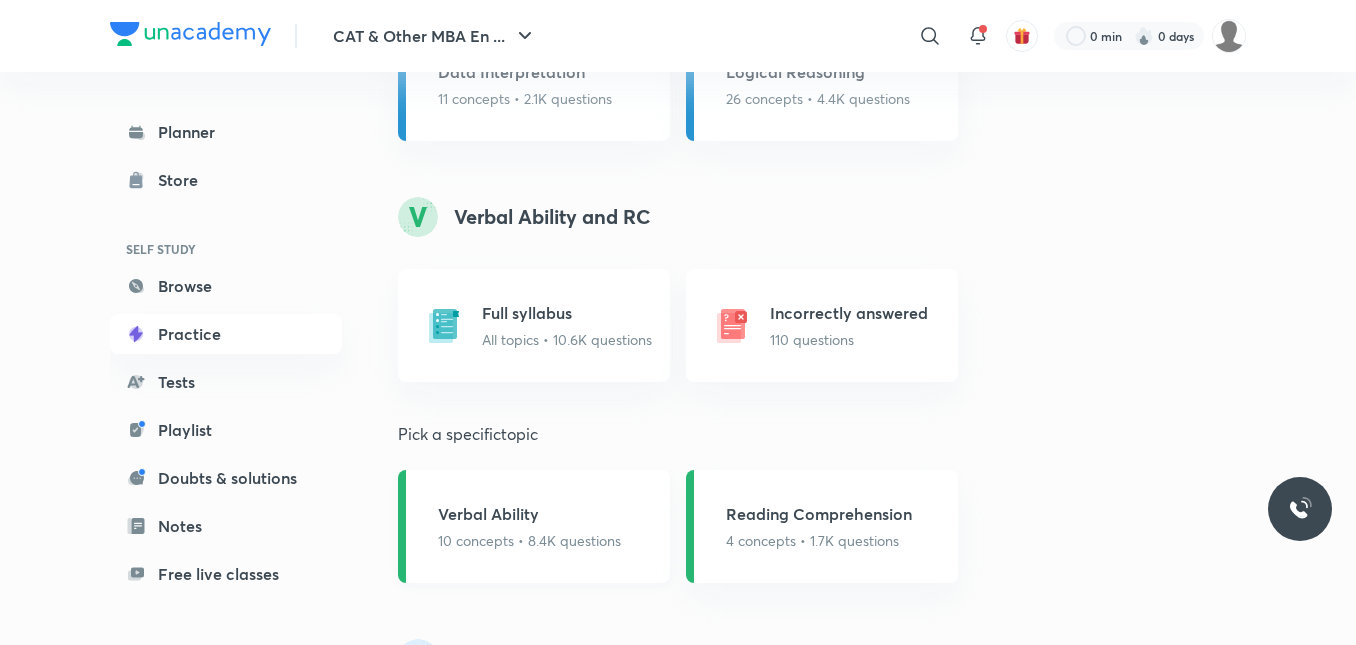 click on "Verbal Ability 10 concepts • 8.4K questions" at bounding box center (529, 526) 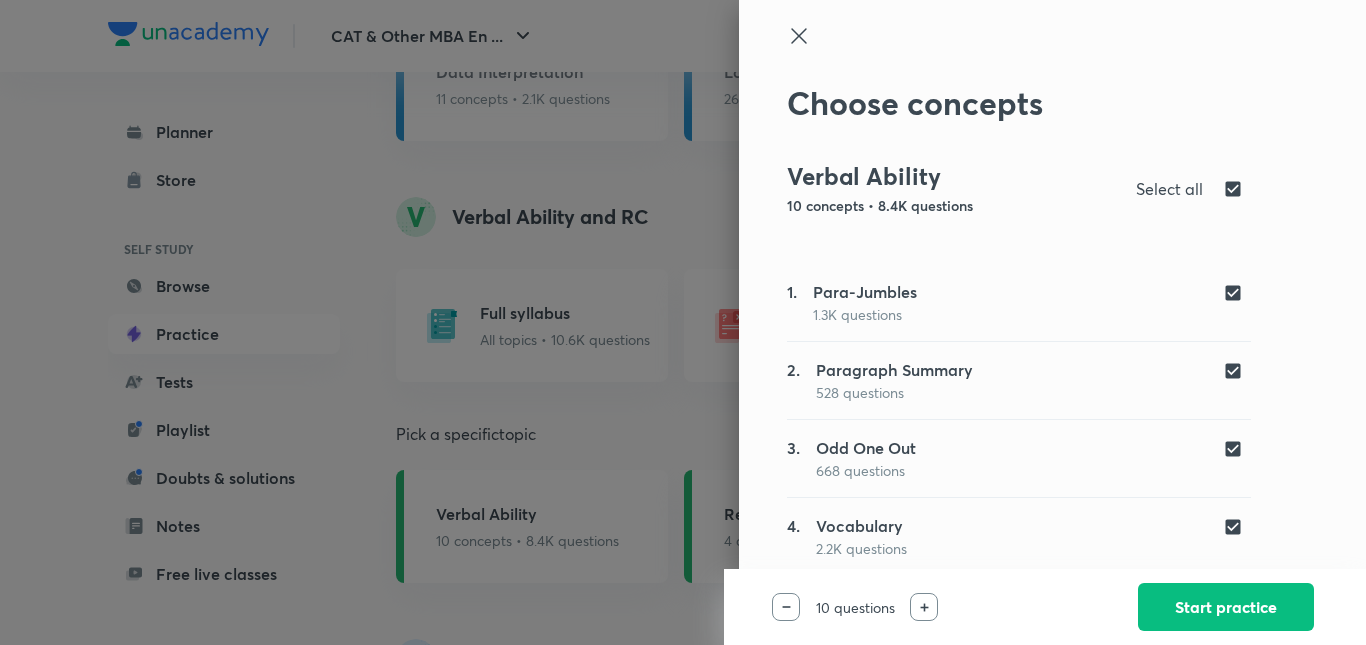 drag, startPoint x: 1077, startPoint y: 490, endPoint x: 1090, endPoint y: 496, distance: 14.3178215 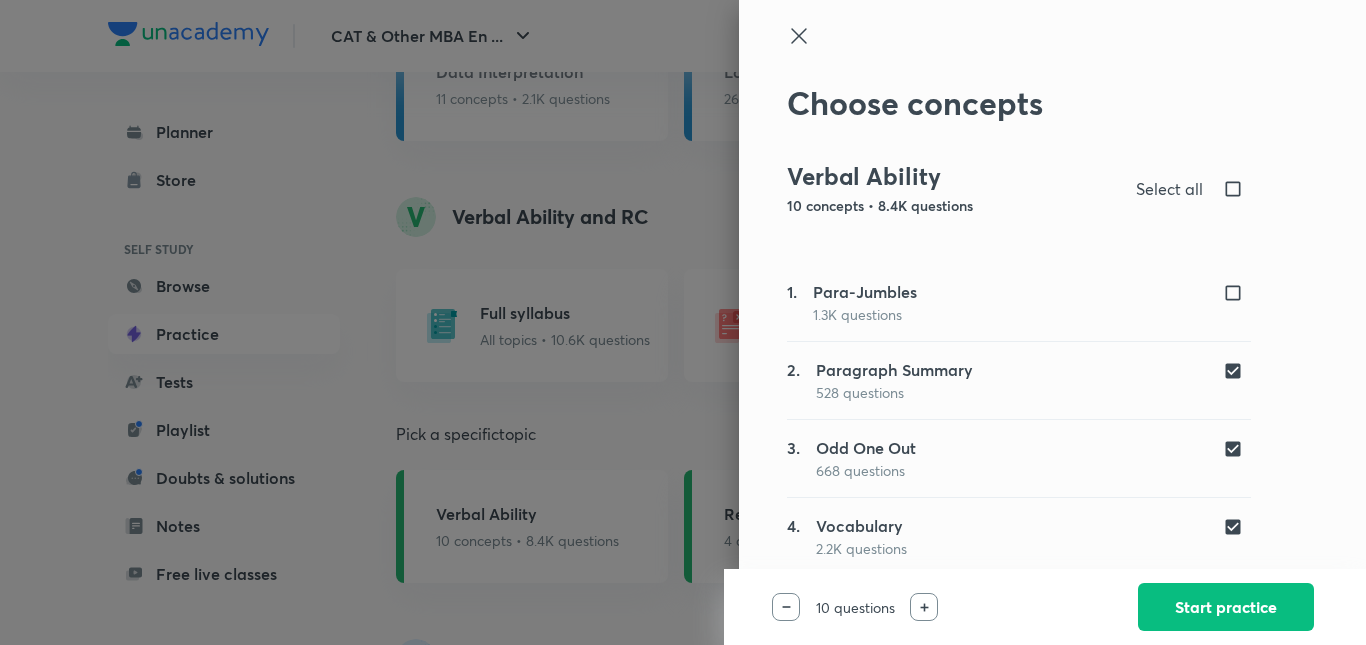 click at bounding box center (1237, 449) 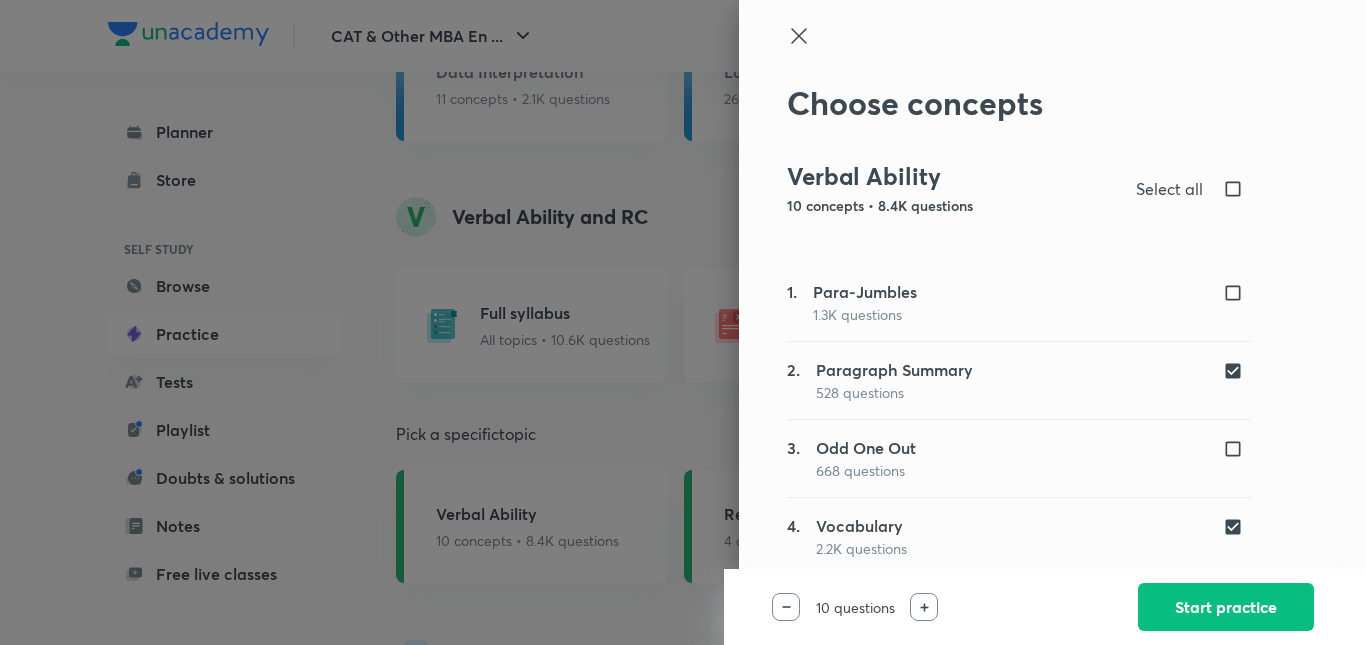 click at bounding box center (1237, 189) 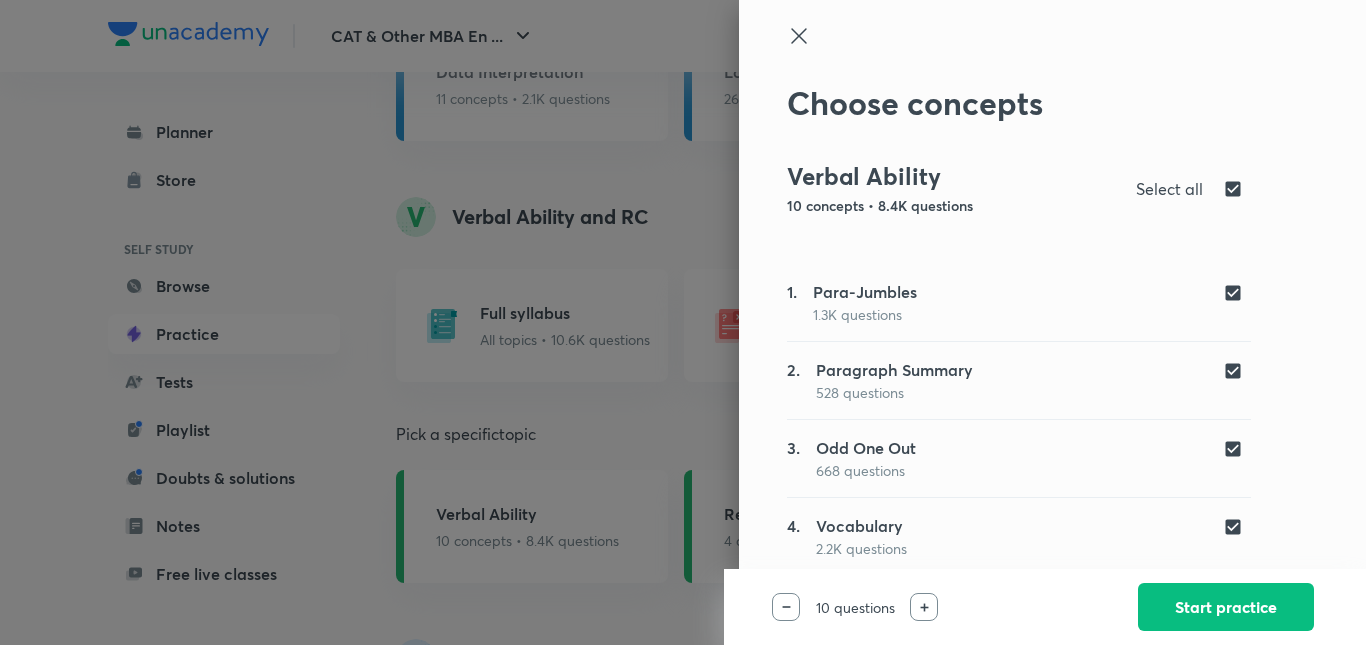click at bounding box center [1237, 189] 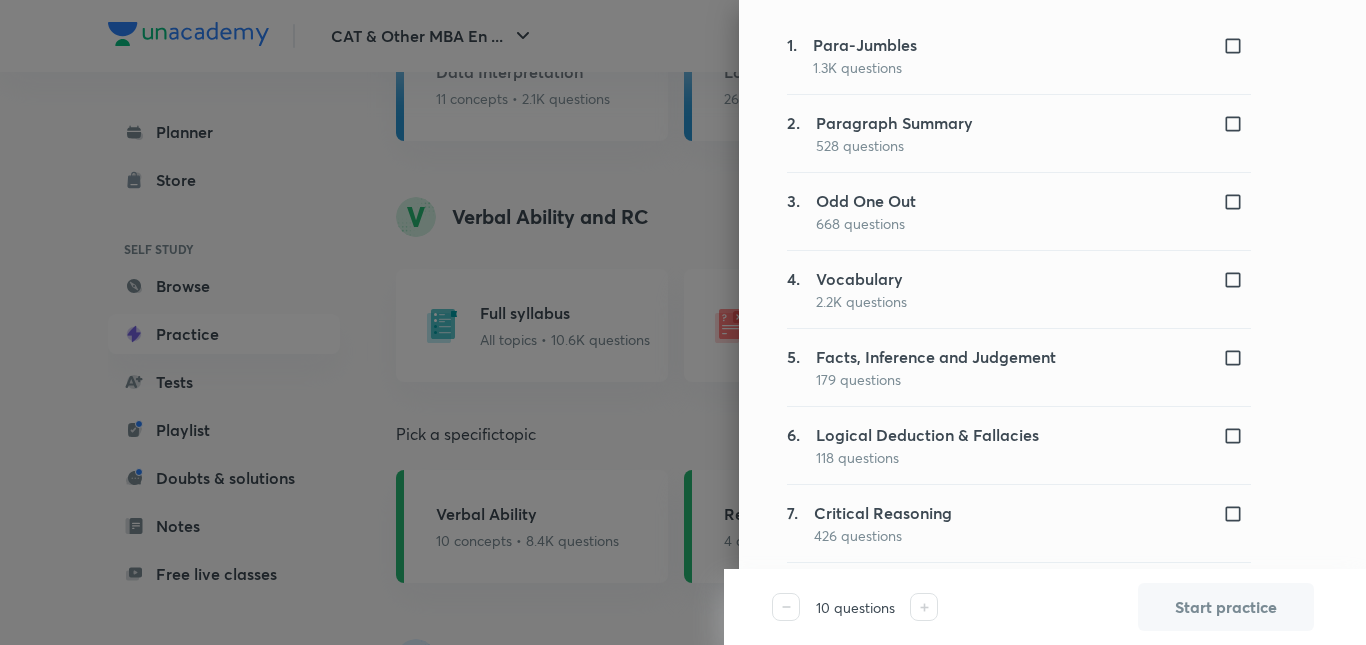 scroll, scrollTop: 300, scrollLeft: 0, axis: vertical 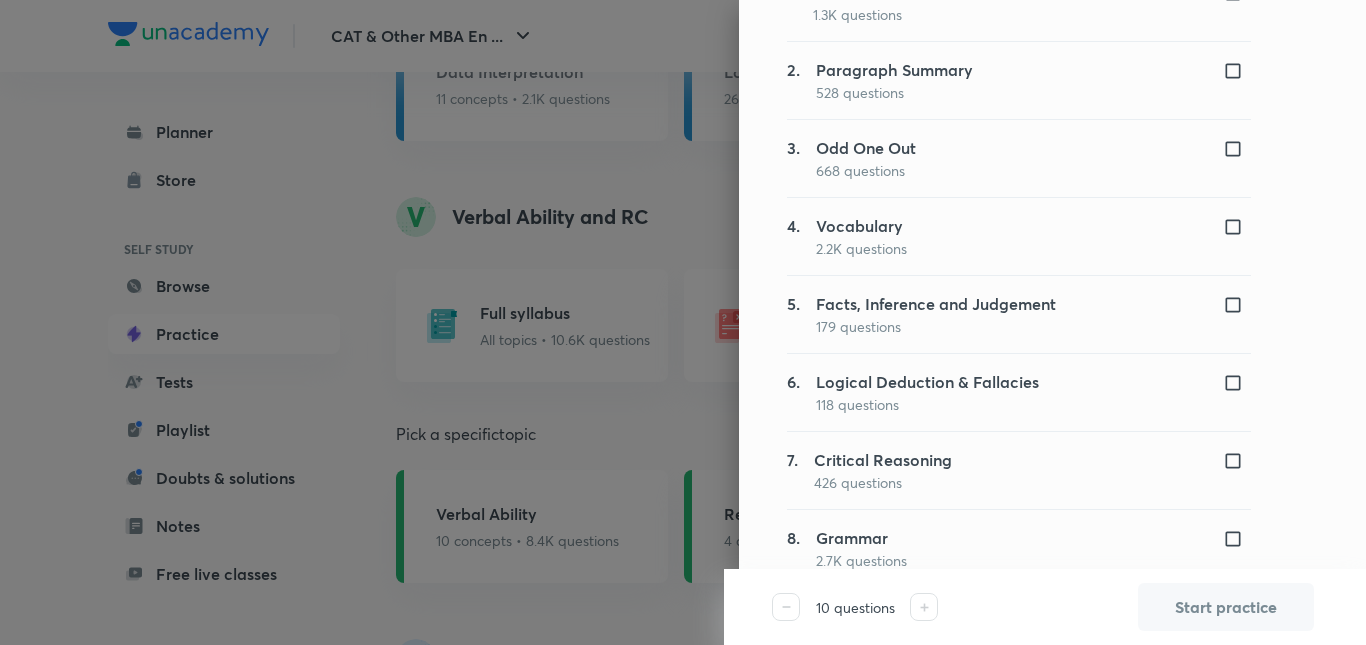 click at bounding box center [1237, 383] 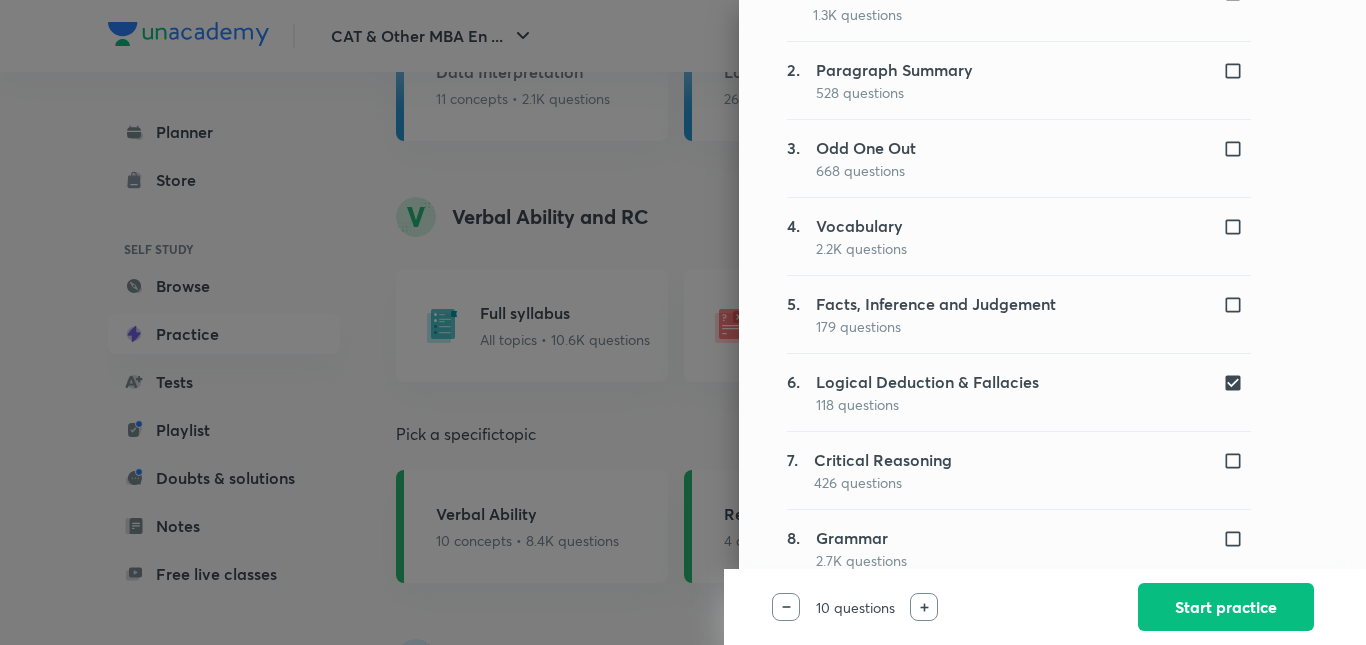 click at bounding box center (1237, 305) 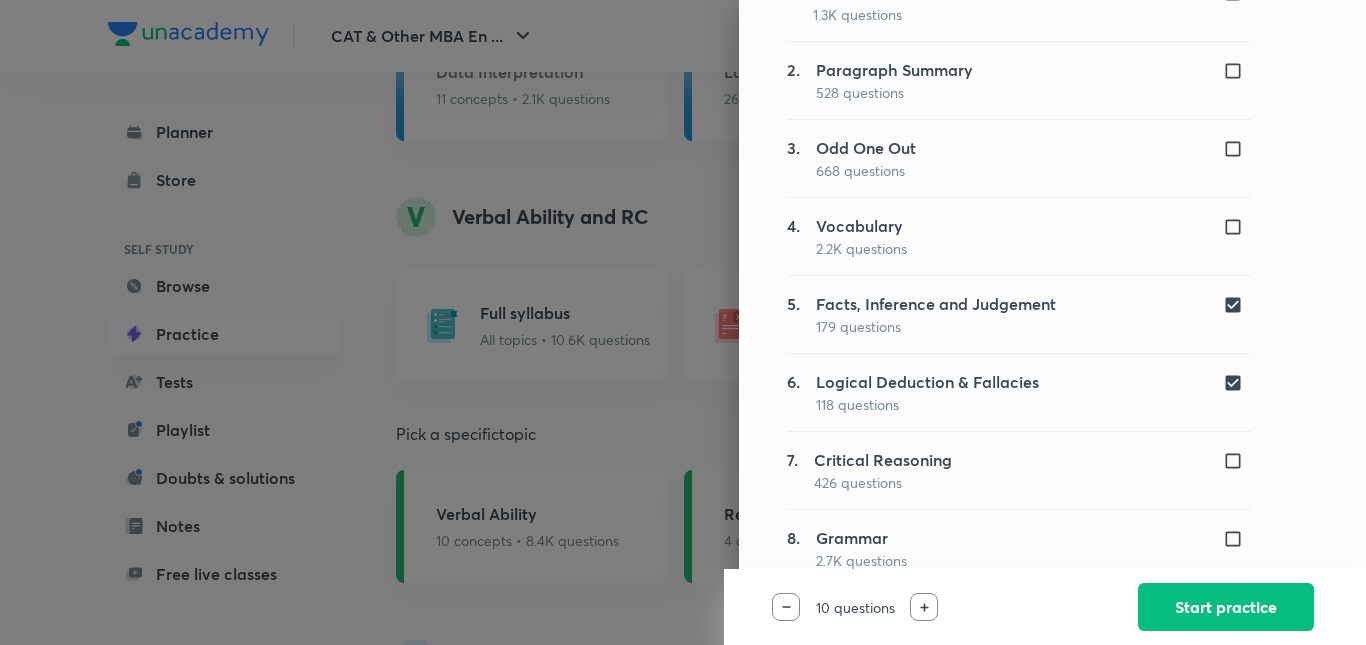 click at bounding box center [1237, 227] 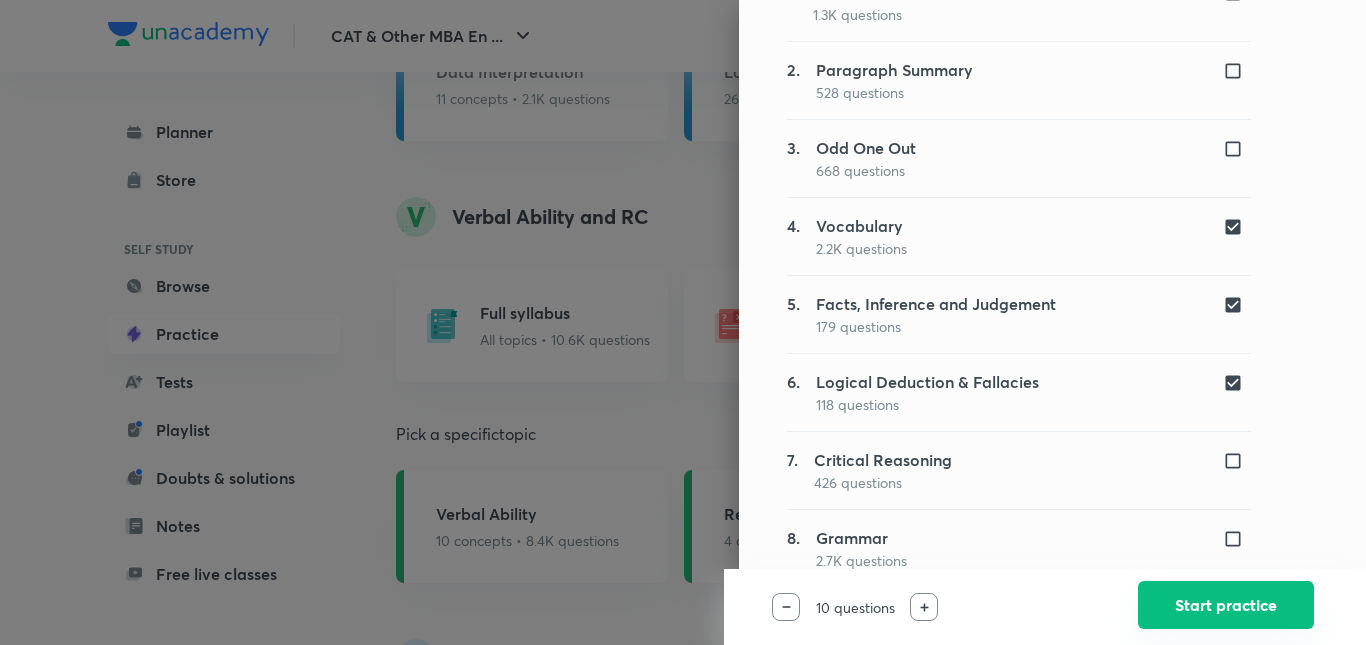 drag, startPoint x: 1158, startPoint y: 585, endPoint x: 1165, endPoint y: 596, distance: 13.038404 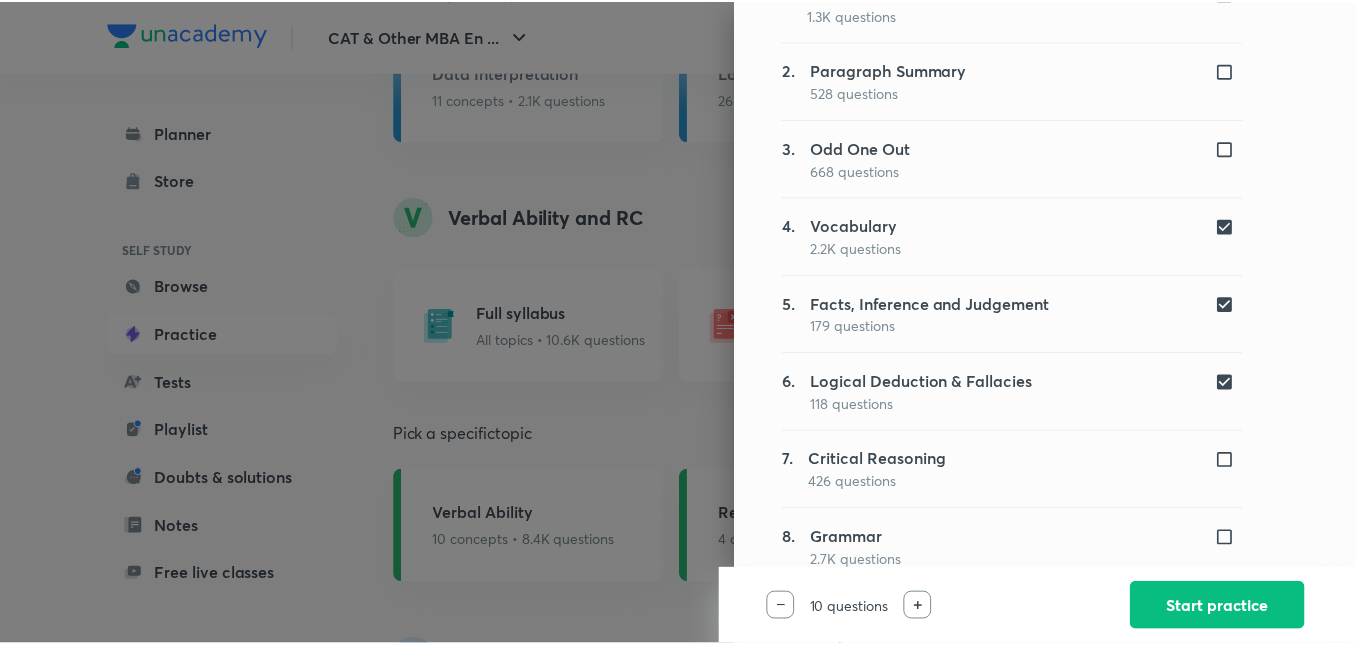 scroll, scrollTop: 0, scrollLeft: 0, axis: both 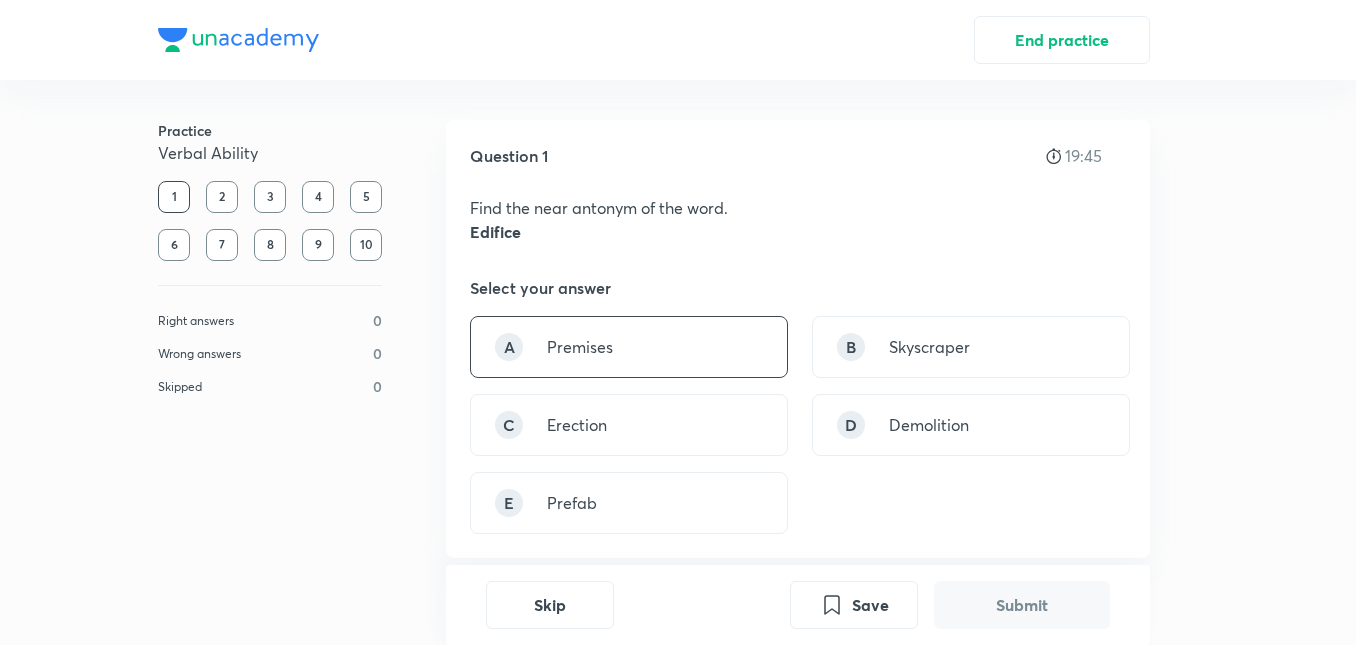 click on "A Premises" at bounding box center (629, 347) 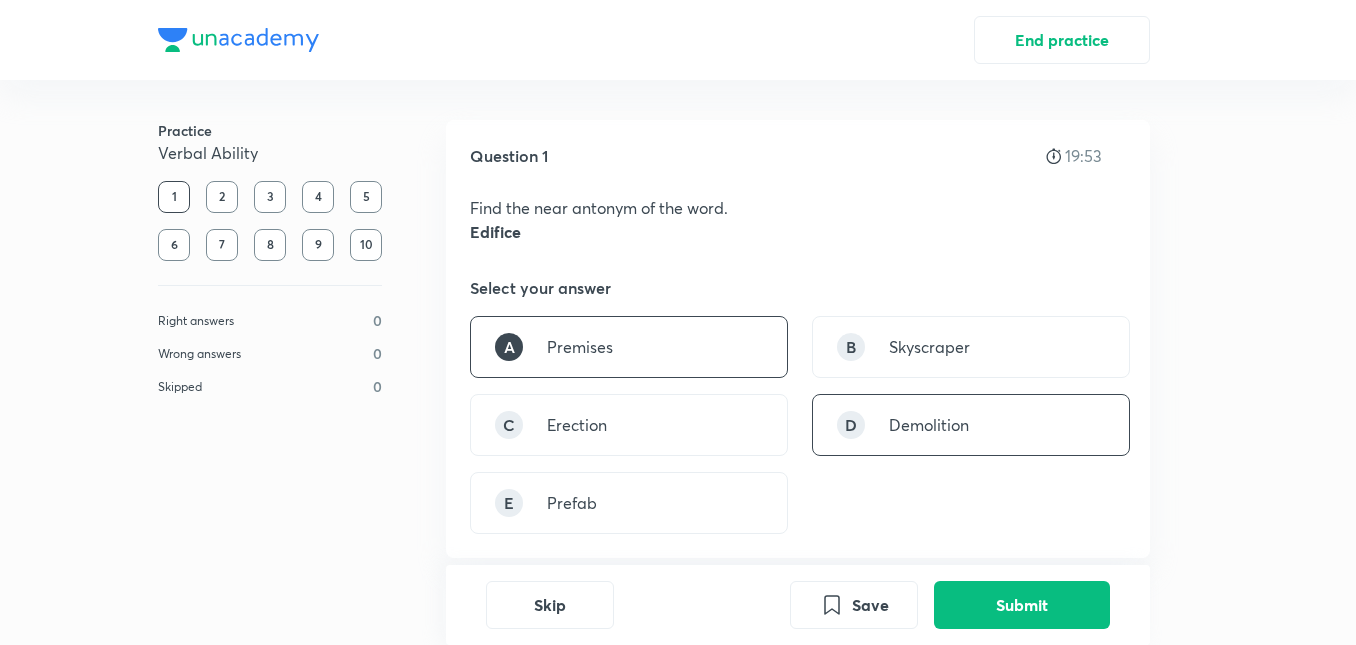 click on "Demolition" at bounding box center (929, 425) 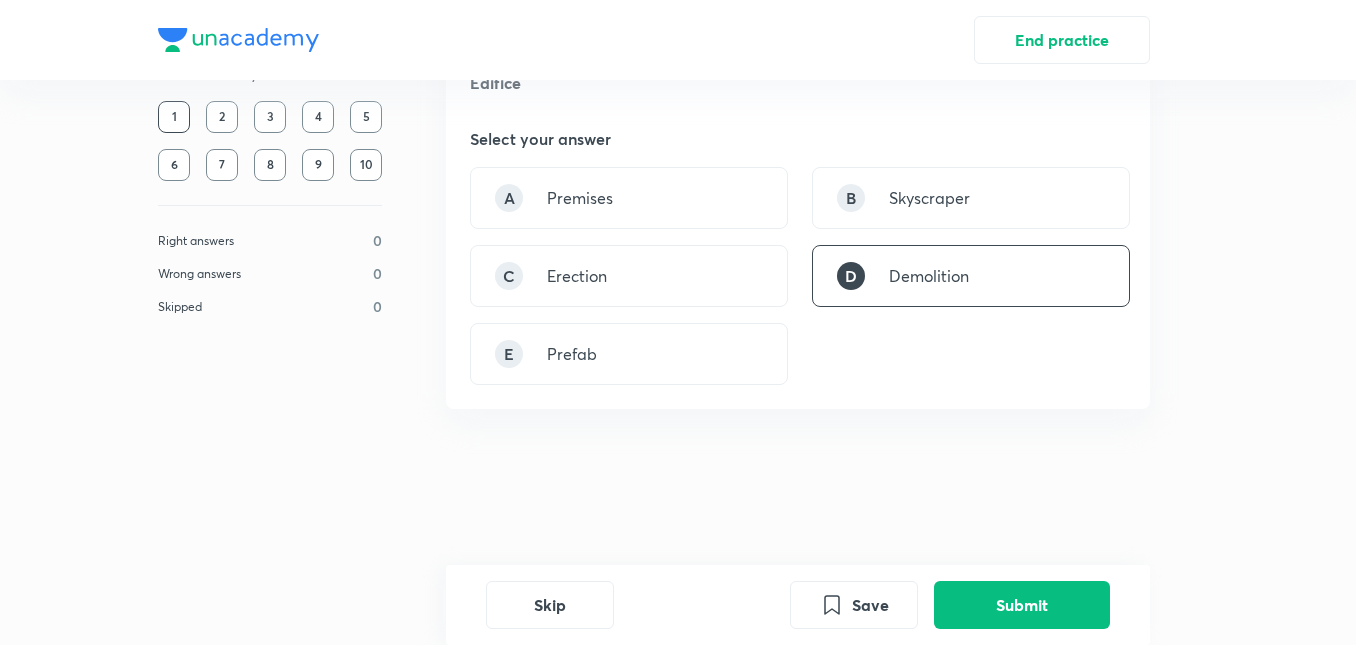 scroll, scrollTop: 153, scrollLeft: 0, axis: vertical 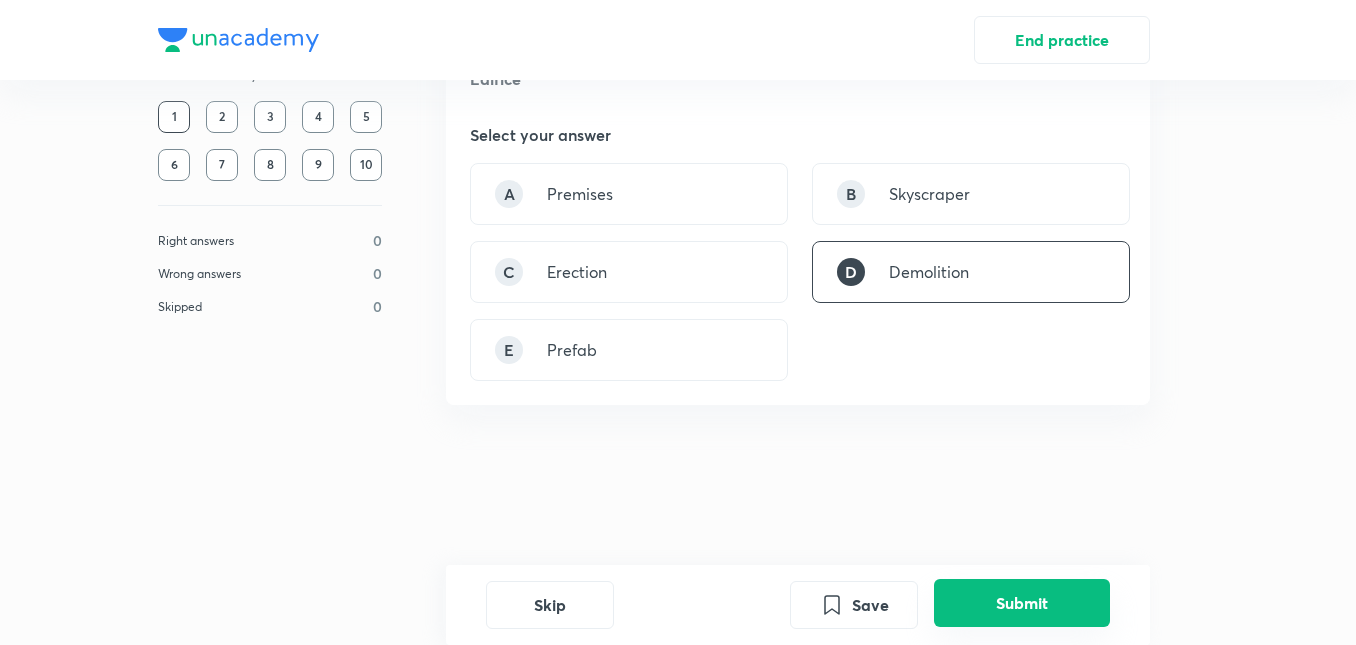 click on "Submit" at bounding box center [1022, 603] 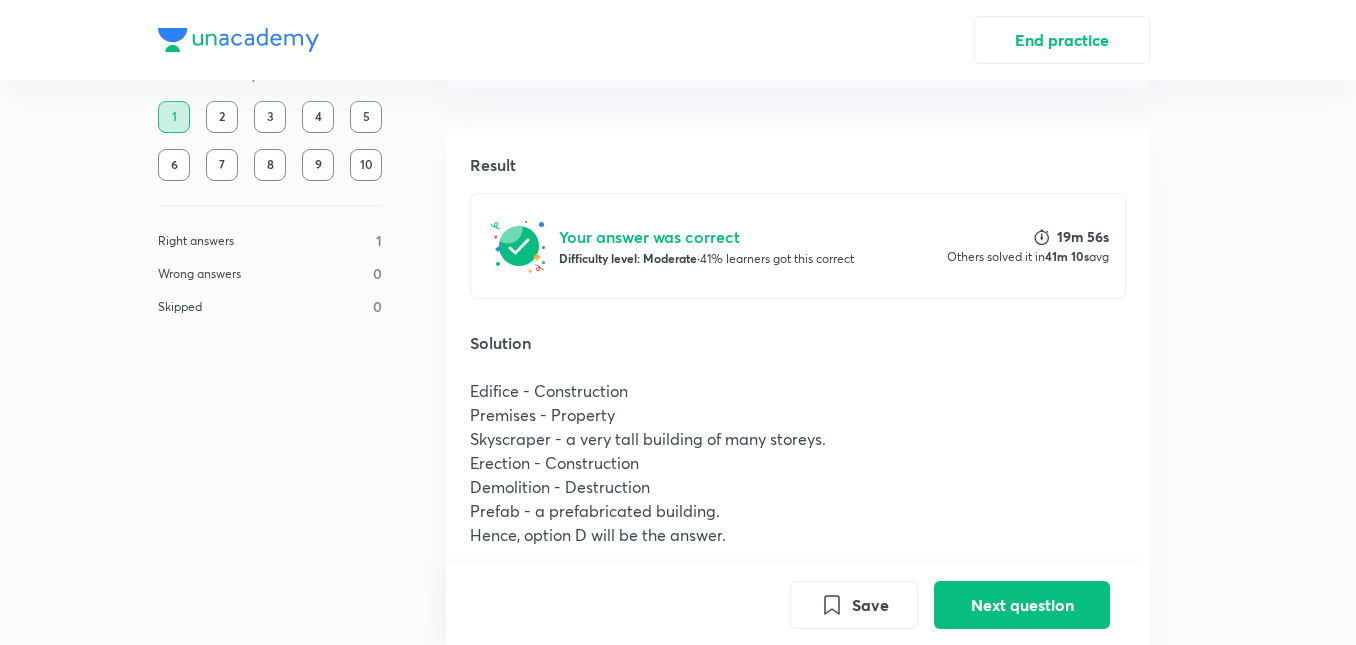 scroll, scrollTop: 498, scrollLeft: 0, axis: vertical 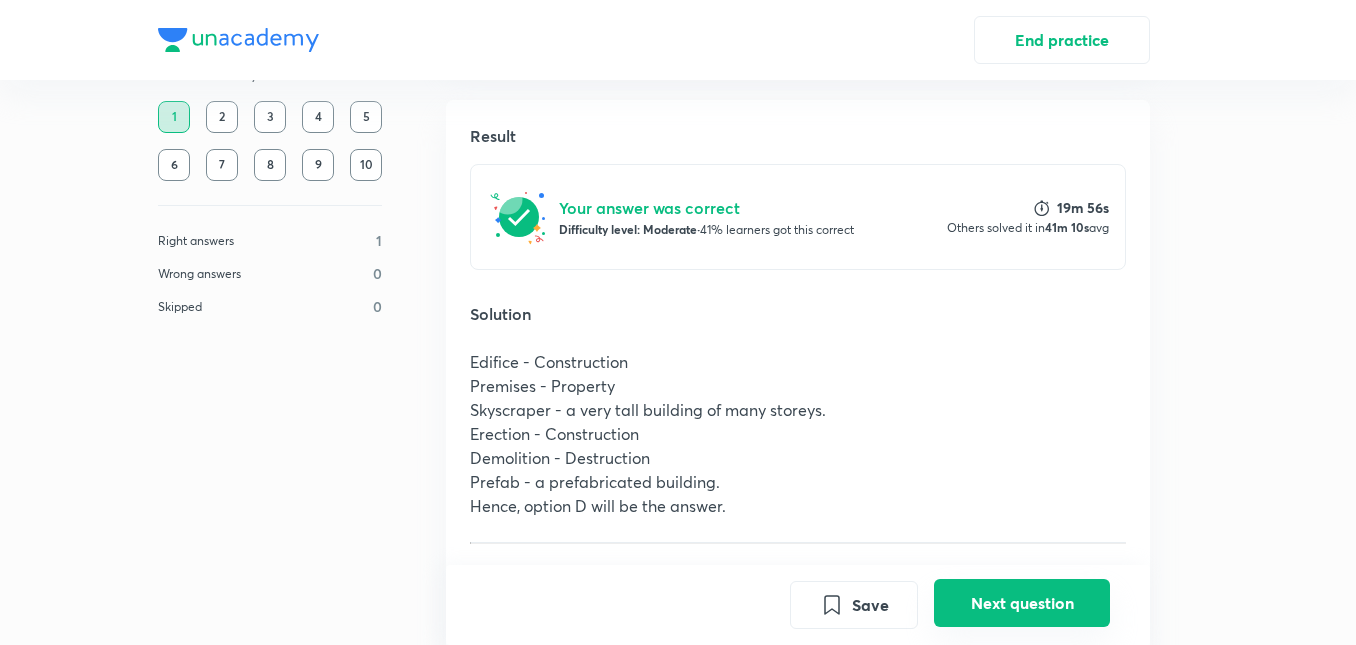 click on "Next question" at bounding box center [1022, 603] 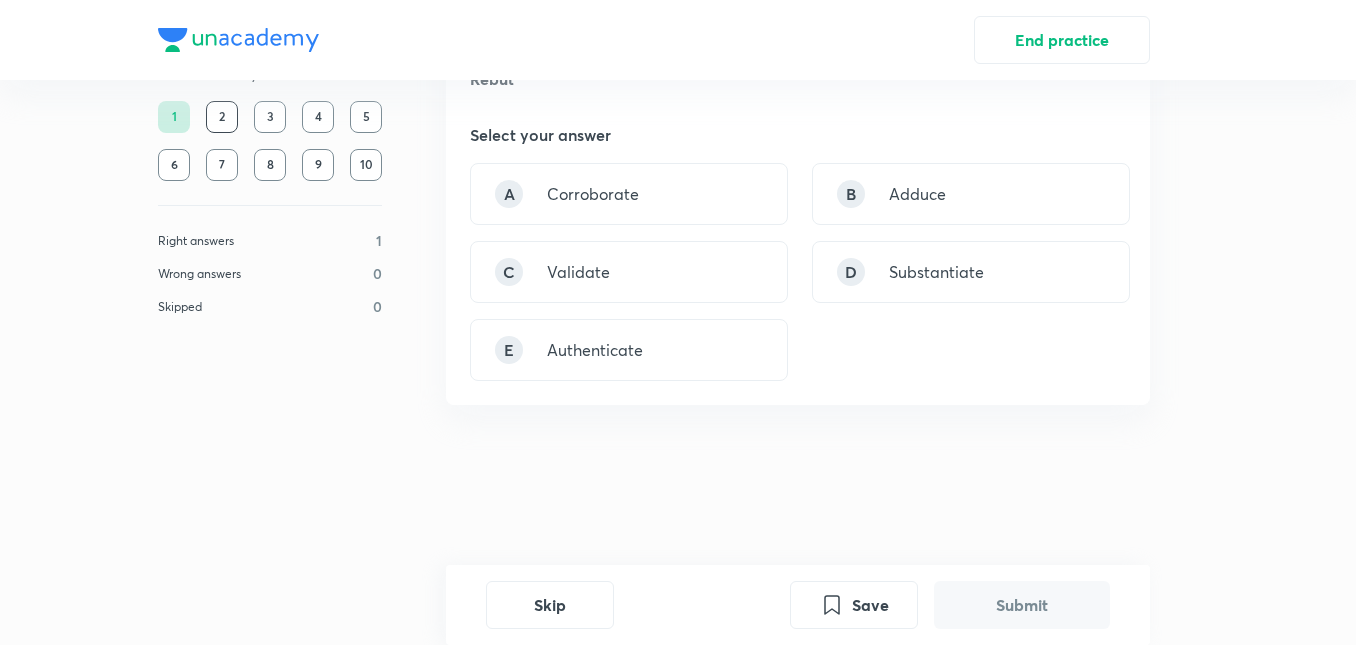 scroll, scrollTop: 0, scrollLeft: 0, axis: both 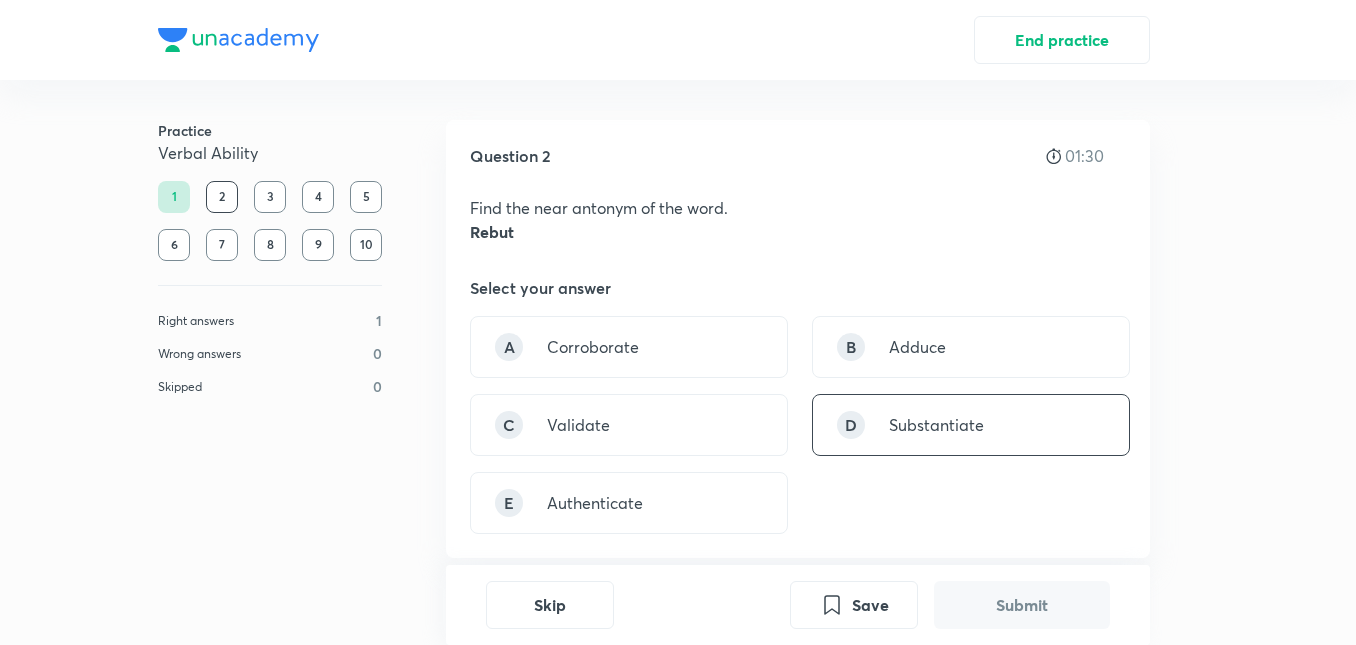 click on "Substantiate" at bounding box center [936, 425] 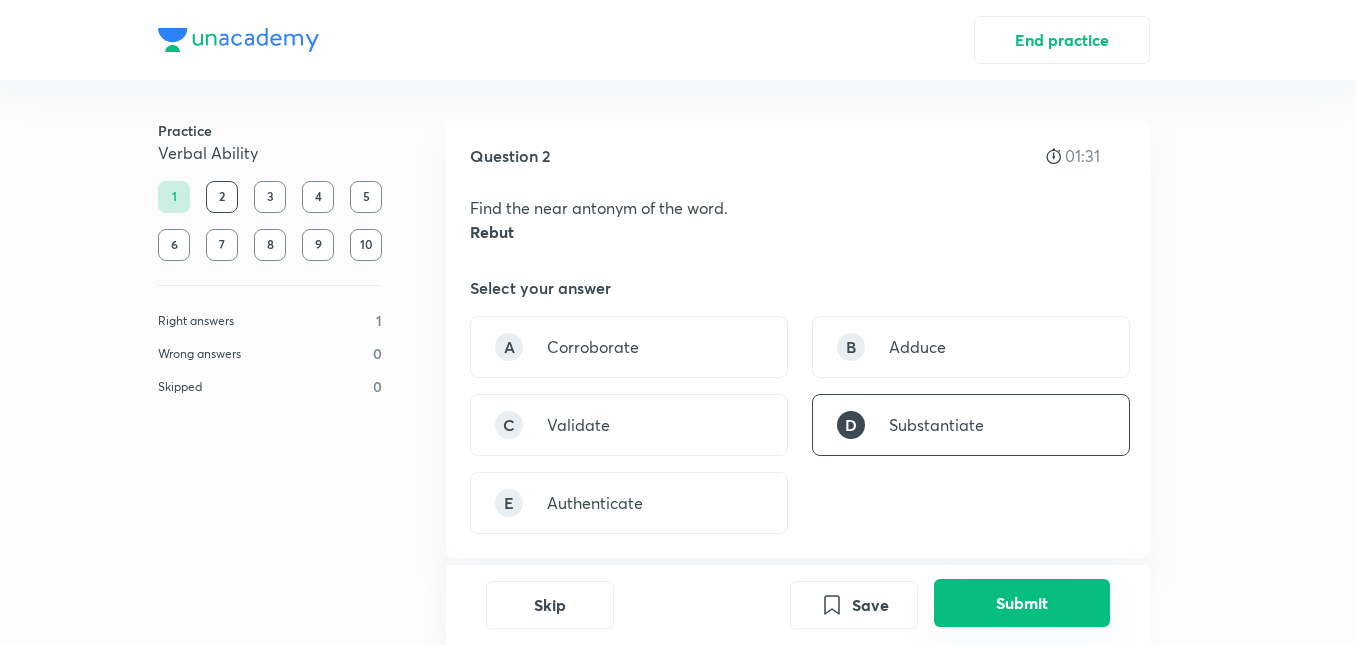 click on "Submit" at bounding box center [1022, 603] 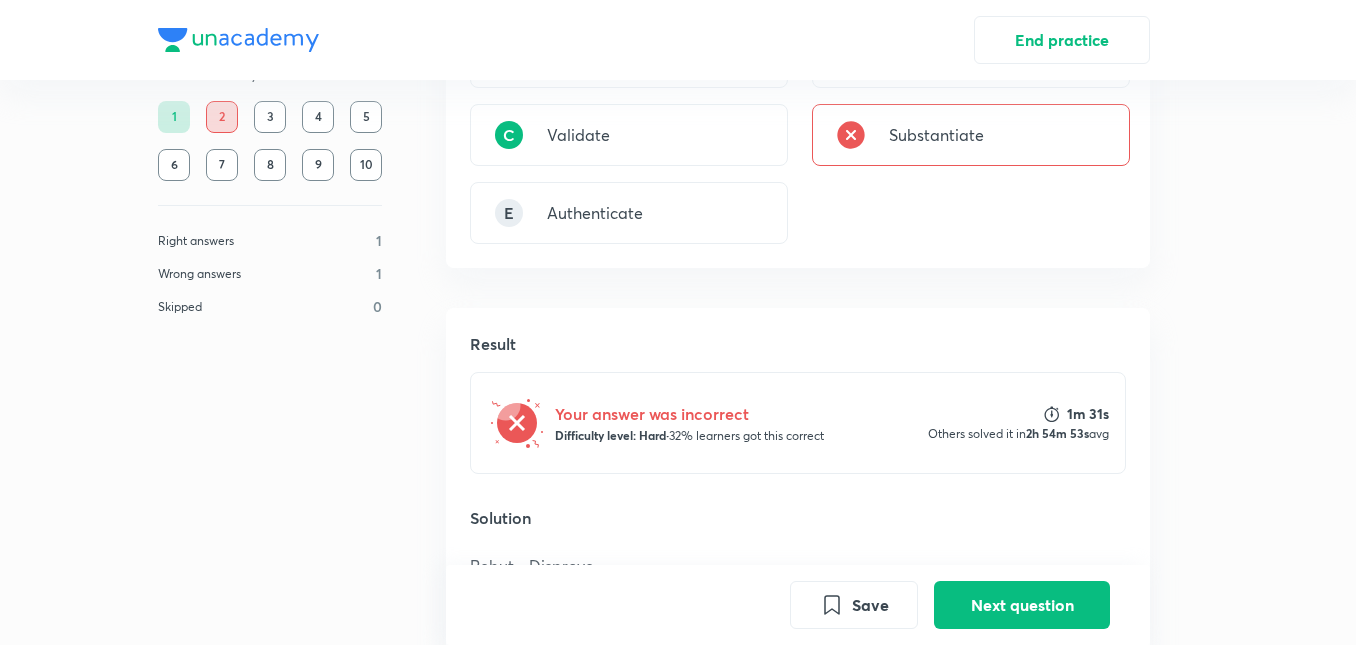scroll, scrollTop: 507, scrollLeft: 0, axis: vertical 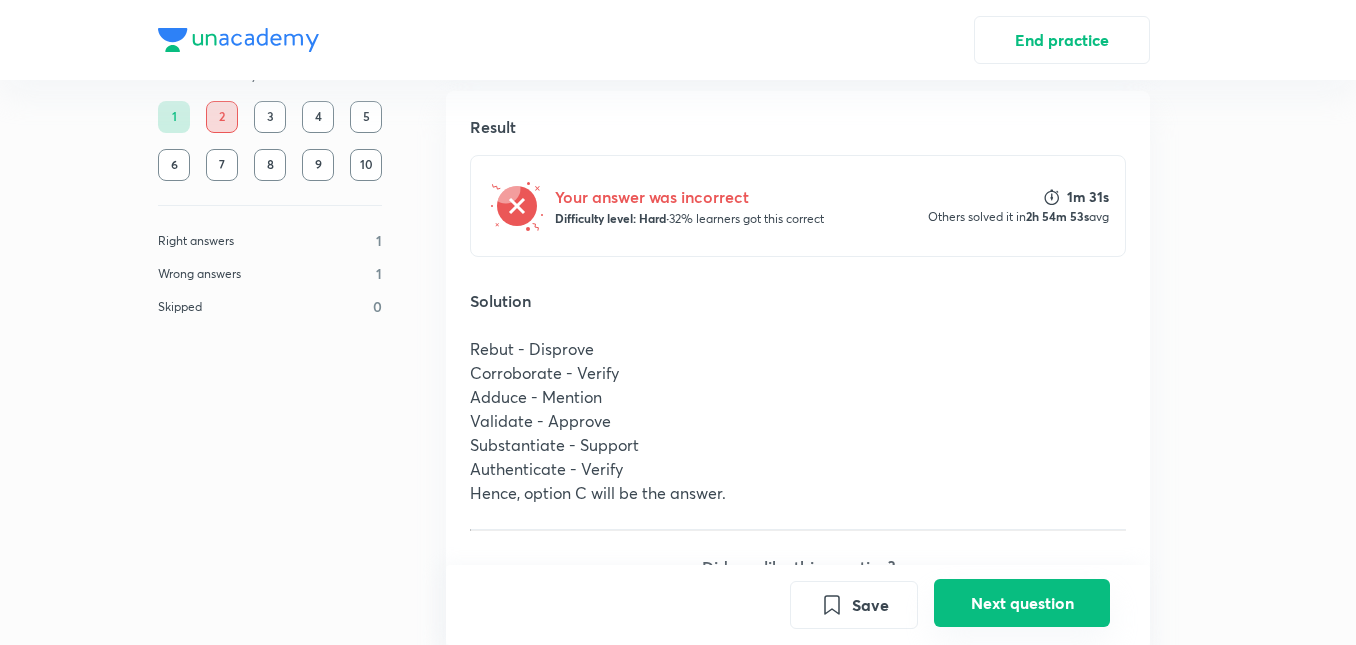 click on "Next question" at bounding box center [1022, 603] 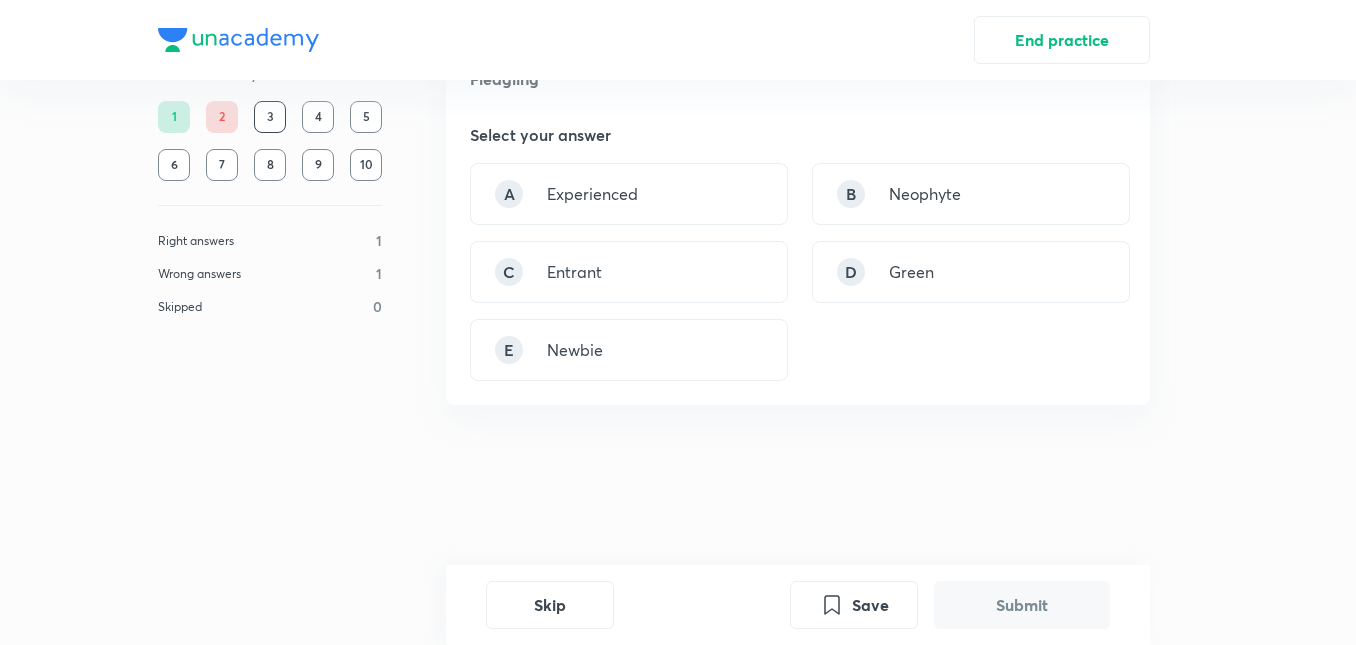 scroll, scrollTop: 0, scrollLeft: 0, axis: both 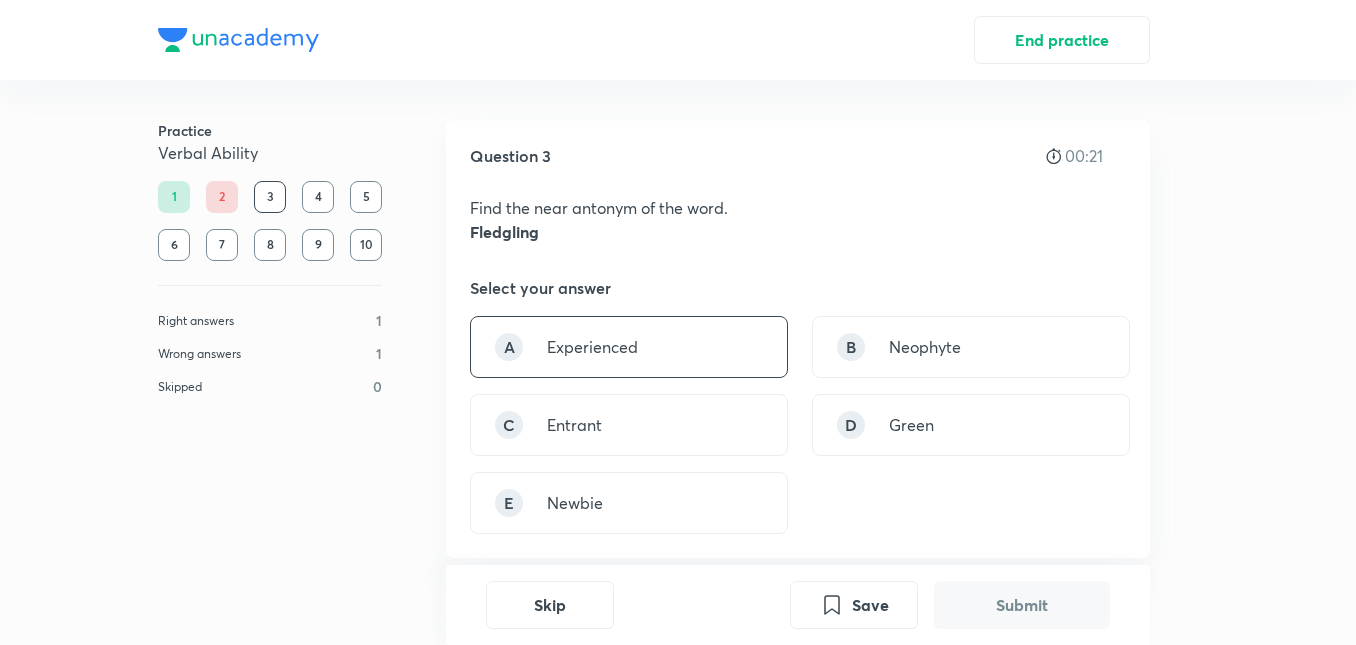 click on "A Experienced" at bounding box center [629, 347] 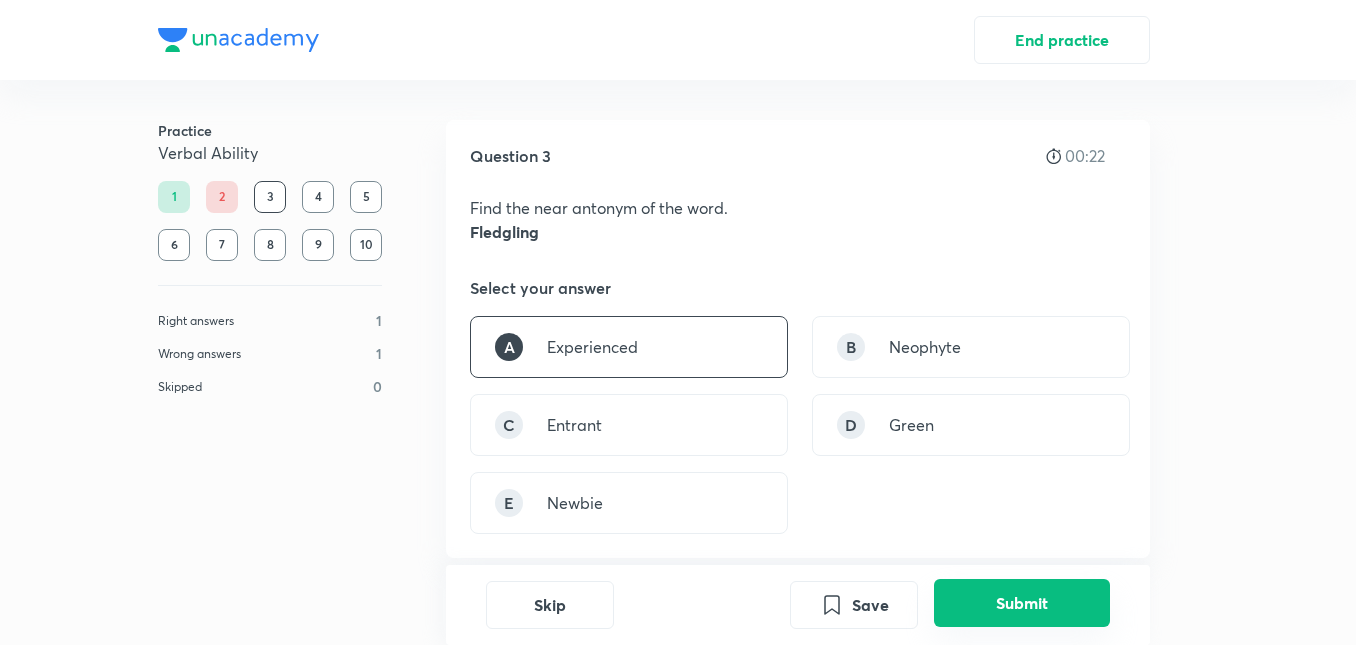 click on "Submit" at bounding box center (1022, 603) 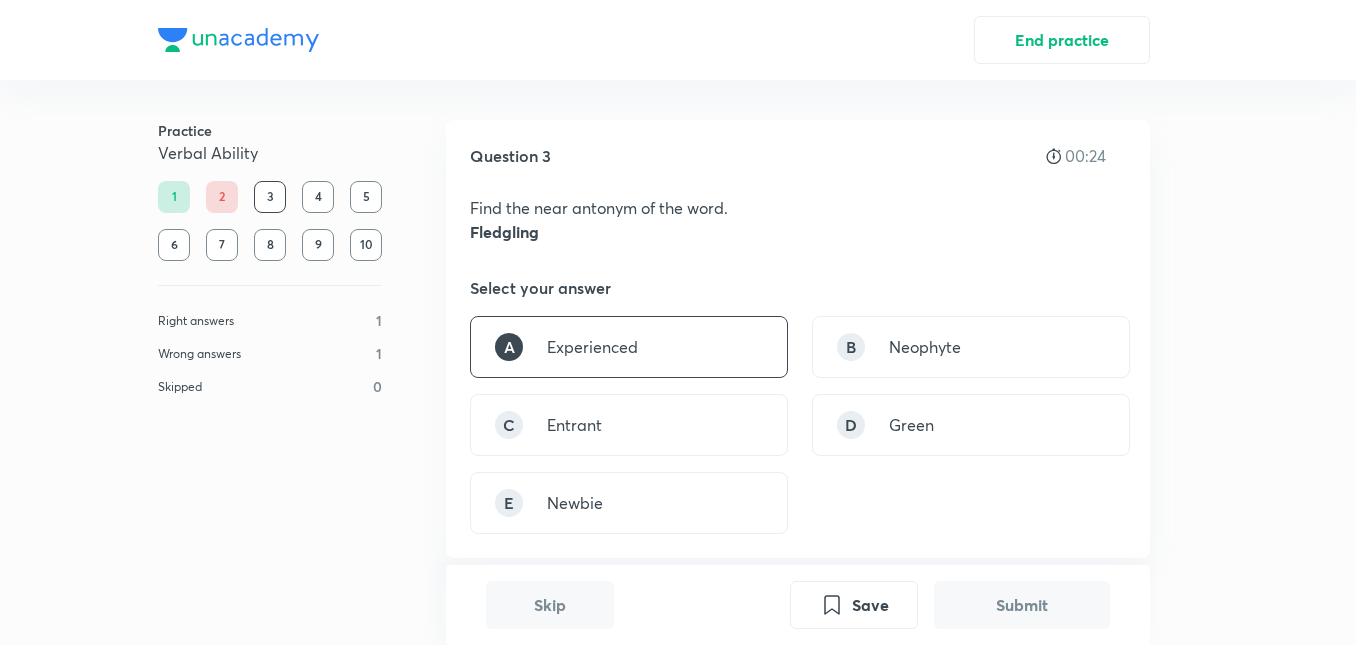 scroll, scrollTop: 598, scrollLeft: 0, axis: vertical 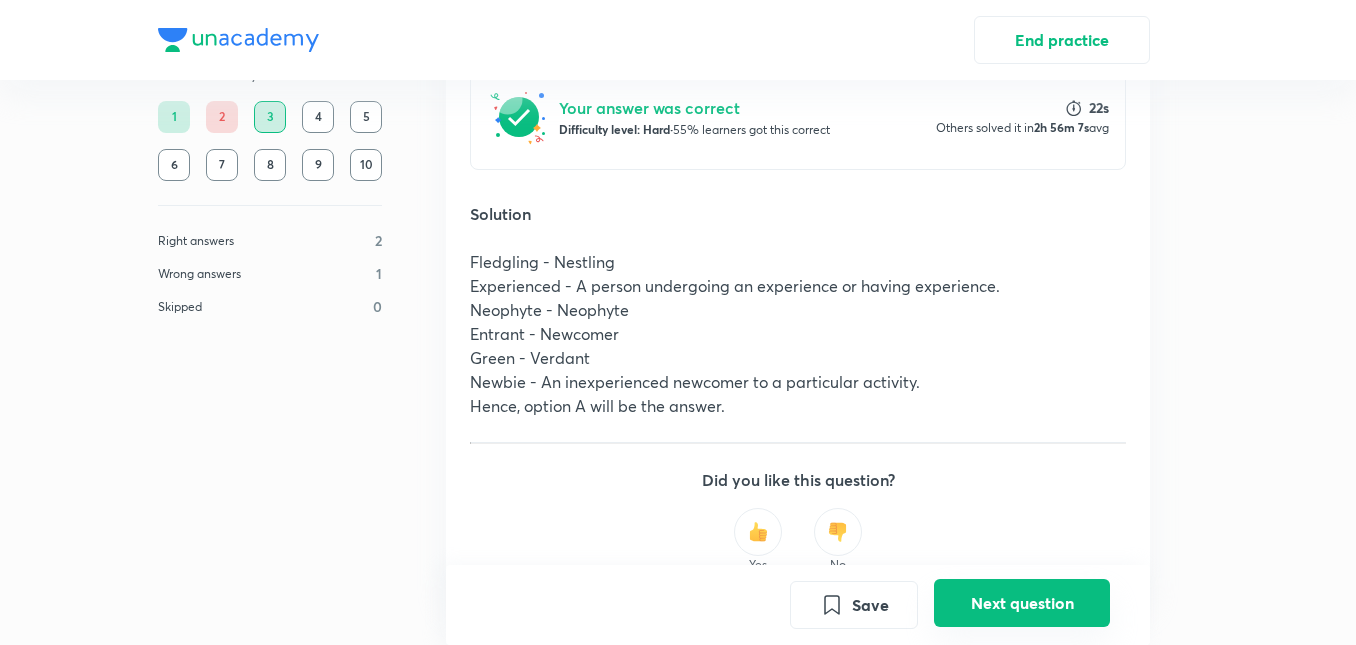 click on "Next question" at bounding box center (1022, 603) 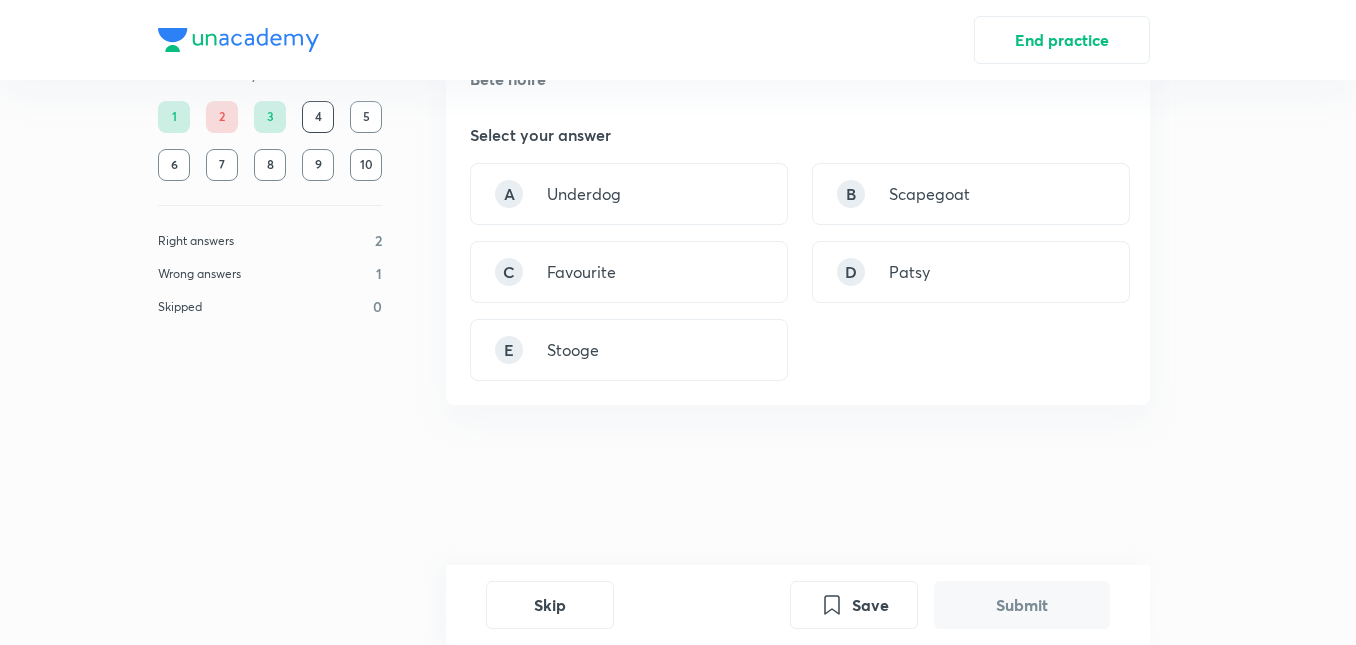 scroll, scrollTop: 0, scrollLeft: 0, axis: both 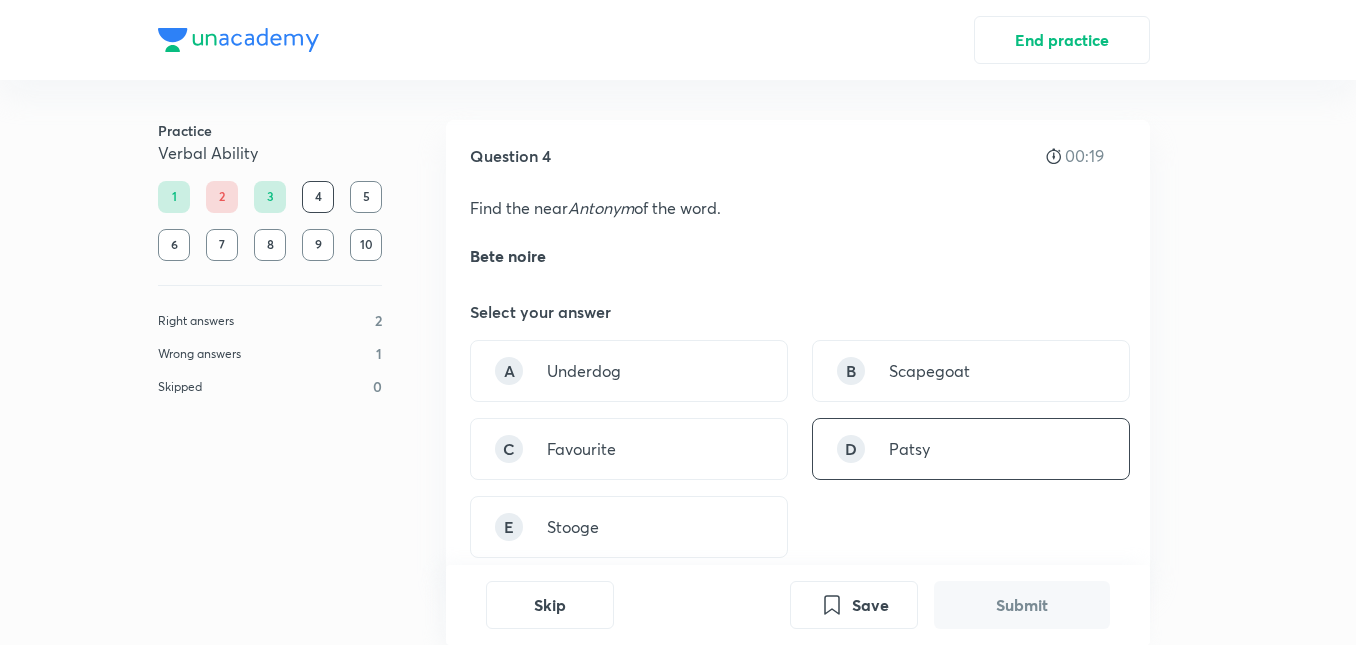 drag, startPoint x: 712, startPoint y: 441, endPoint x: 825, endPoint y: 464, distance: 115.316956 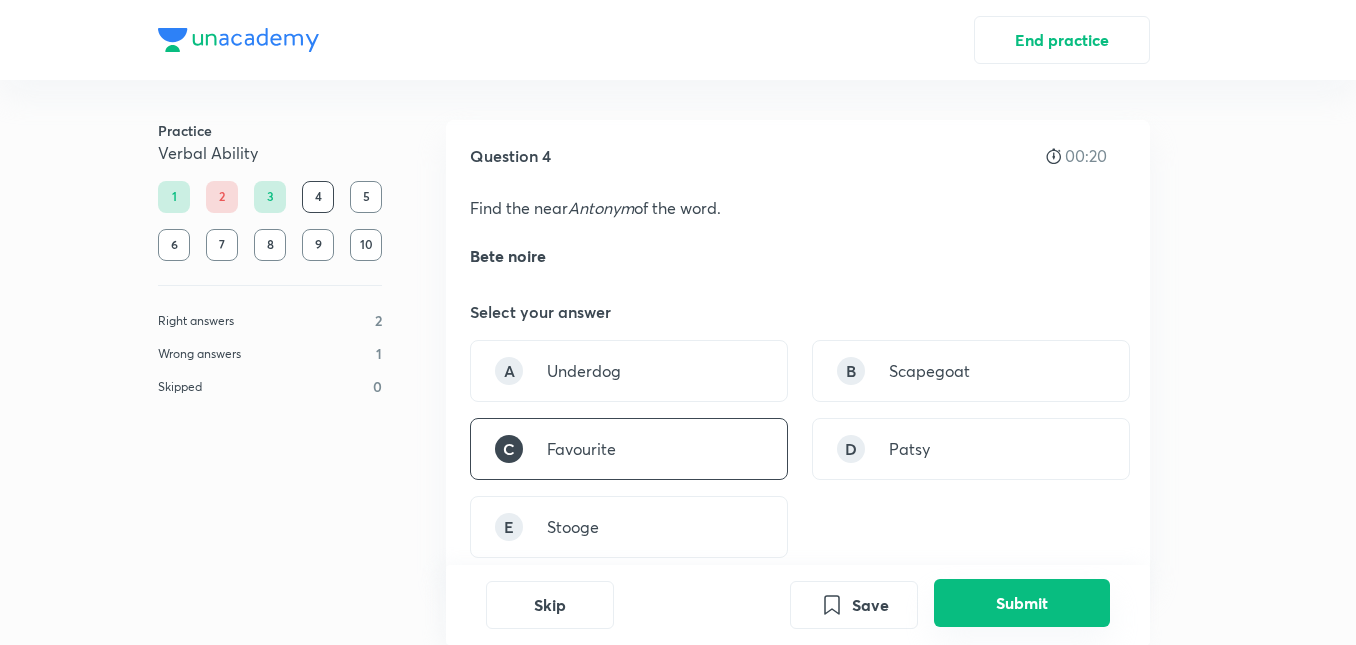 click on "Submit" at bounding box center (1022, 603) 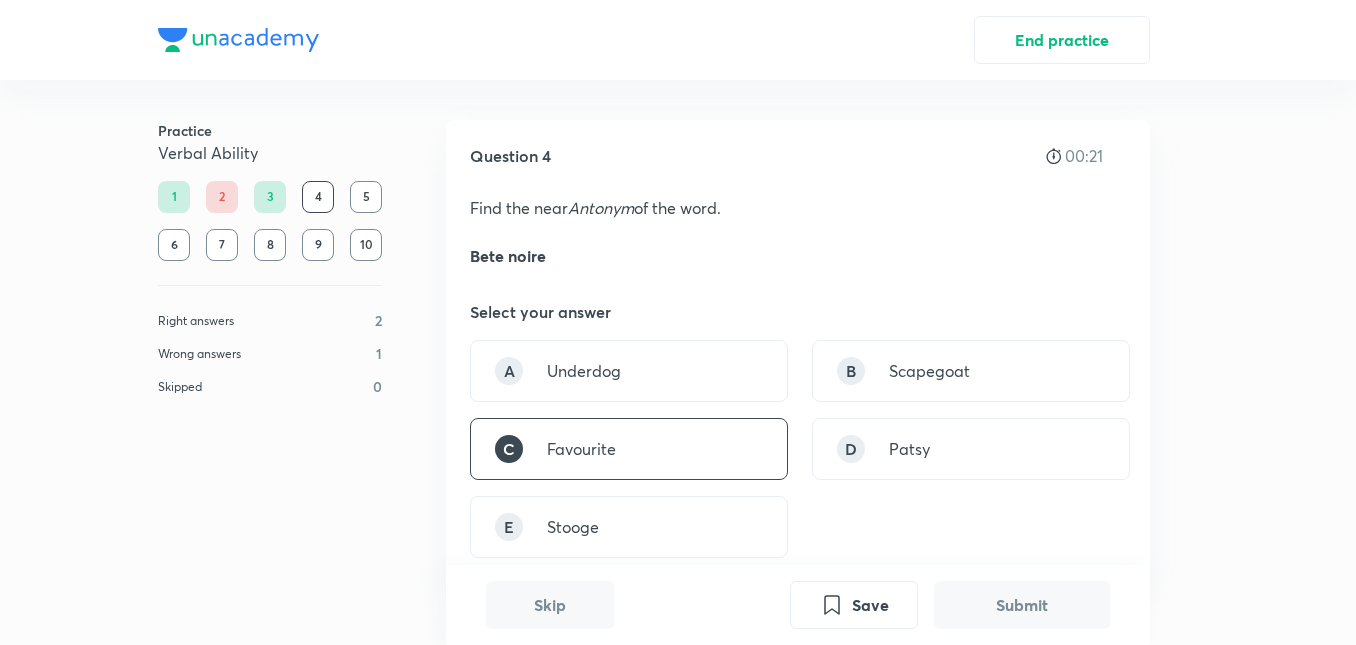 scroll, scrollTop: 623, scrollLeft: 0, axis: vertical 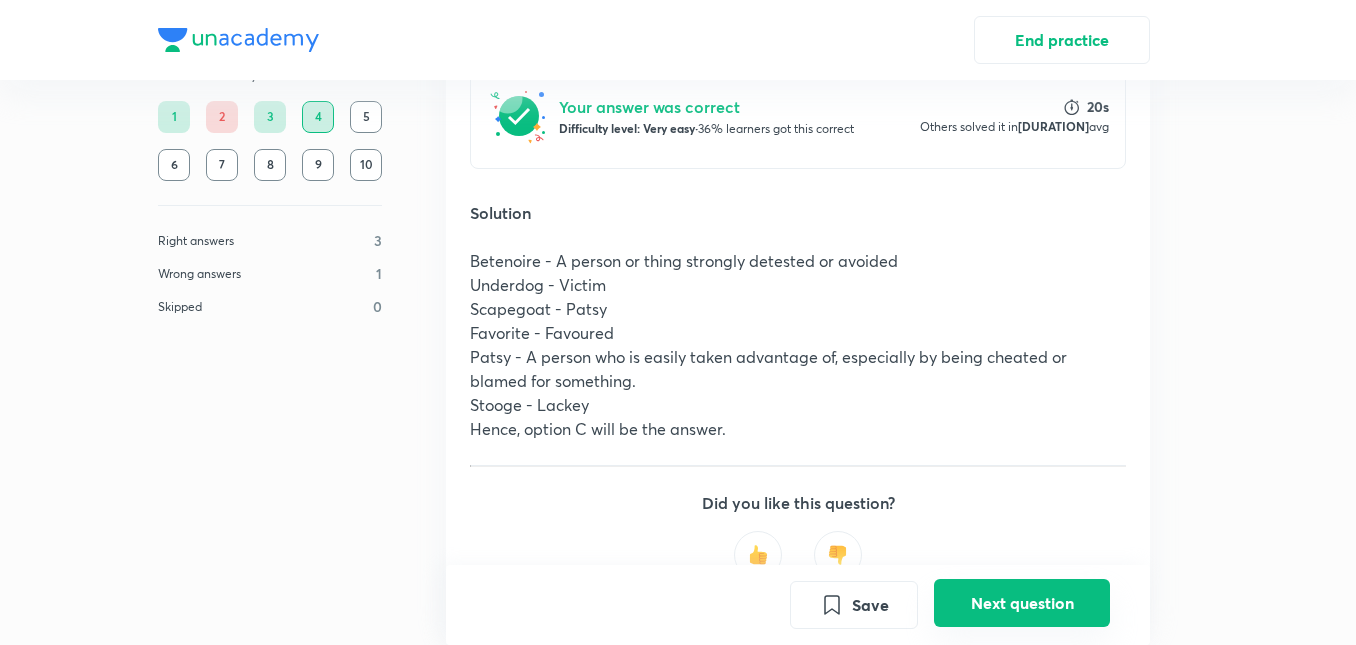 click on "Next question" at bounding box center [1022, 603] 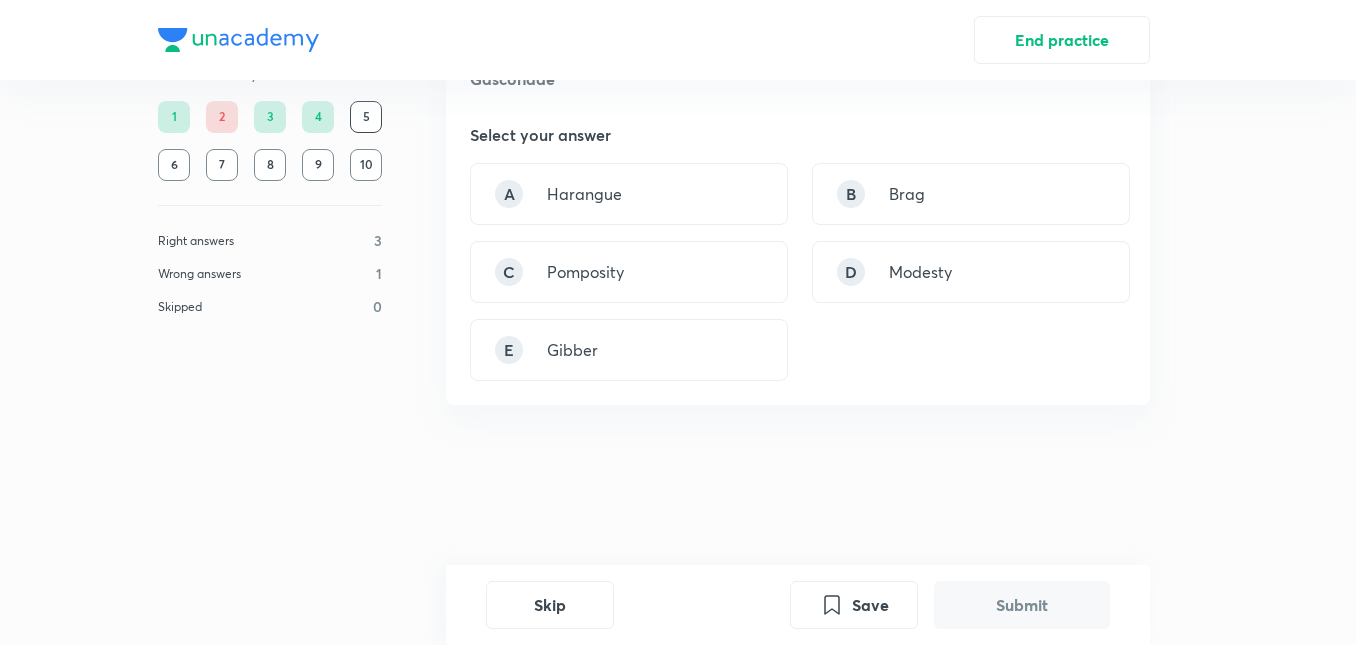 scroll, scrollTop: 0, scrollLeft: 0, axis: both 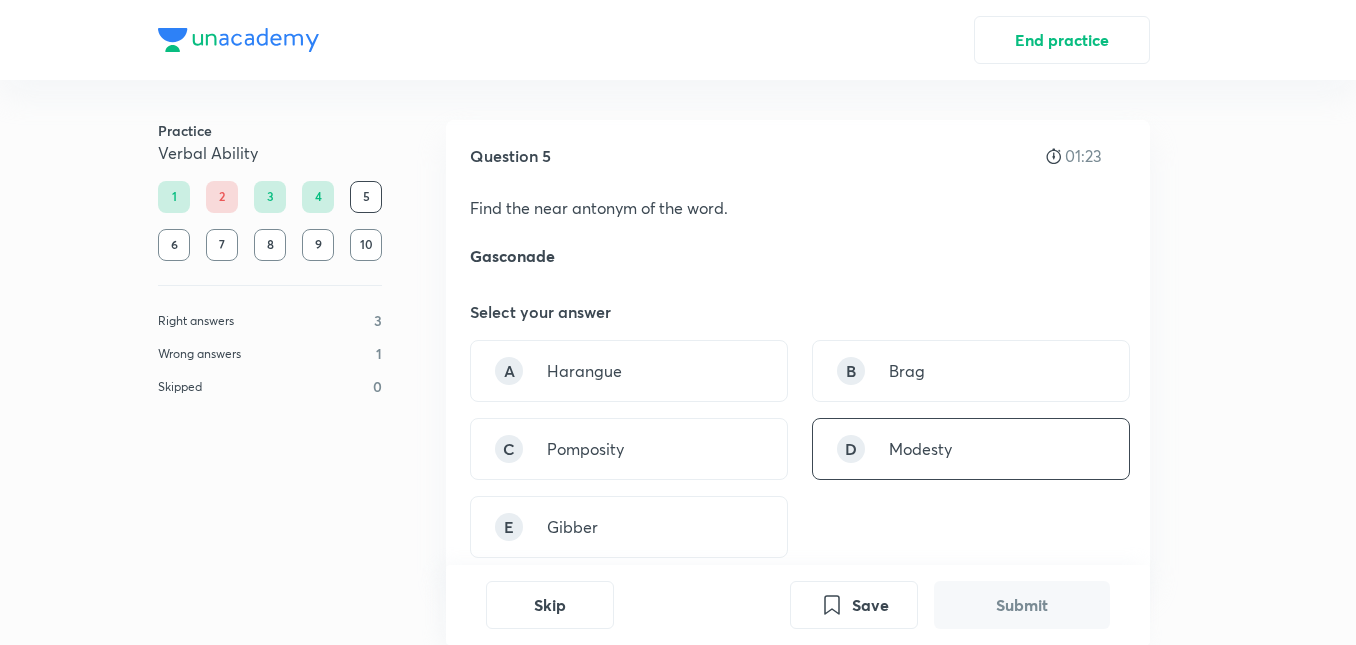 click on "D" at bounding box center (851, 449) 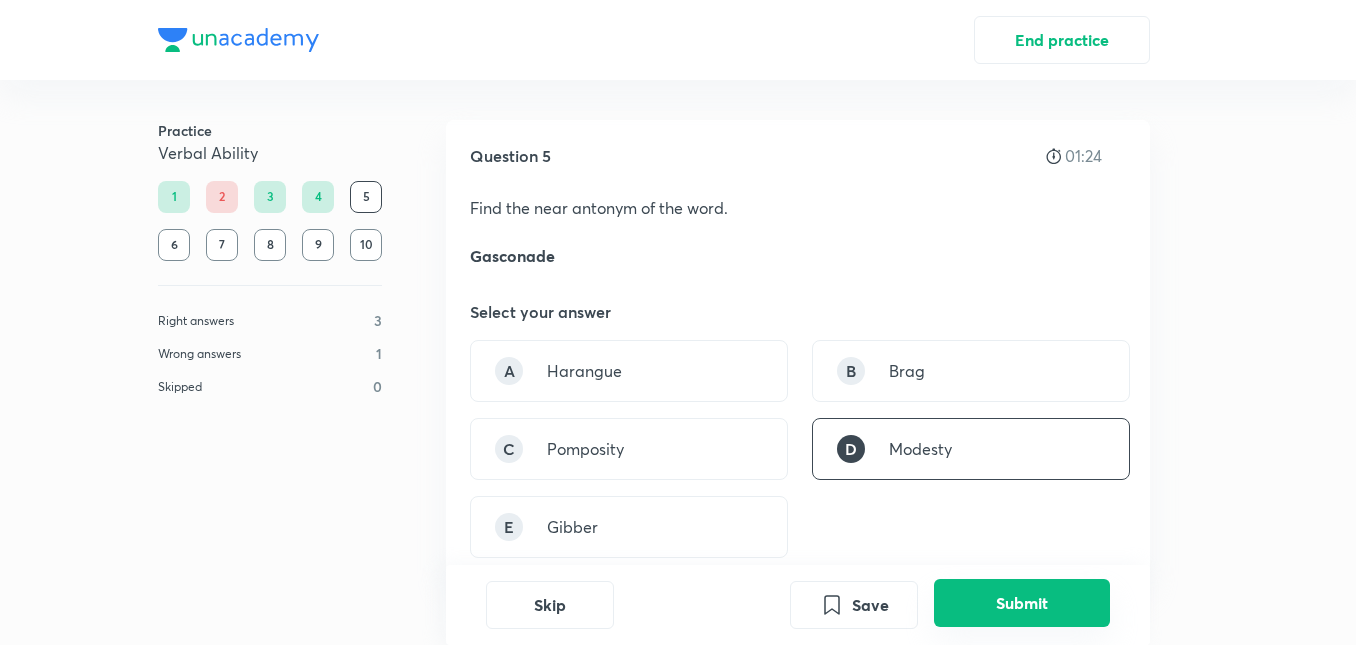 click on "Submit" at bounding box center [1022, 603] 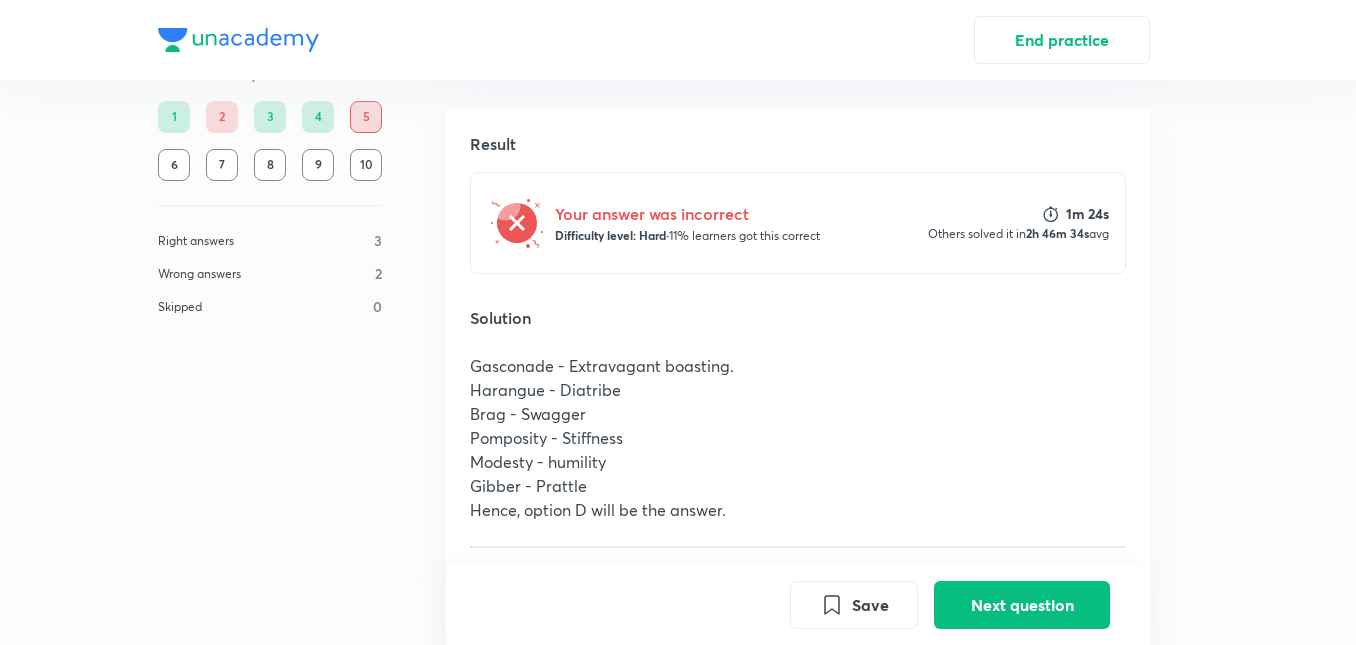 scroll, scrollTop: 522, scrollLeft: 0, axis: vertical 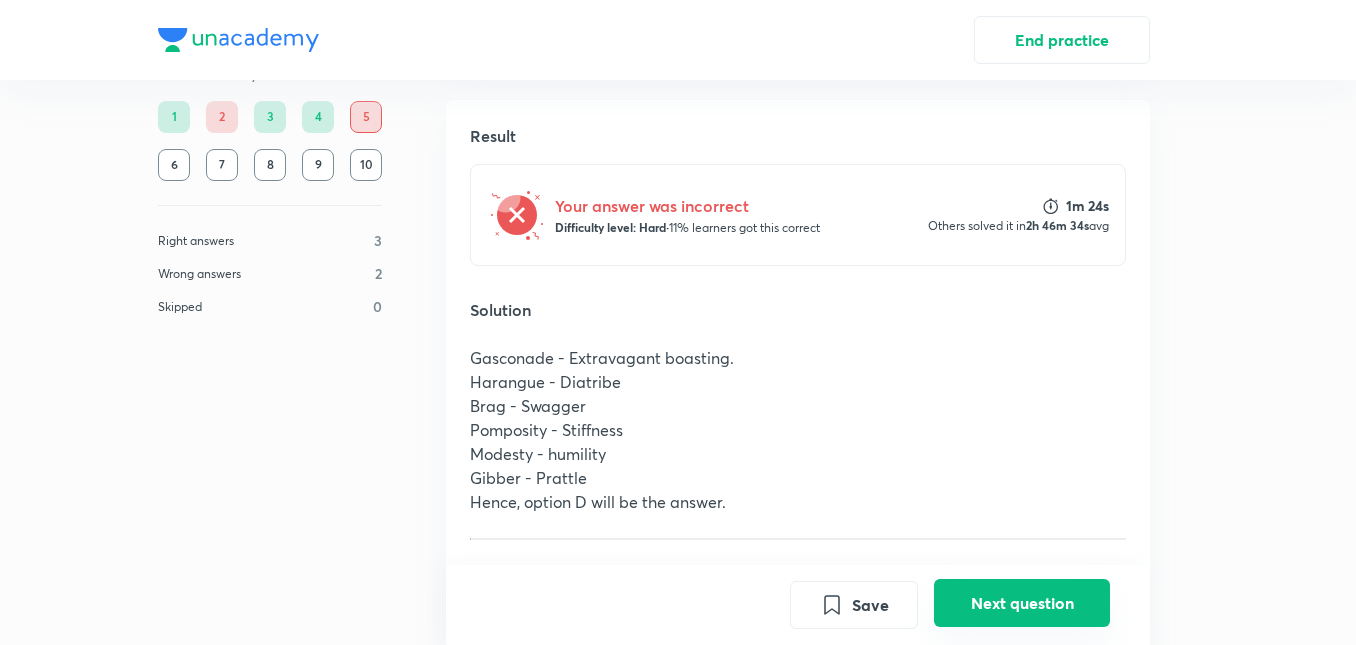 click on "Next question" at bounding box center [1022, 603] 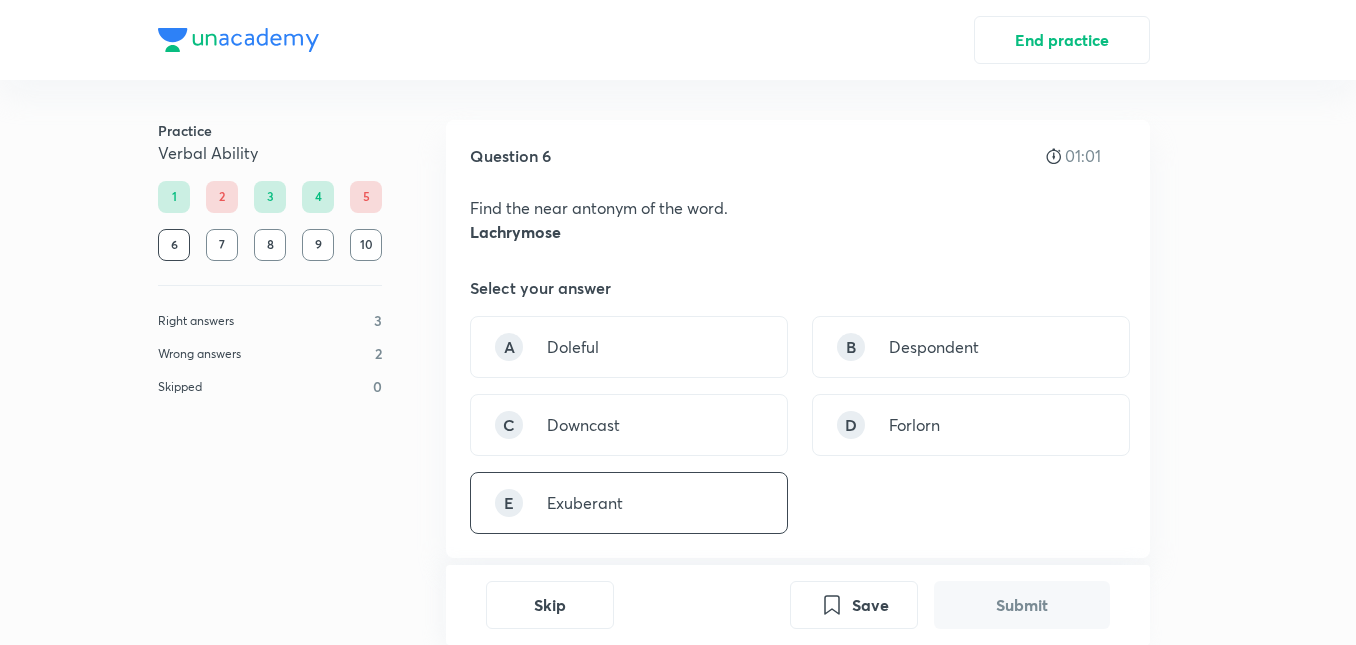 click on "E Exuberant" at bounding box center (629, 503) 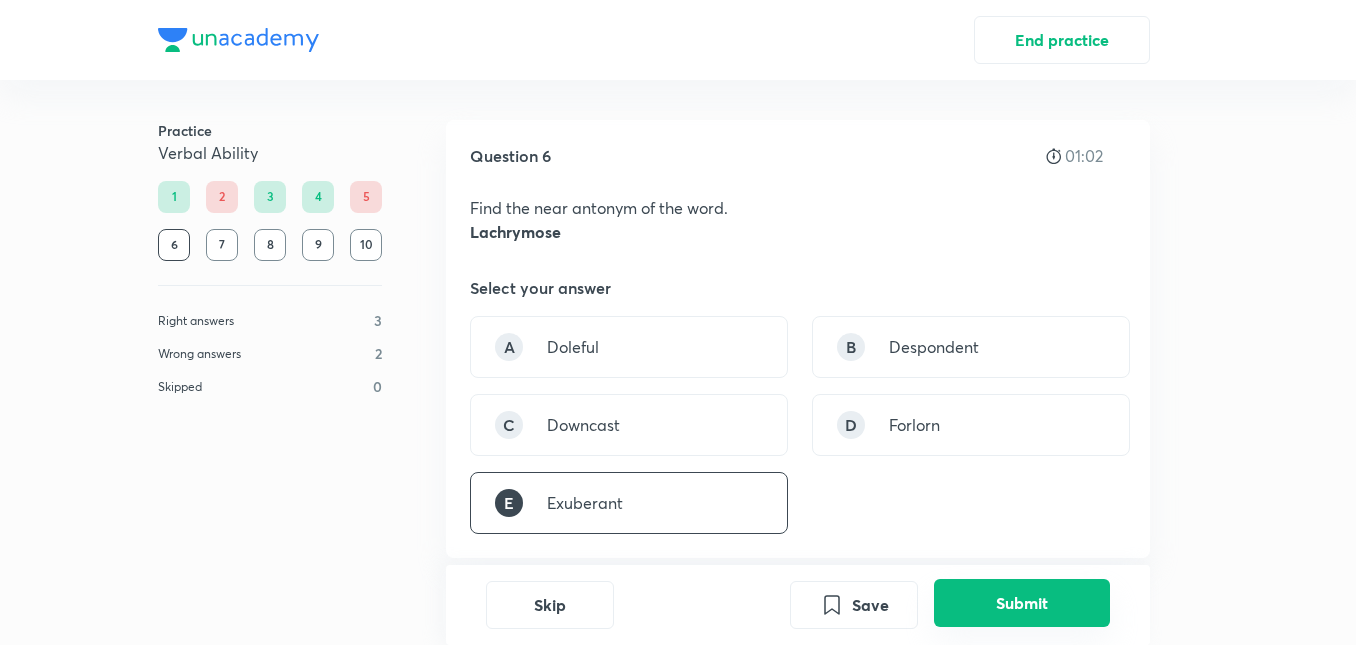 click on "Submit" at bounding box center [1022, 603] 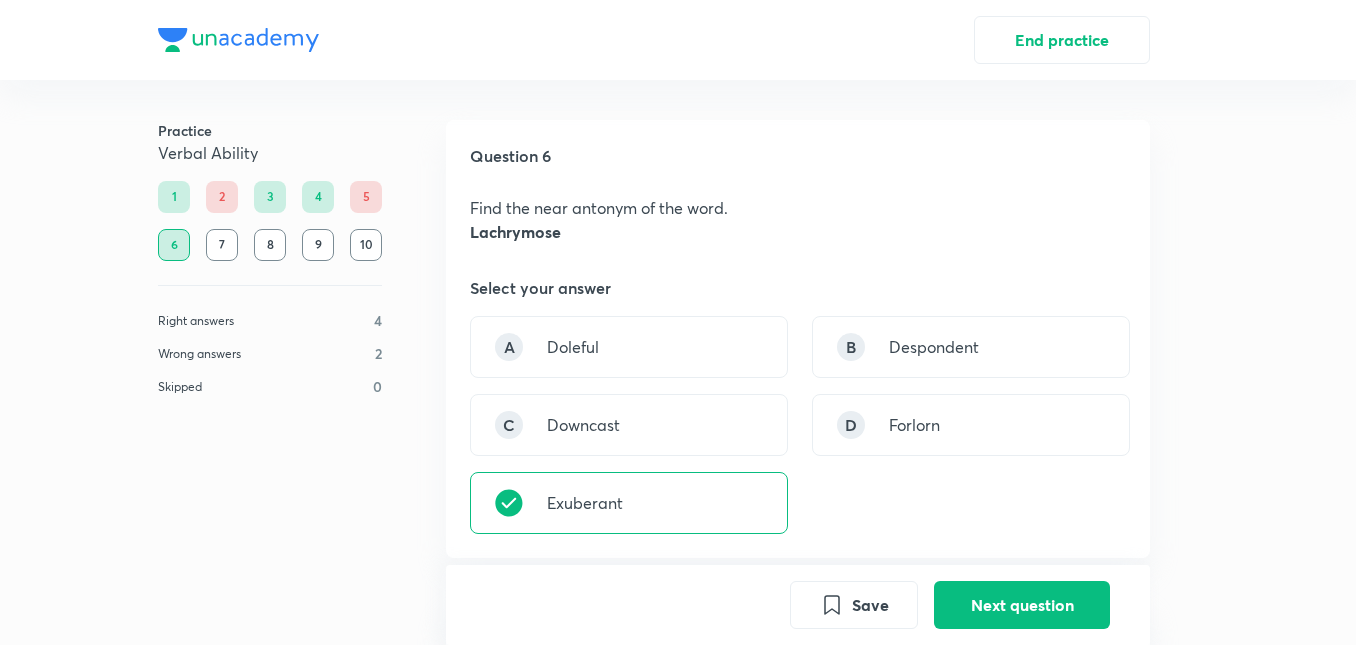scroll, scrollTop: 598, scrollLeft: 0, axis: vertical 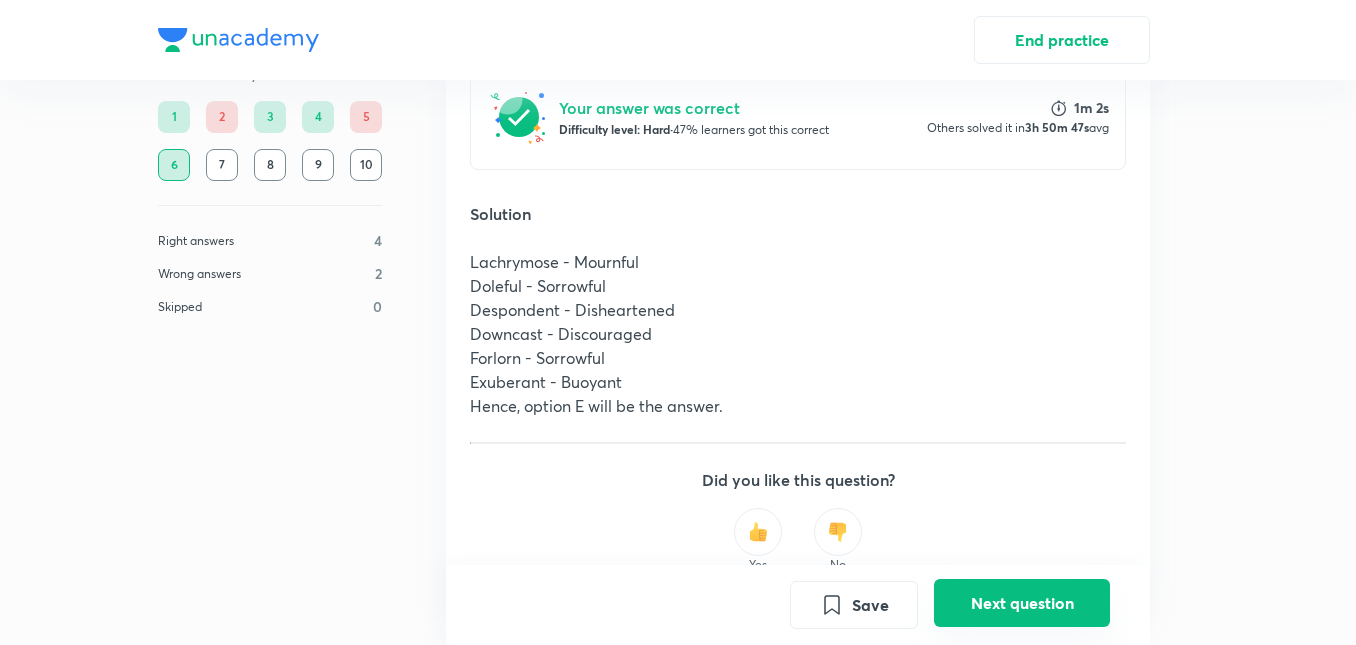 click on "Next question" at bounding box center (1022, 603) 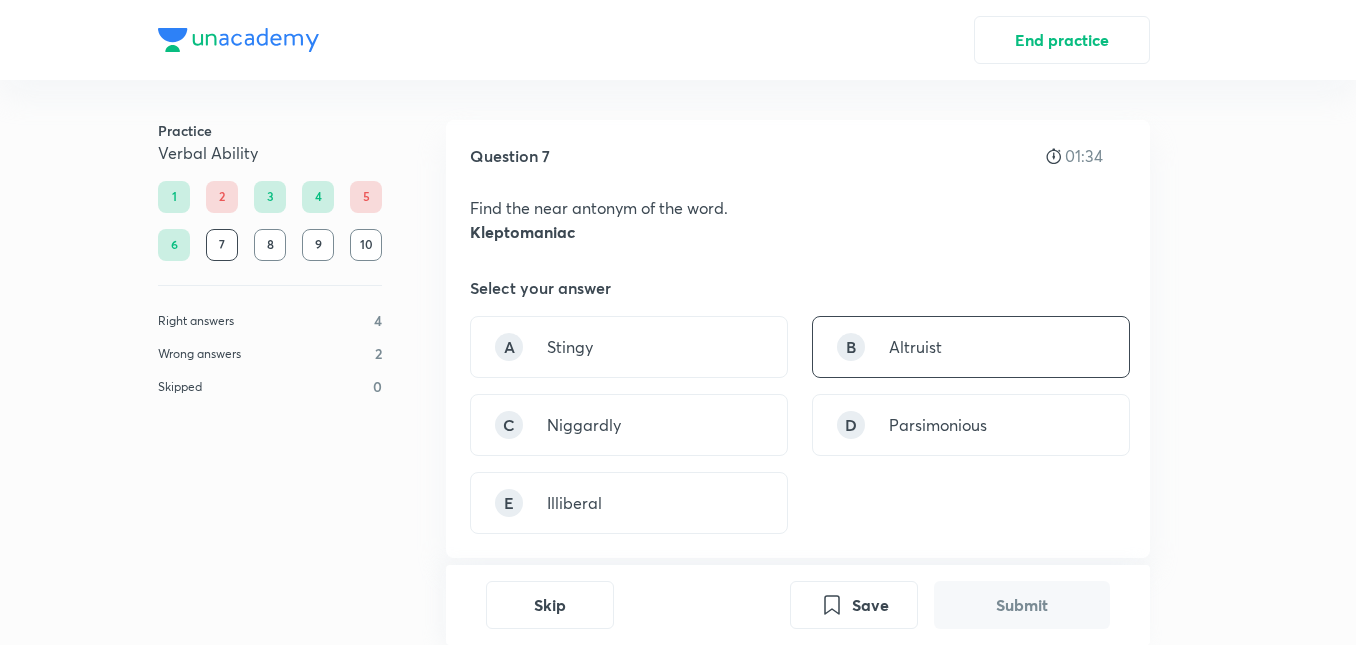 click on "B Altruist" at bounding box center [971, 347] 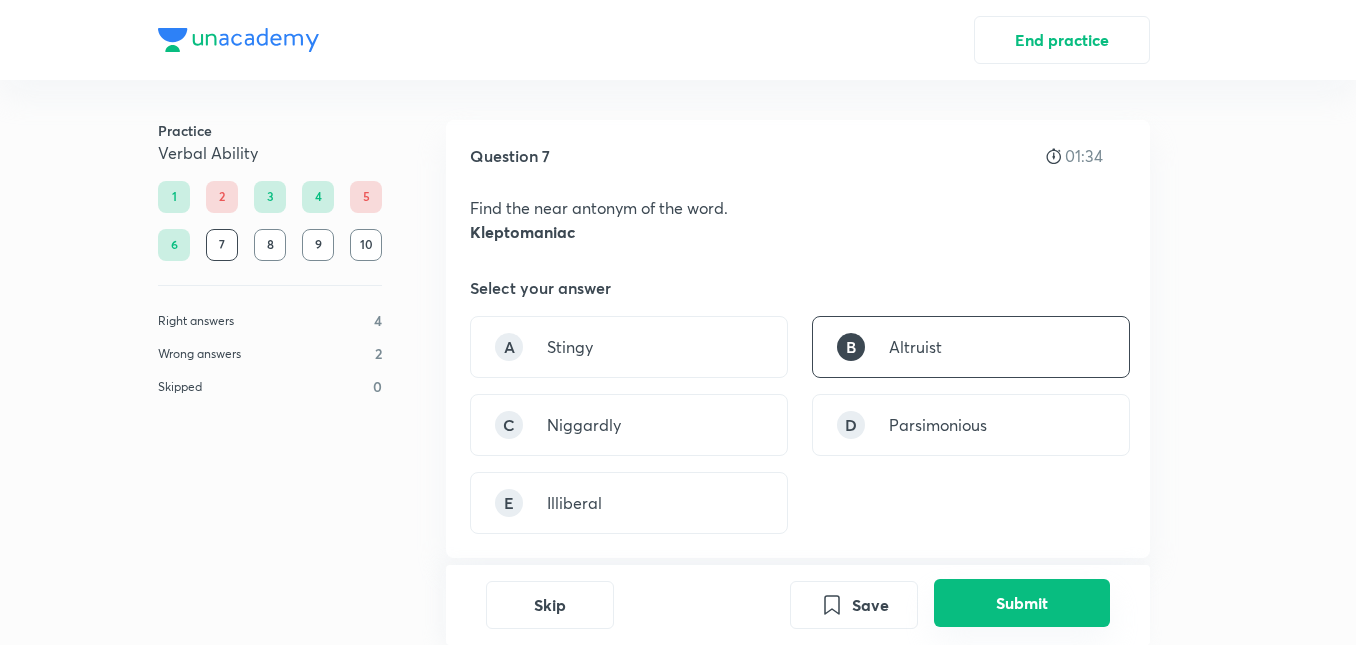 drag, startPoint x: 1015, startPoint y: 601, endPoint x: 1005, endPoint y: 591, distance: 14.142136 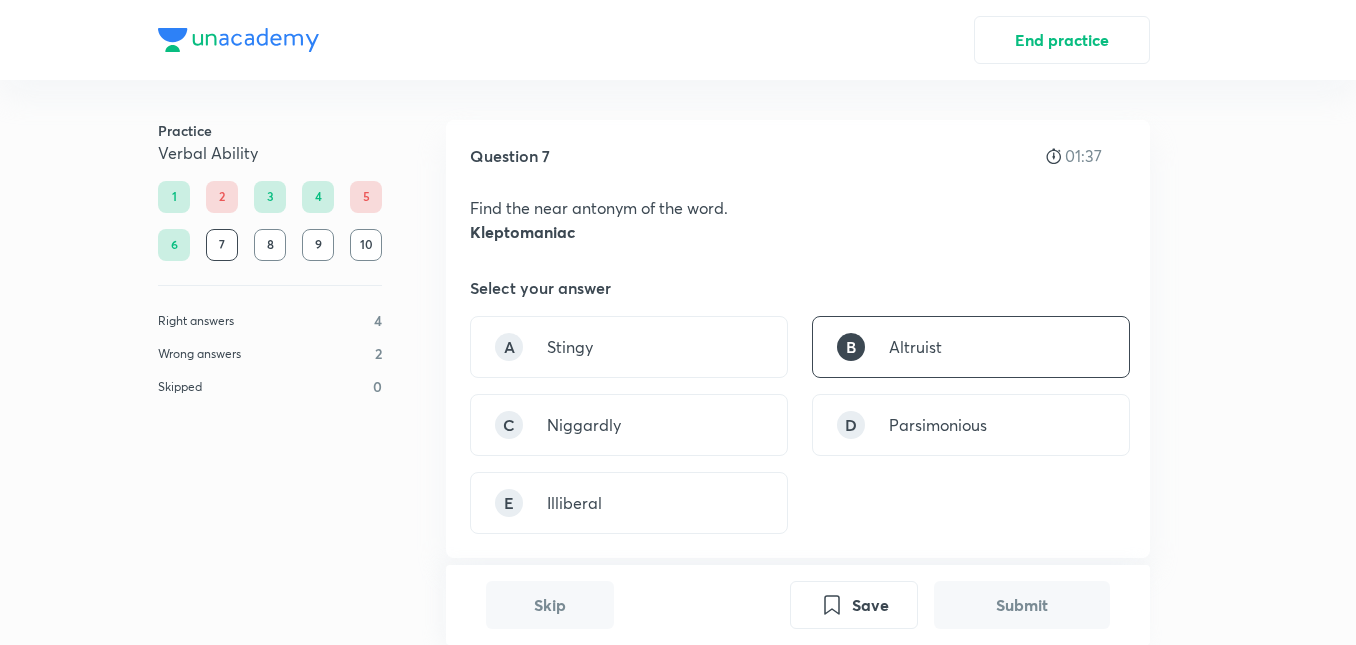 scroll, scrollTop: 598, scrollLeft: 0, axis: vertical 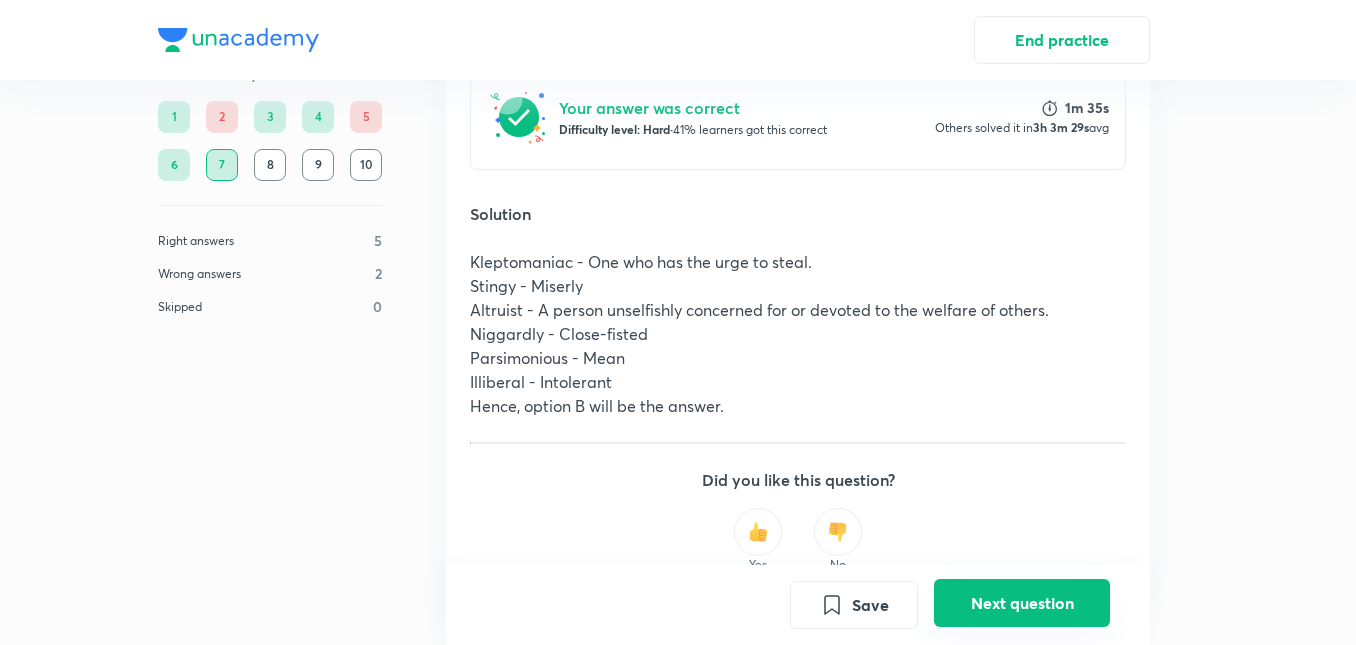 click on "Next question" at bounding box center (1022, 603) 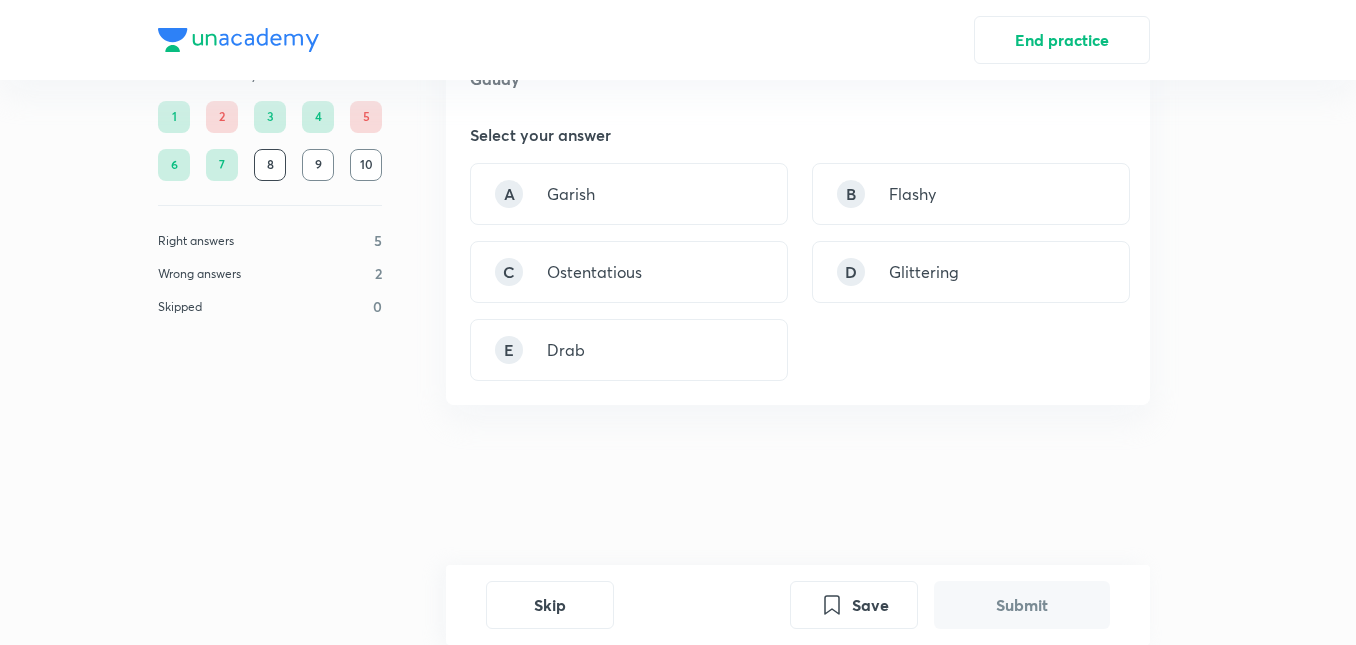 scroll, scrollTop: 0, scrollLeft: 0, axis: both 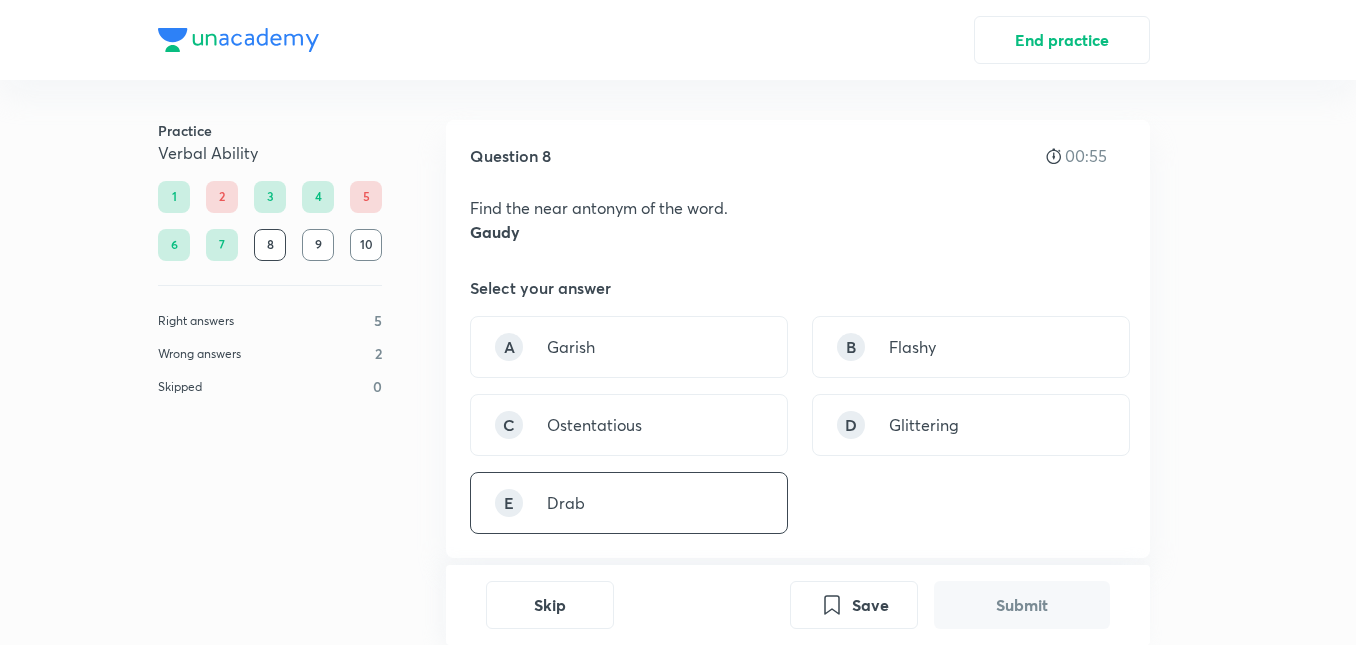 click on "E Drab" at bounding box center [629, 503] 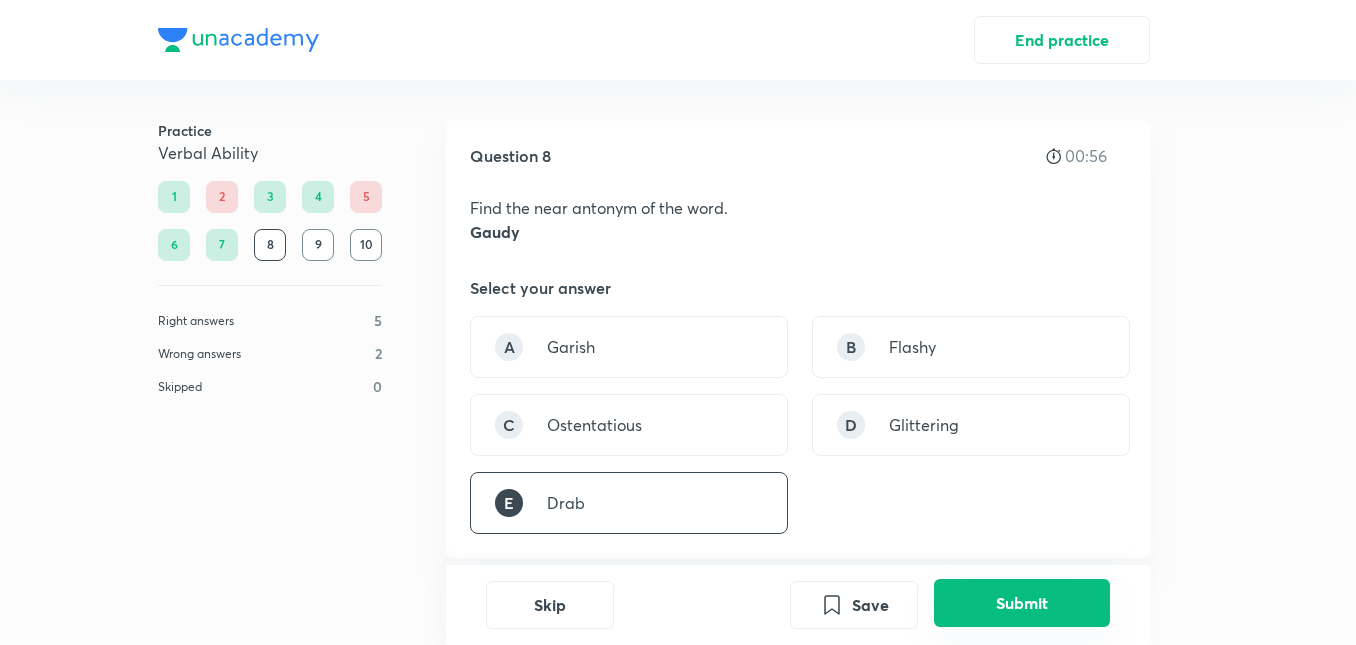 click on "Submit" at bounding box center (1022, 603) 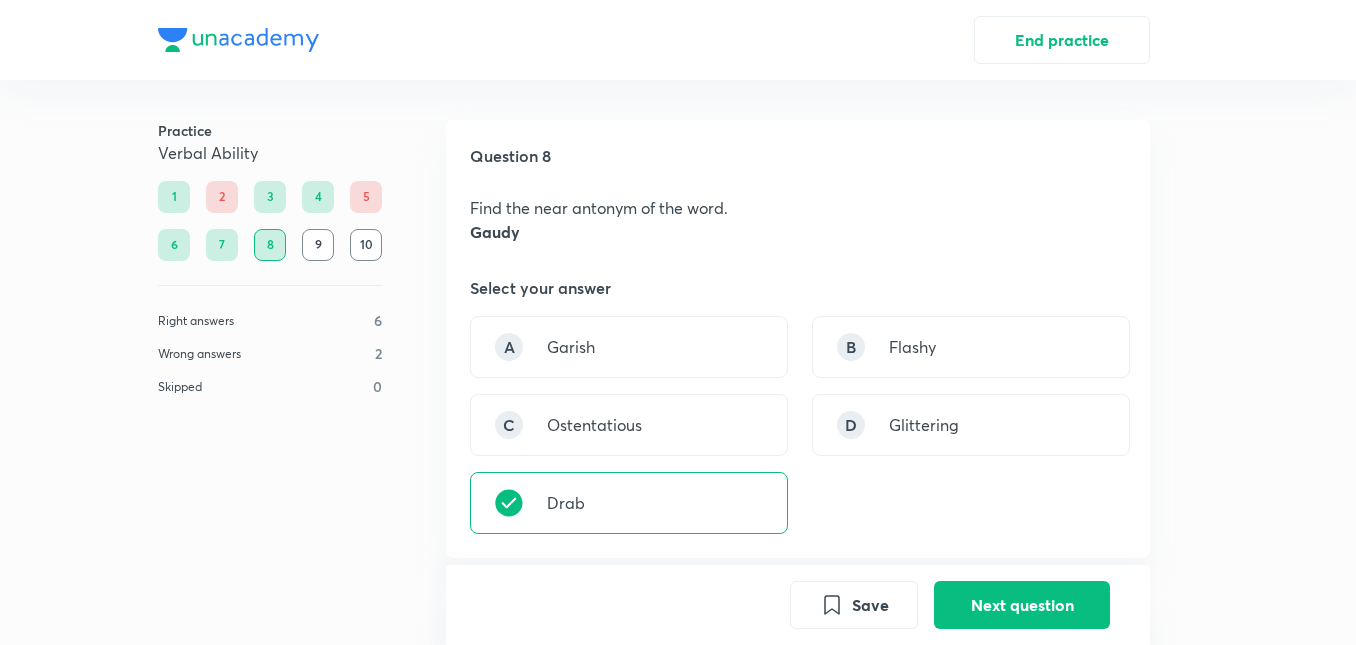 scroll, scrollTop: 598, scrollLeft: 0, axis: vertical 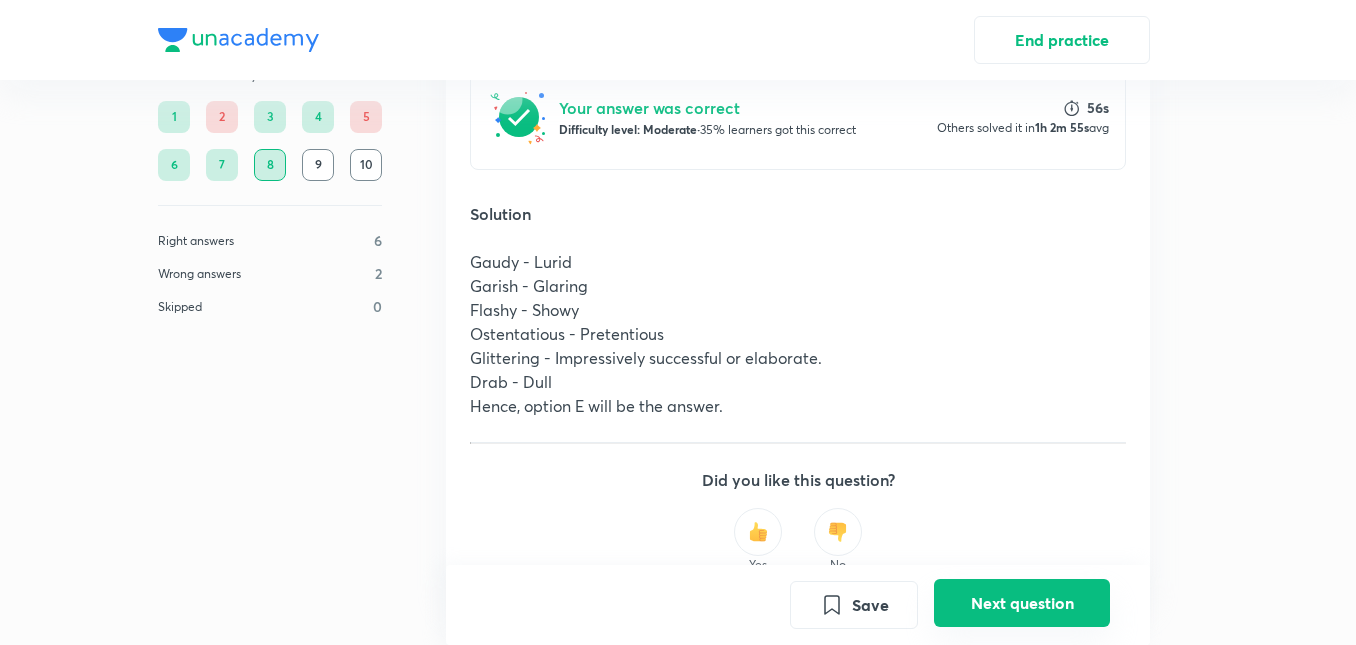 click on "Next question" at bounding box center [1022, 603] 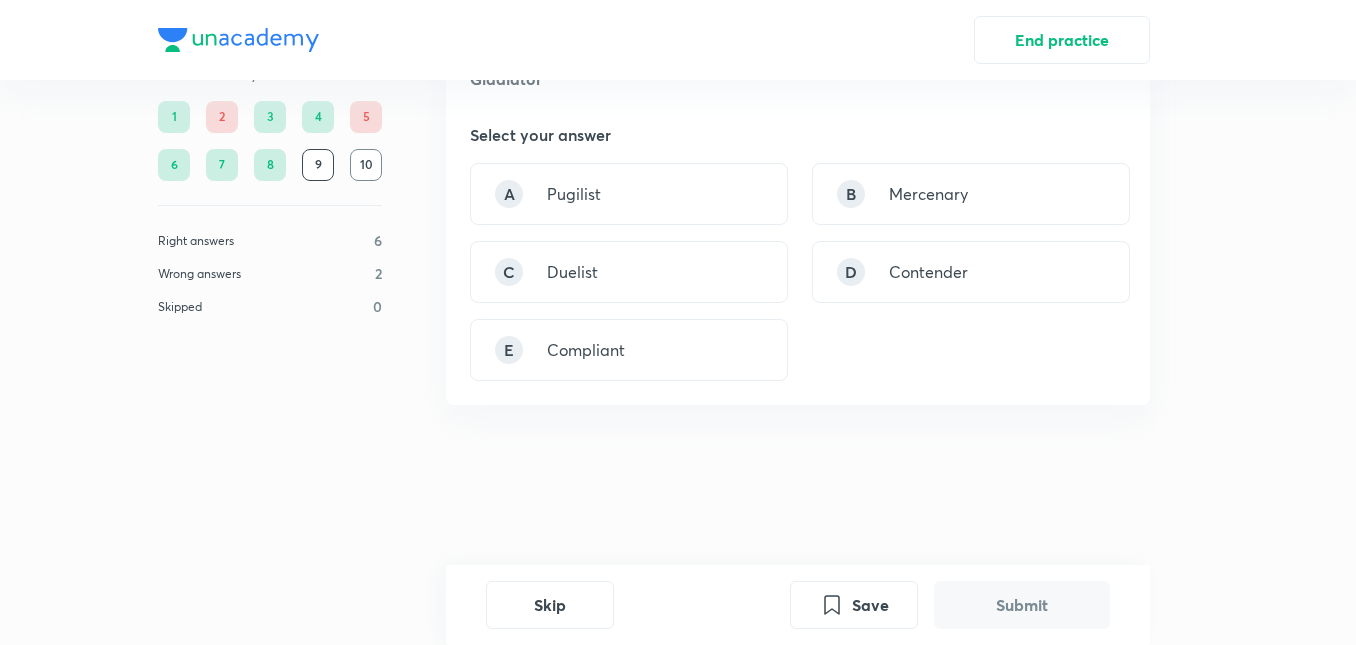 scroll, scrollTop: 0, scrollLeft: 0, axis: both 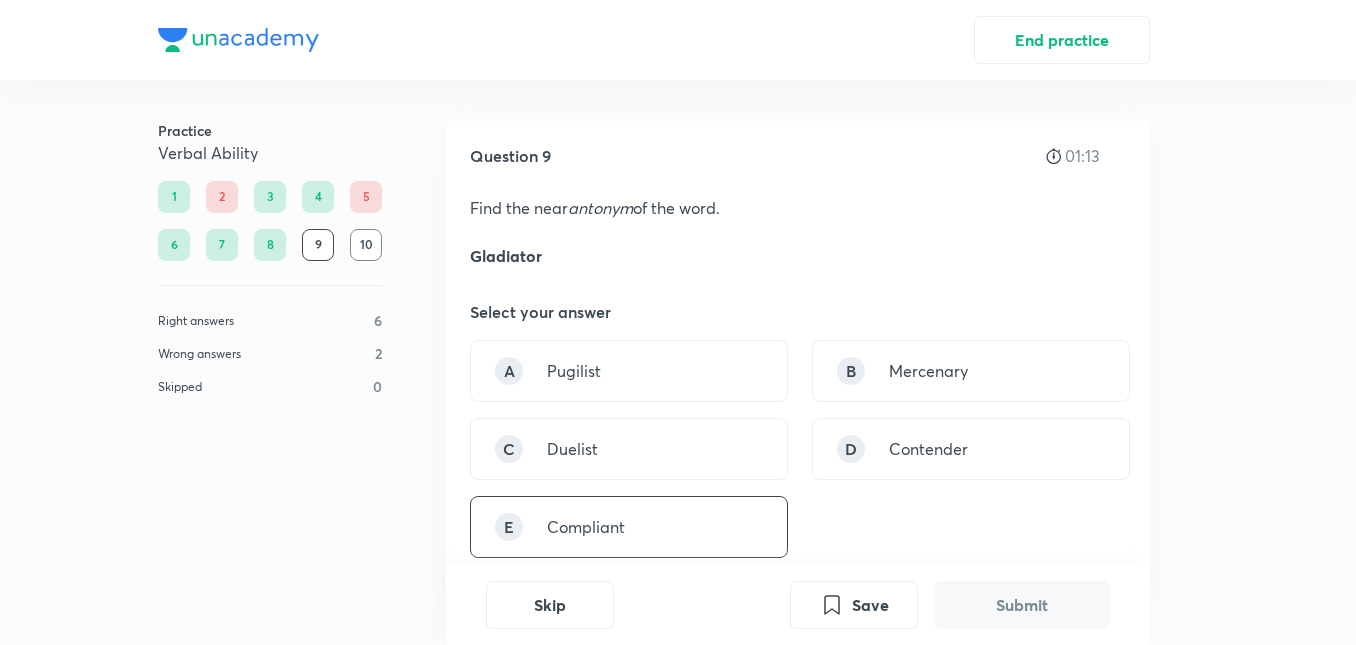 click on "E Compliant" at bounding box center [629, 527] 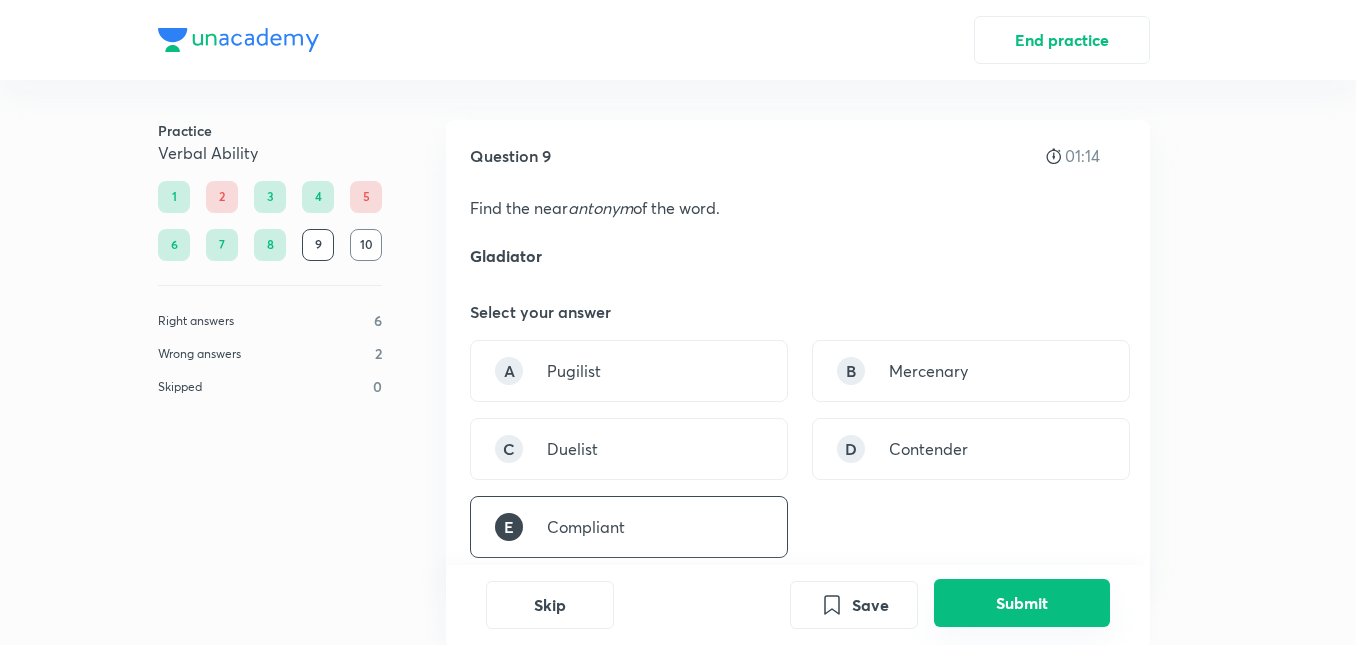 click on "Submit" at bounding box center (1022, 603) 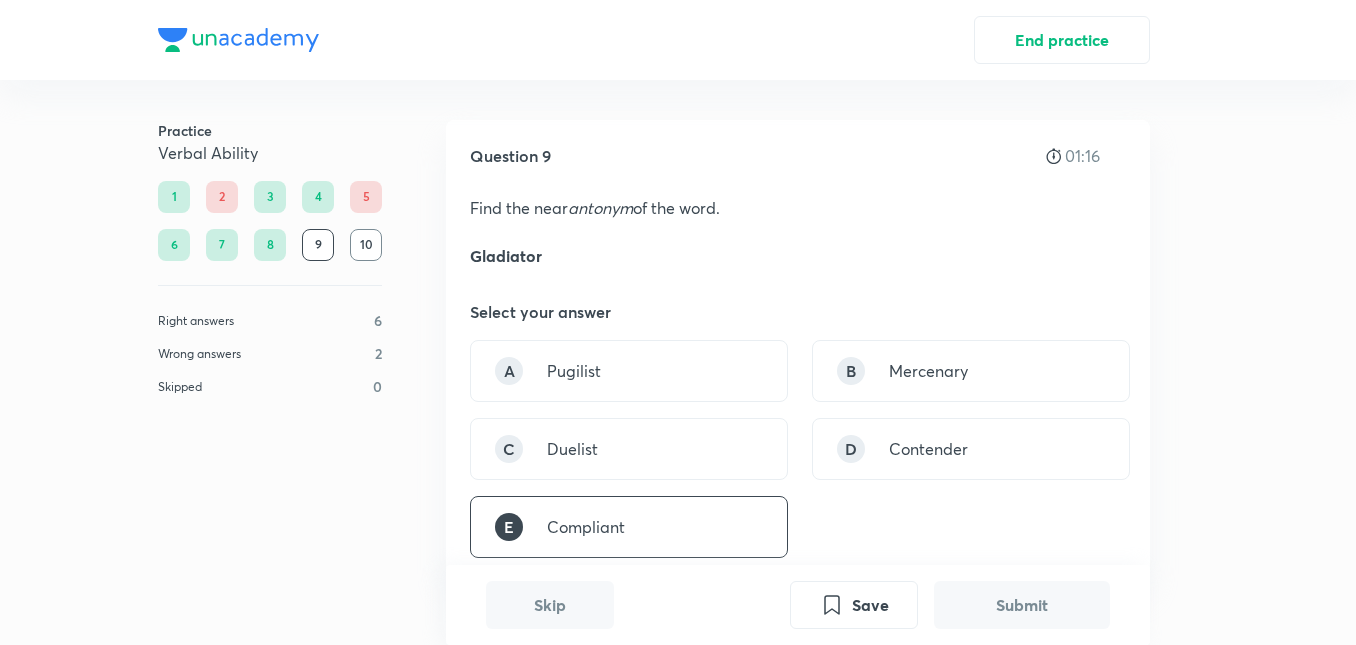 scroll, scrollTop: 623, scrollLeft: 0, axis: vertical 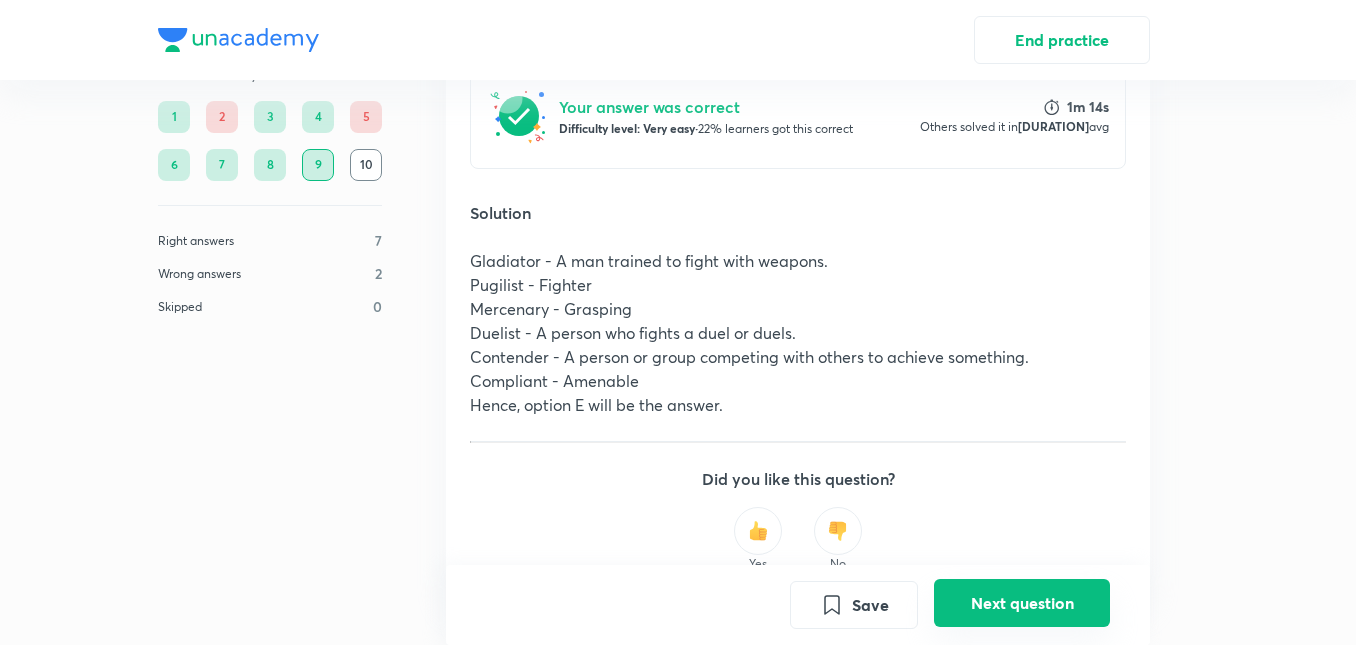 click on "Next question" at bounding box center (1022, 603) 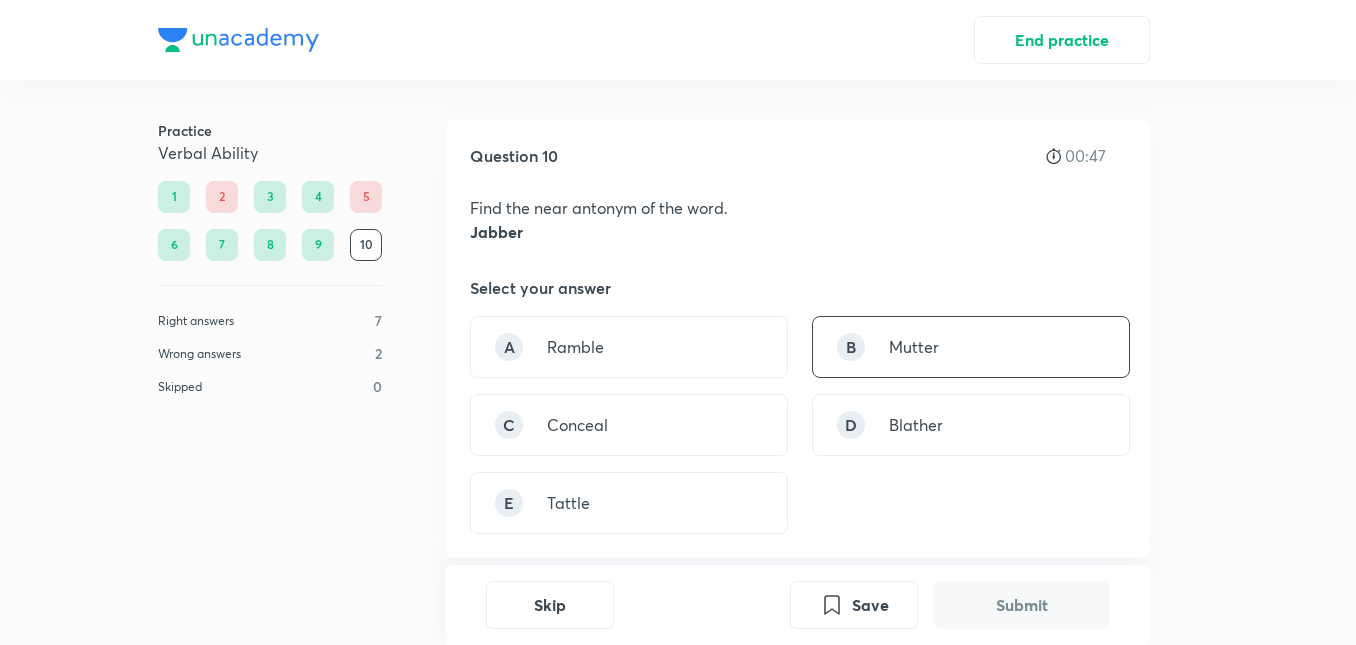 click on "B Mutter" at bounding box center [971, 347] 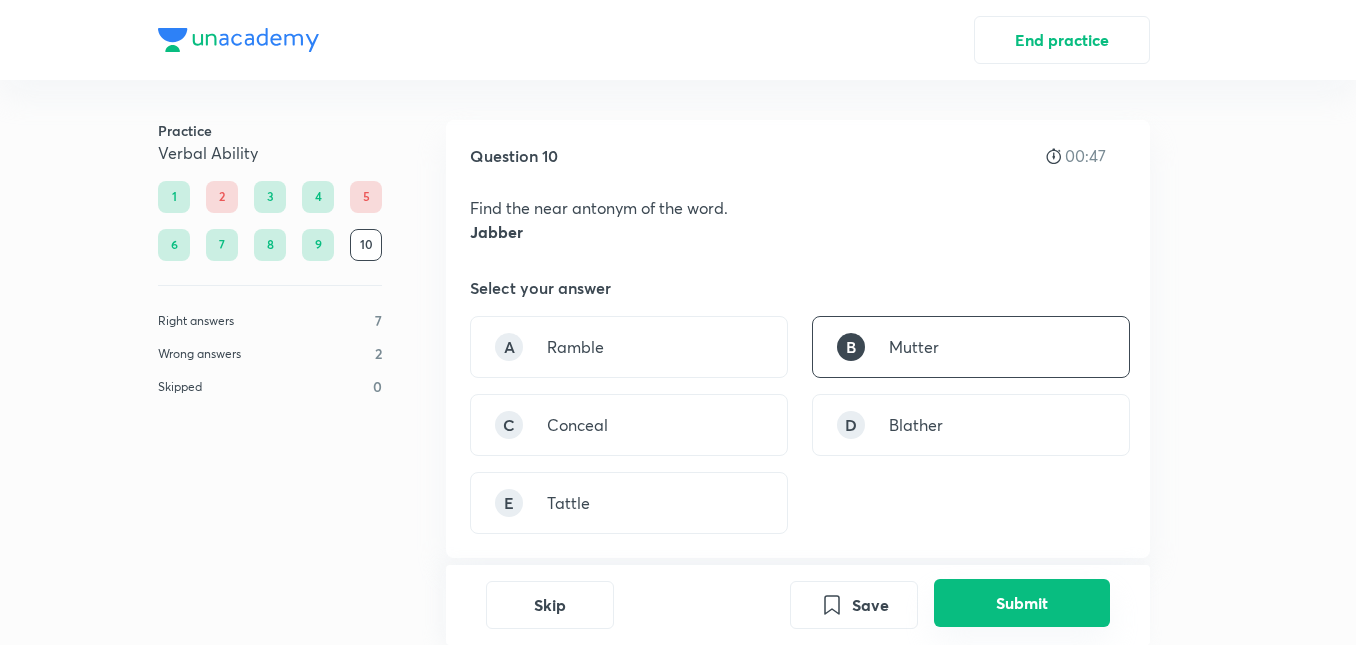 click on "Submit" at bounding box center [1022, 603] 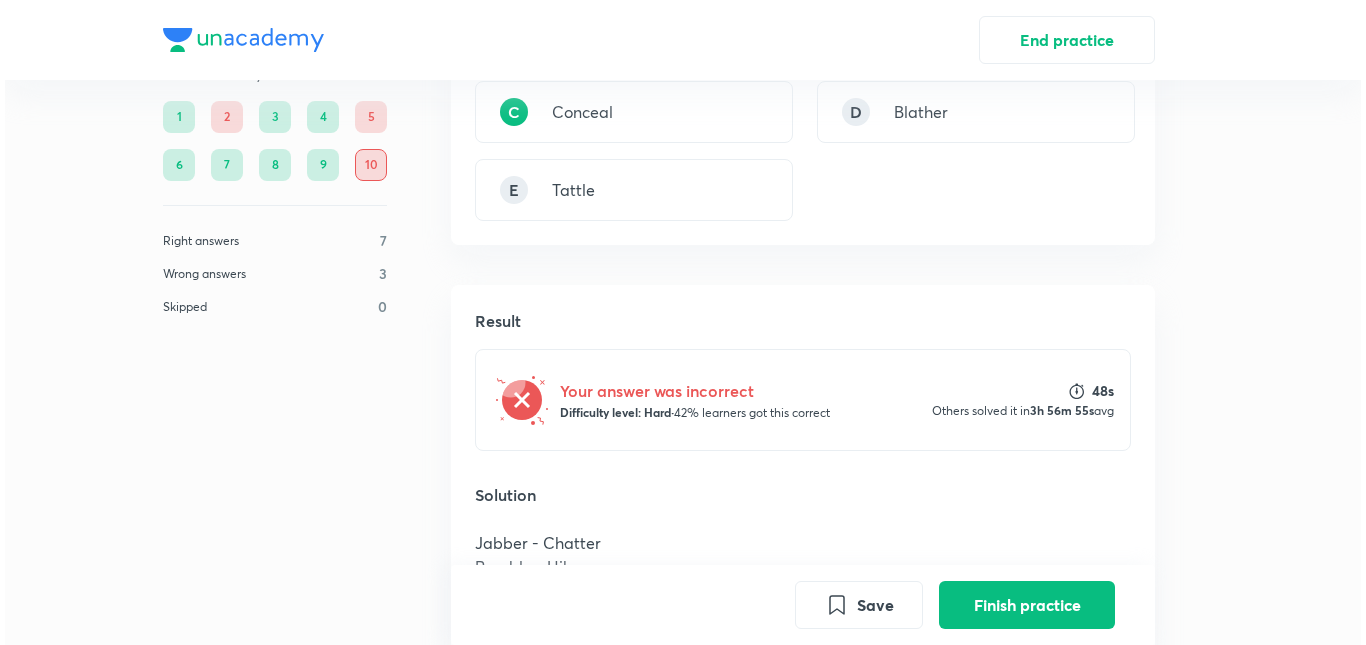 scroll, scrollTop: 598, scrollLeft: 0, axis: vertical 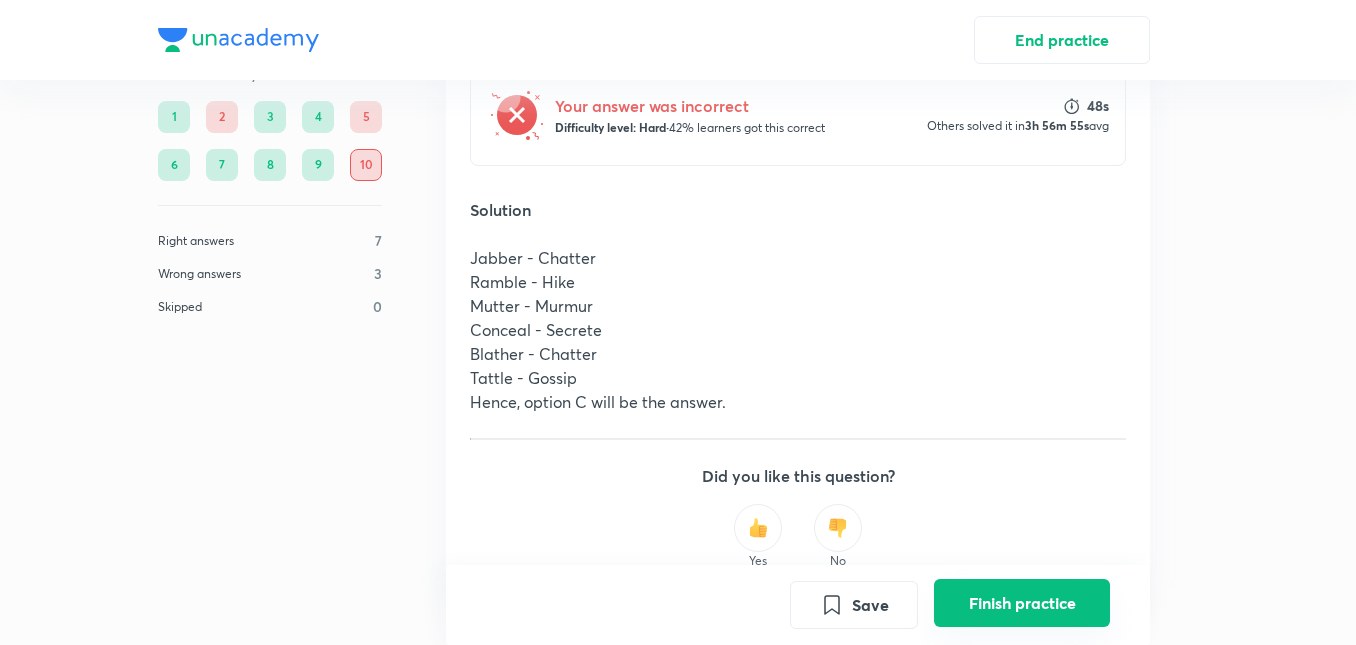 click on "Finish practice" at bounding box center (1022, 603) 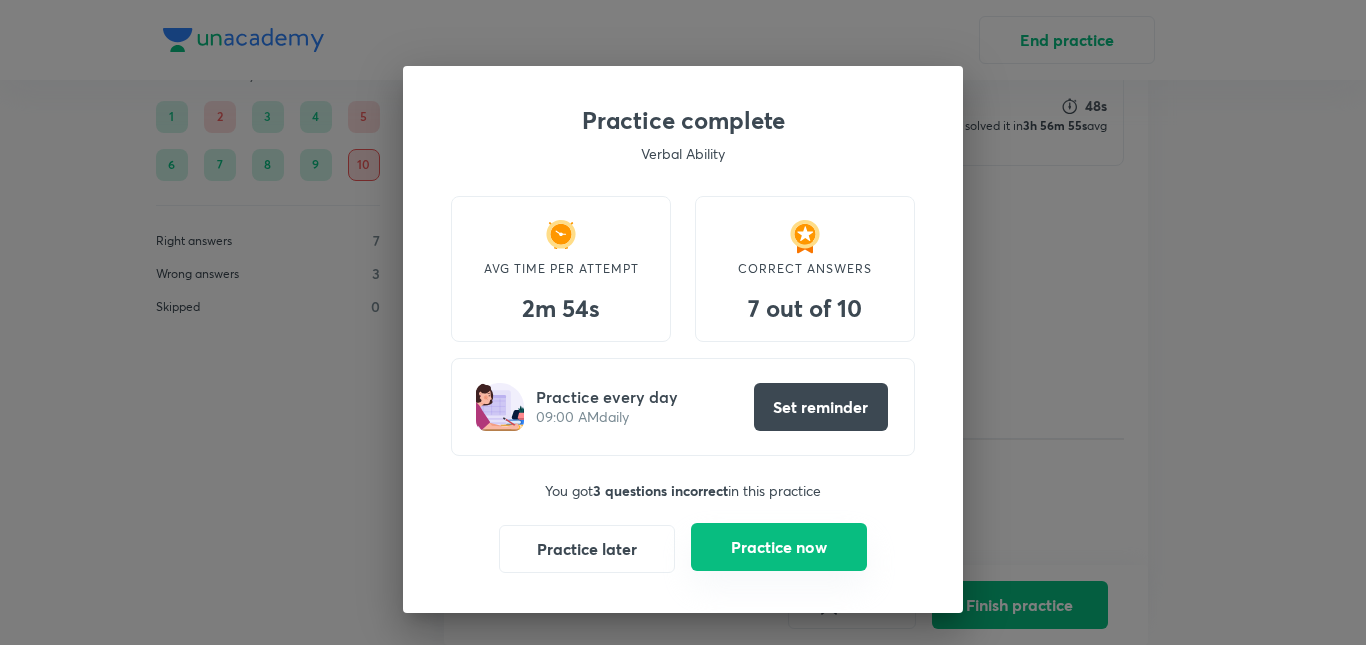 click on "Practice now" at bounding box center (779, 547) 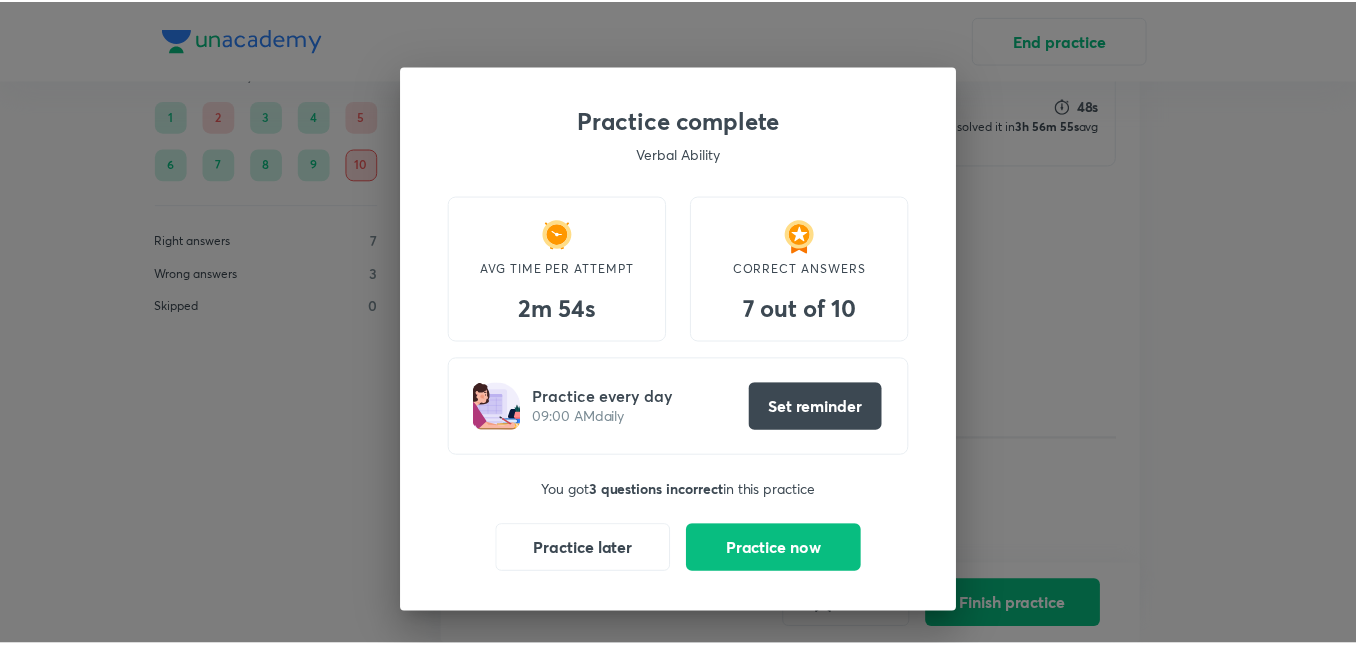 scroll, scrollTop: 0, scrollLeft: 0, axis: both 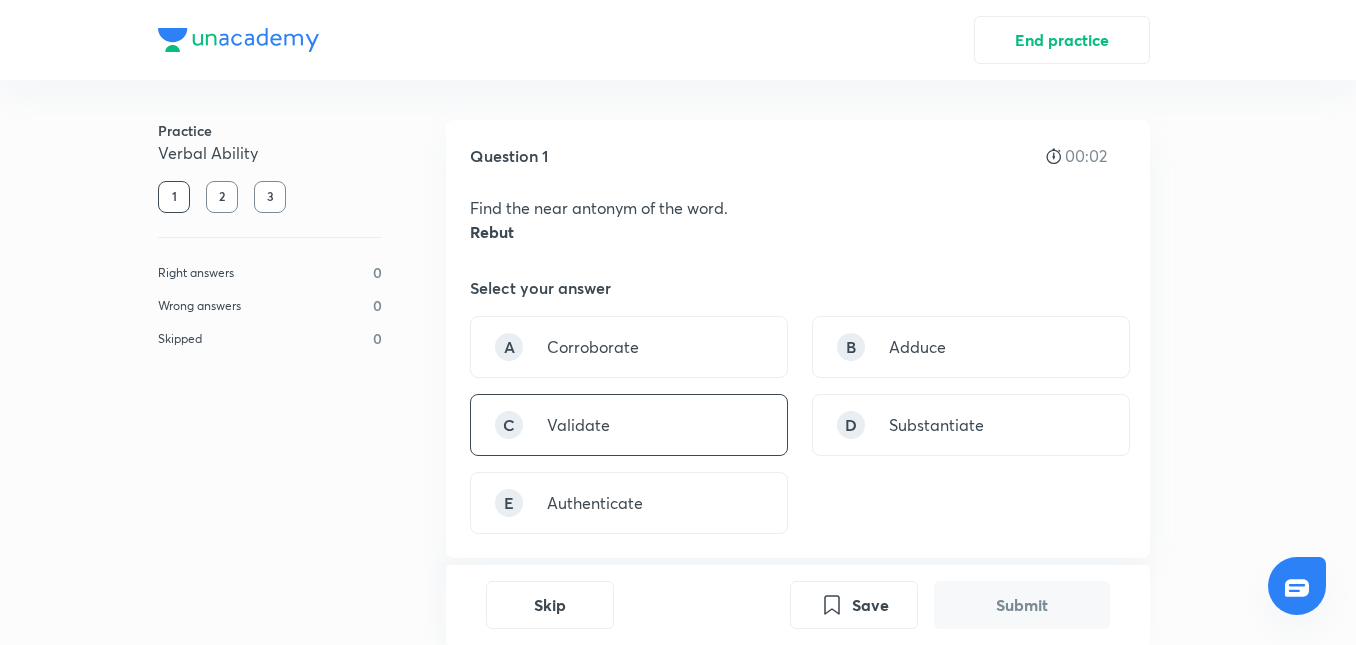 click on "C Validate" at bounding box center [629, 425] 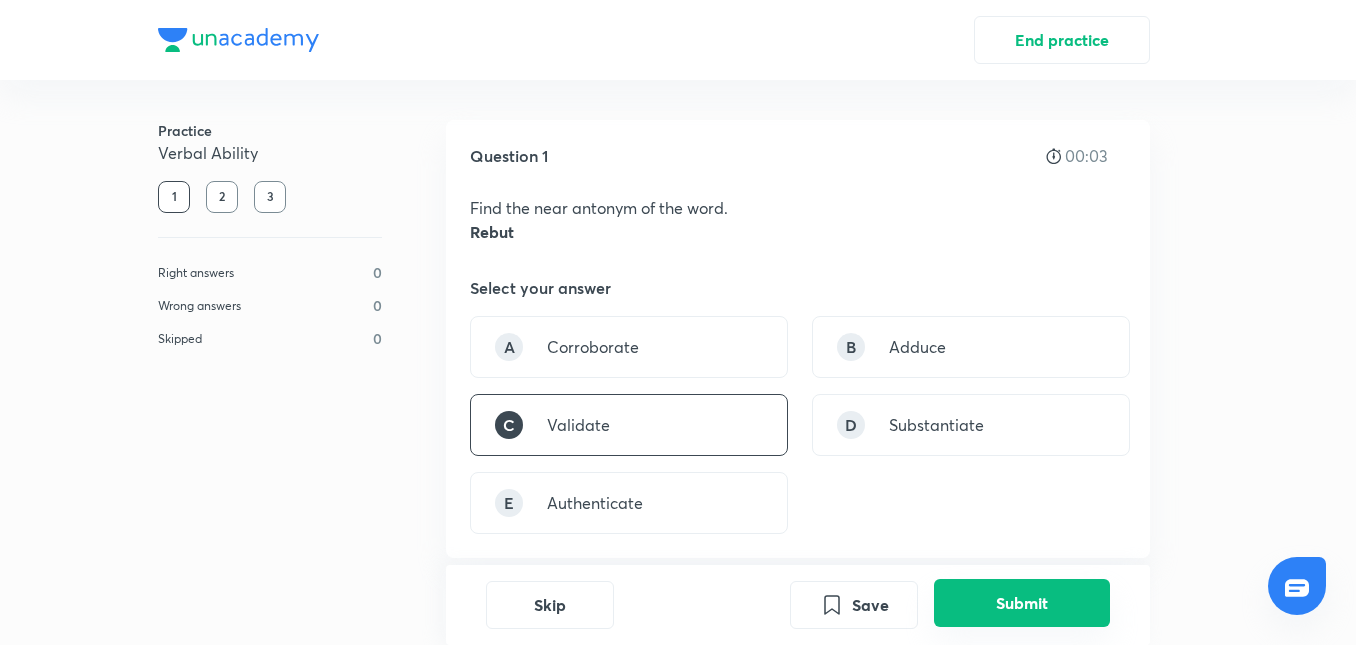 click on "Submit" at bounding box center (1022, 603) 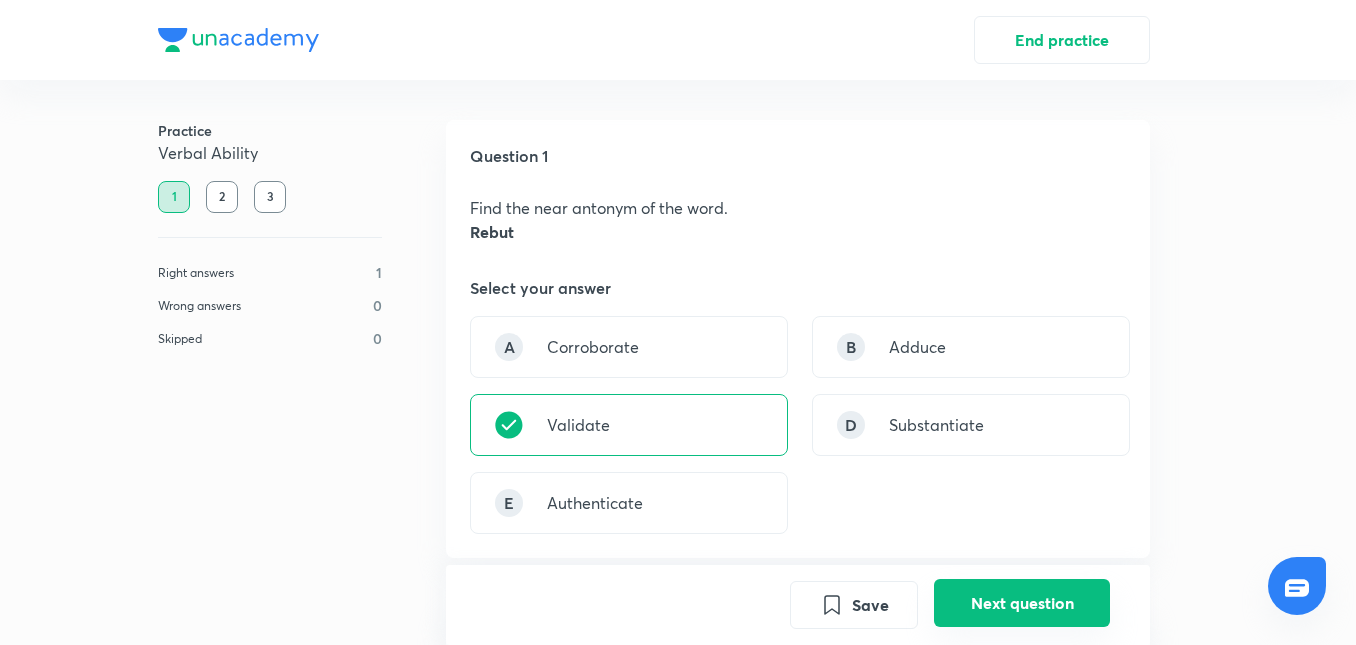 scroll, scrollTop: 598, scrollLeft: 0, axis: vertical 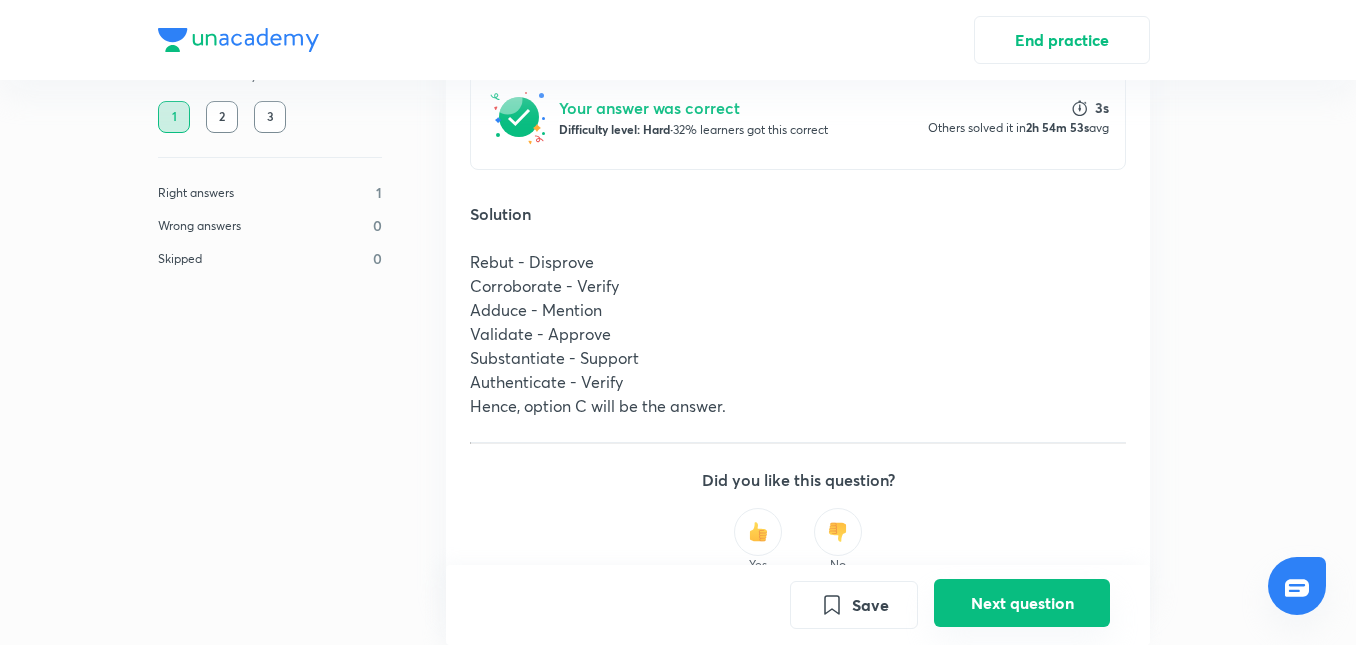 click on "Next question" at bounding box center [1022, 603] 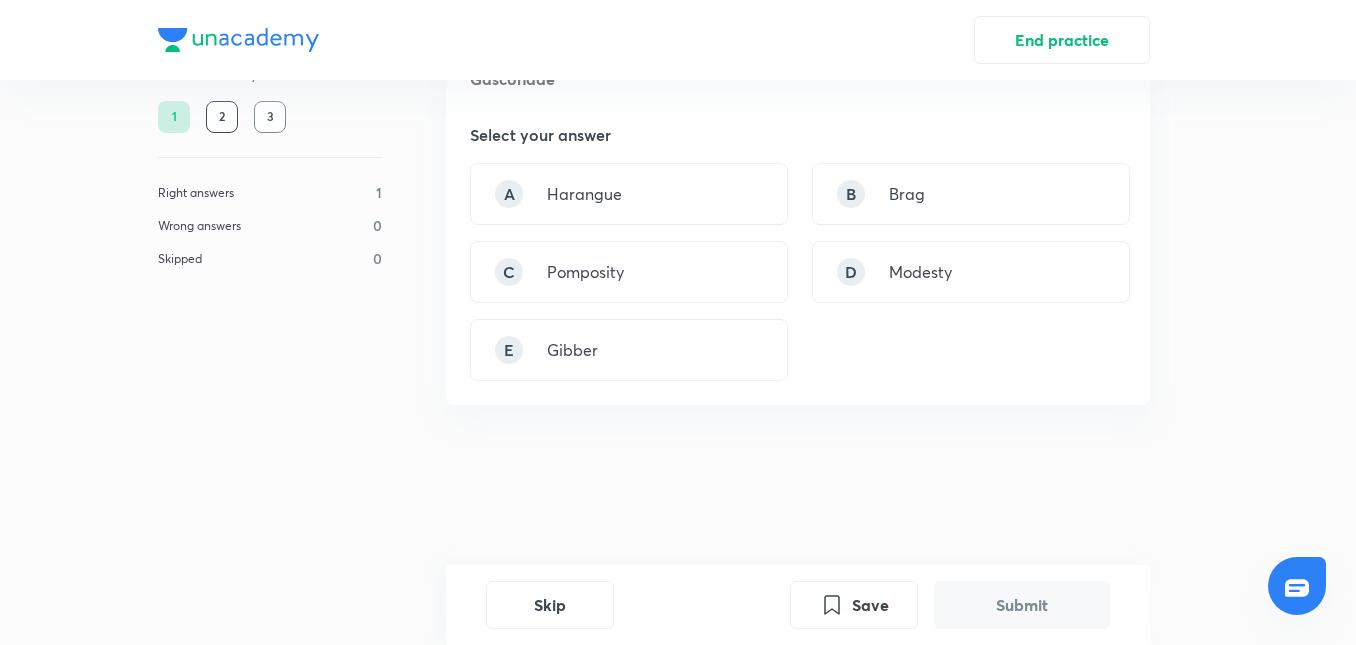 scroll, scrollTop: 0, scrollLeft: 0, axis: both 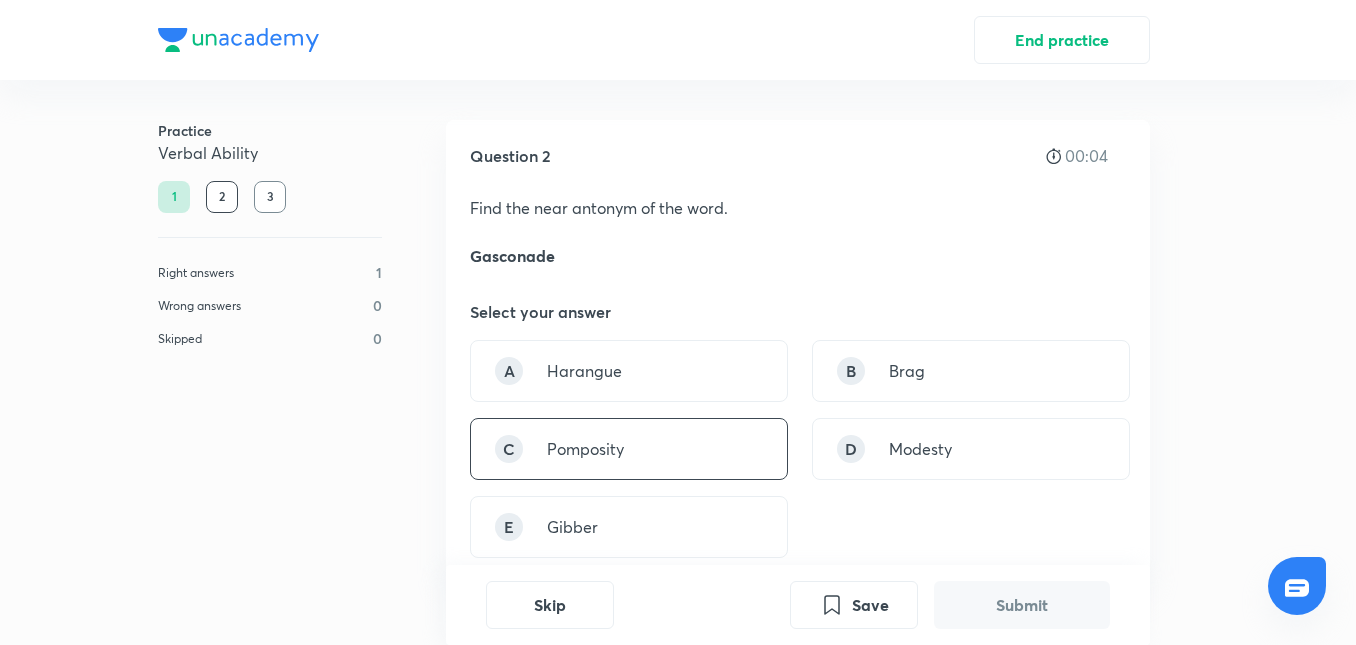 click on "C Pomposity" at bounding box center [629, 449] 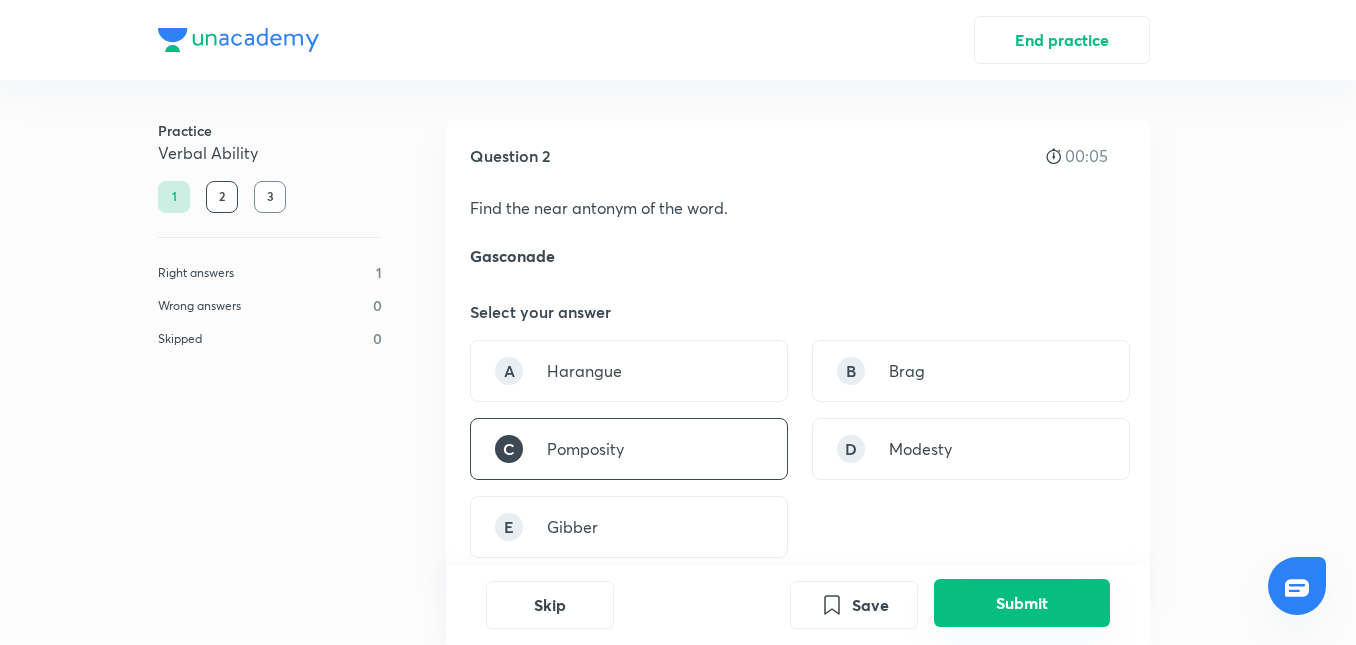 click on "Submit" at bounding box center [1022, 603] 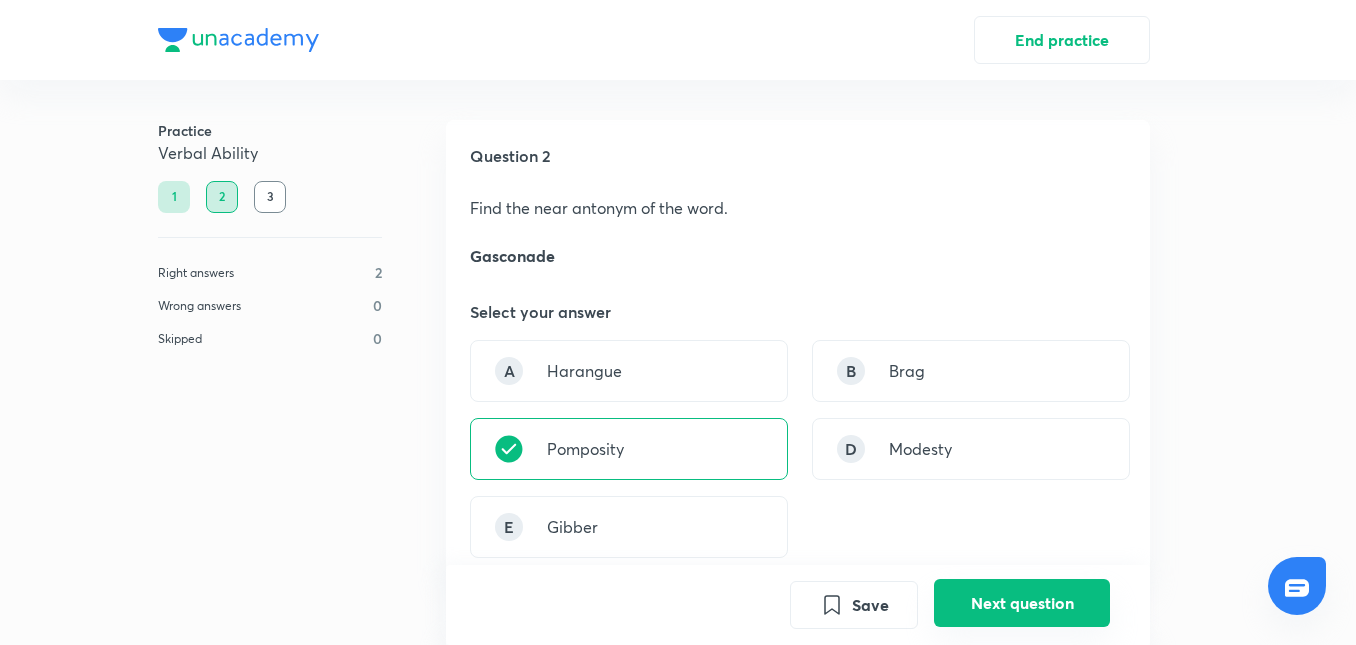 scroll, scrollTop: 622, scrollLeft: 0, axis: vertical 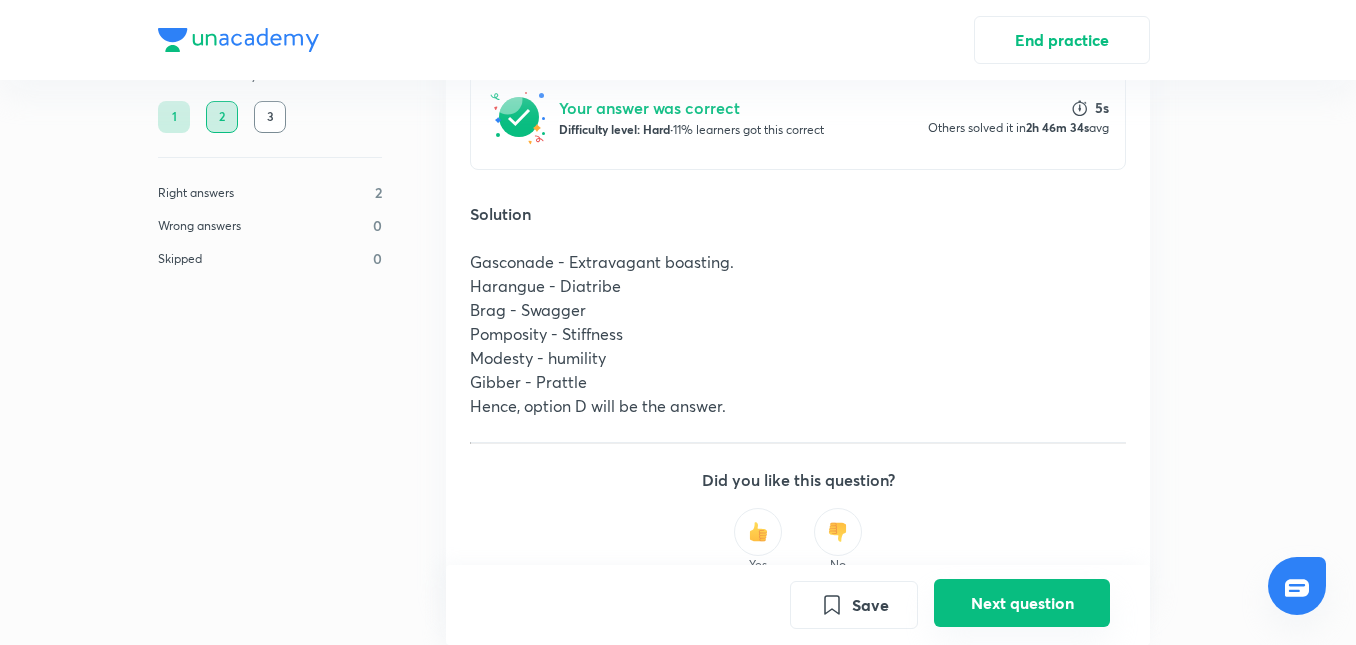 click on "Next question" at bounding box center [1022, 603] 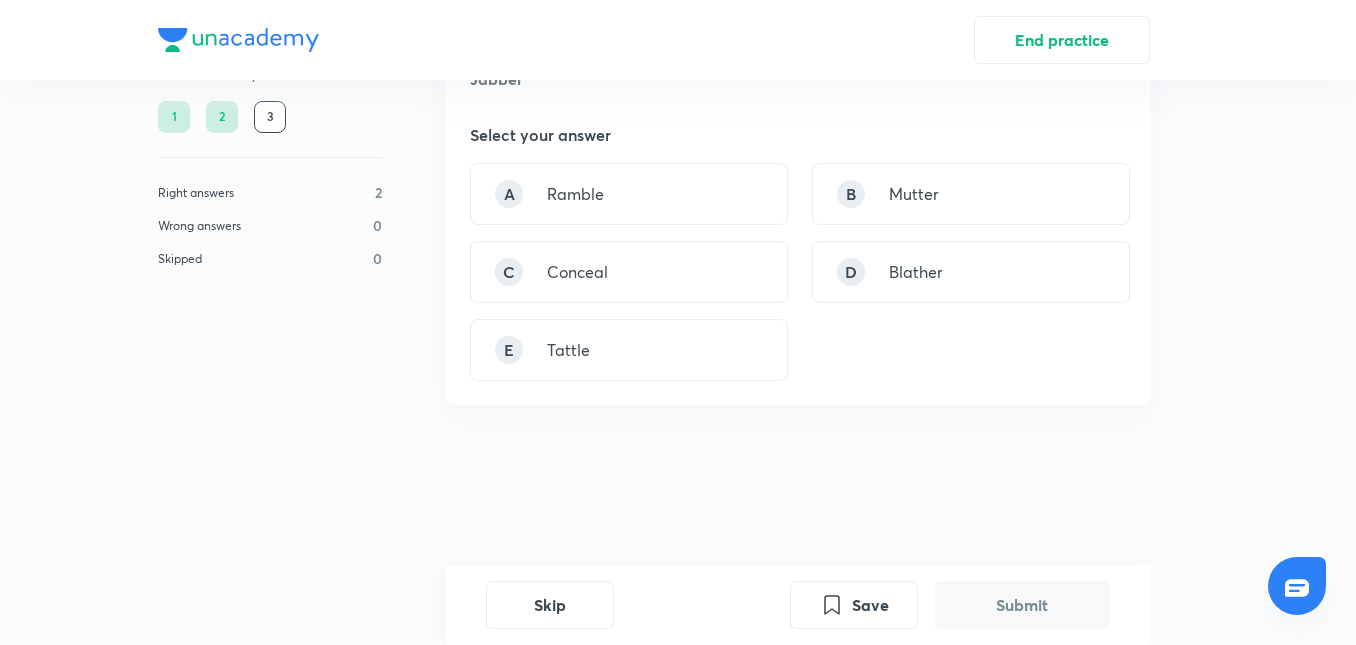 scroll, scrollTop: 0, scrollLeft: 0, axis: both 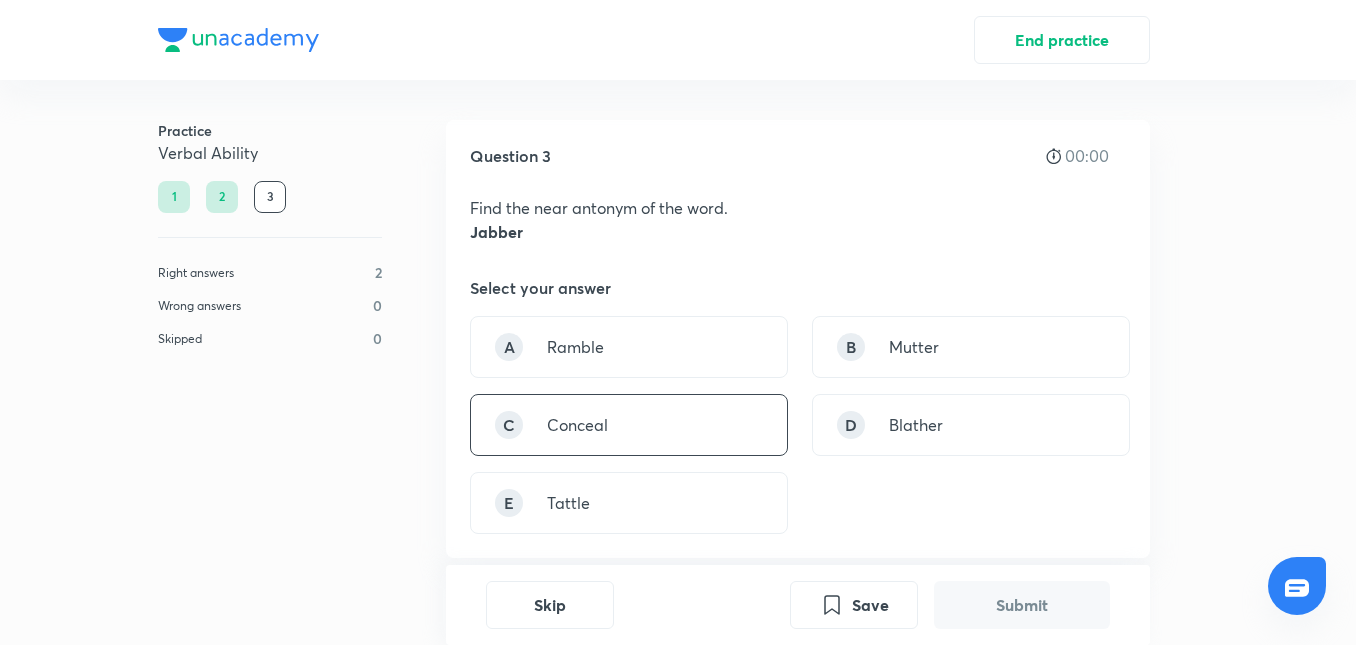 click on "C Conceal" at bounding box center [629, 425] 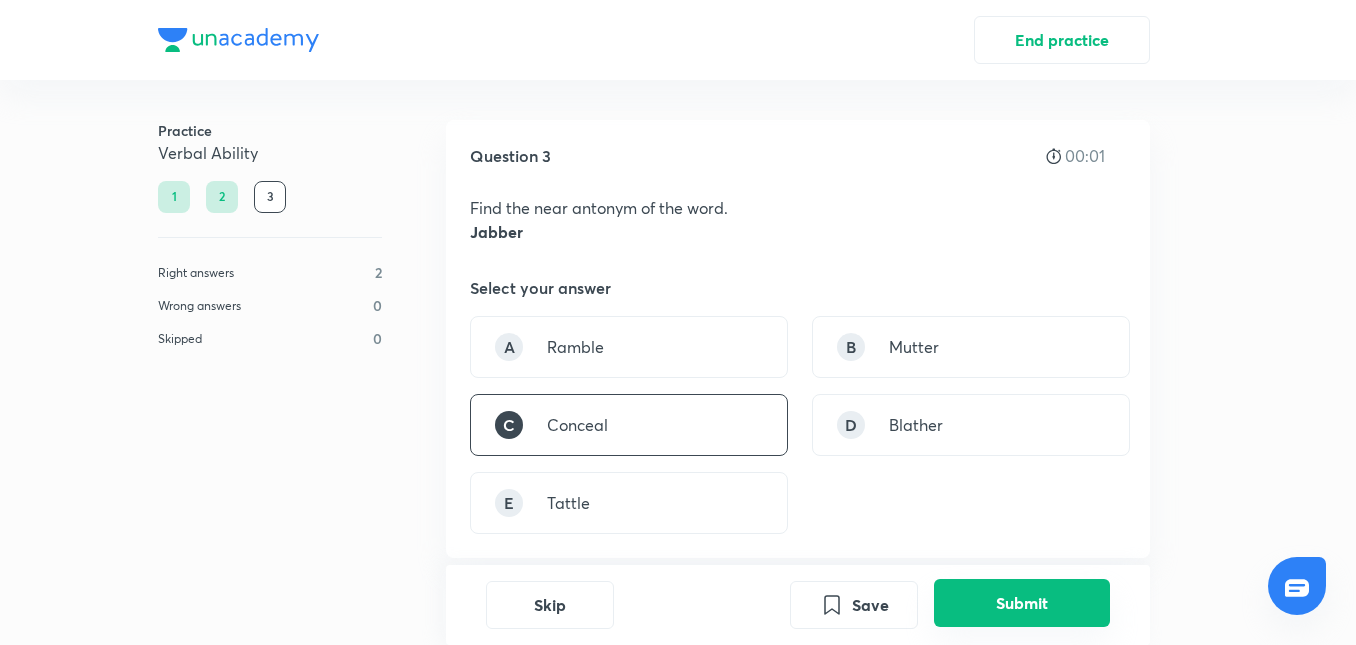 click on "Submit" at bounding box center (1022, 603) 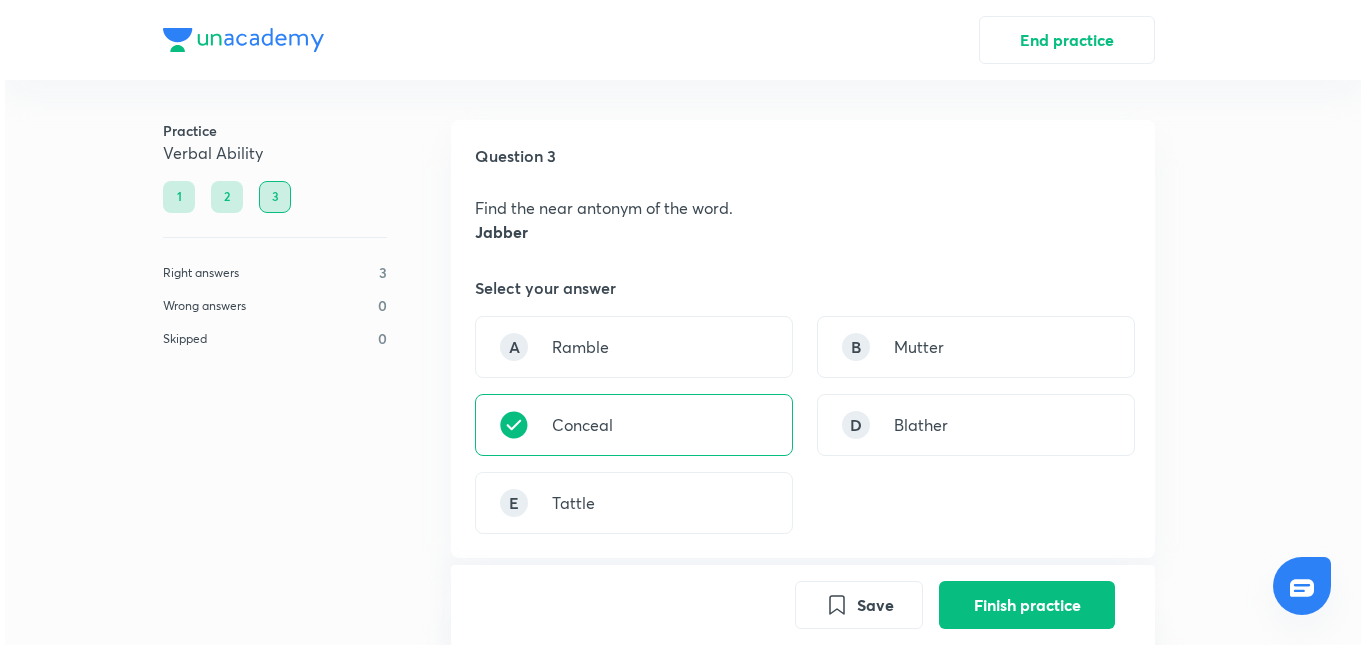 scroll, scrollTop: 598, scrollLeft: 0, axis: vertical 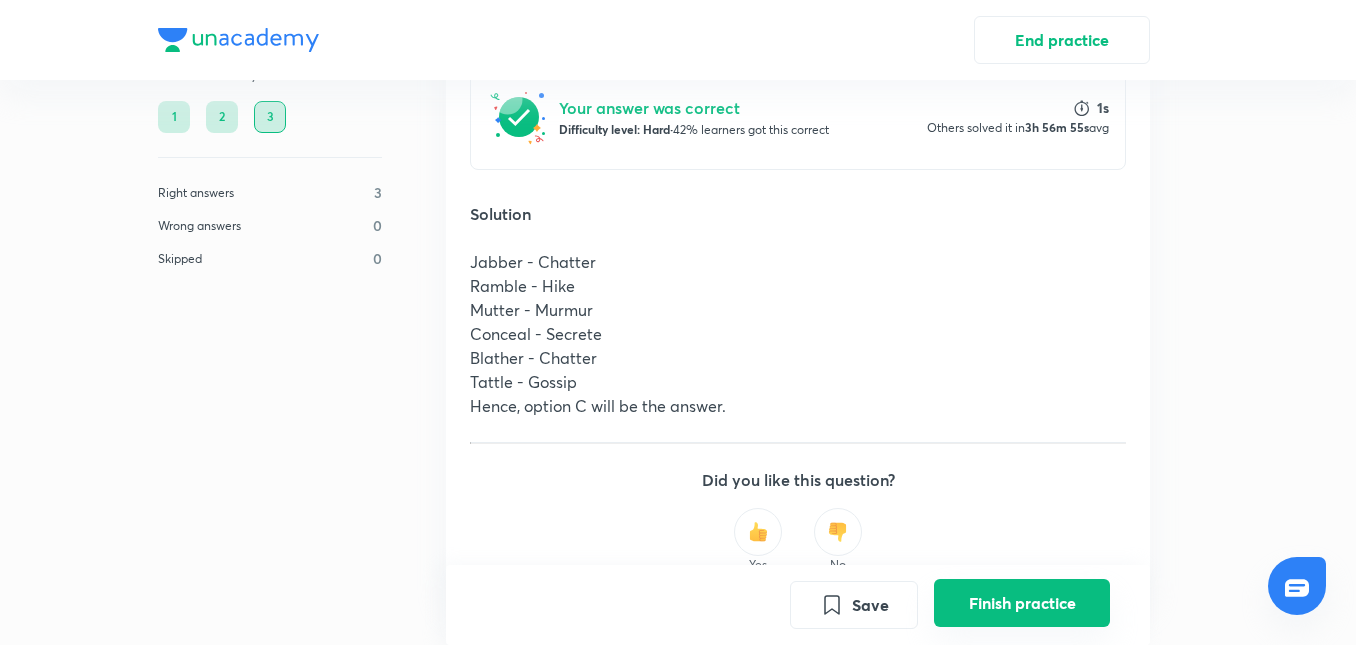 click on "Finish practice" at bounding box center (1022, 603) 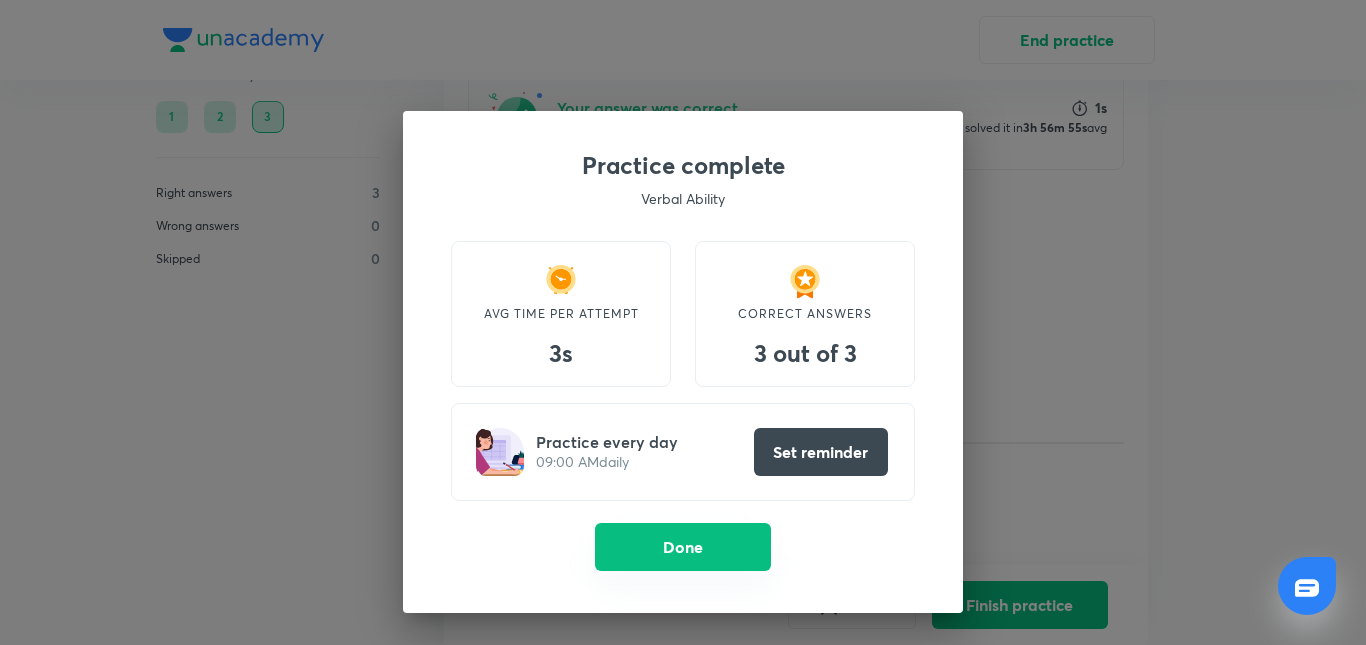 click on "Done" at bounding box center [683, 547] 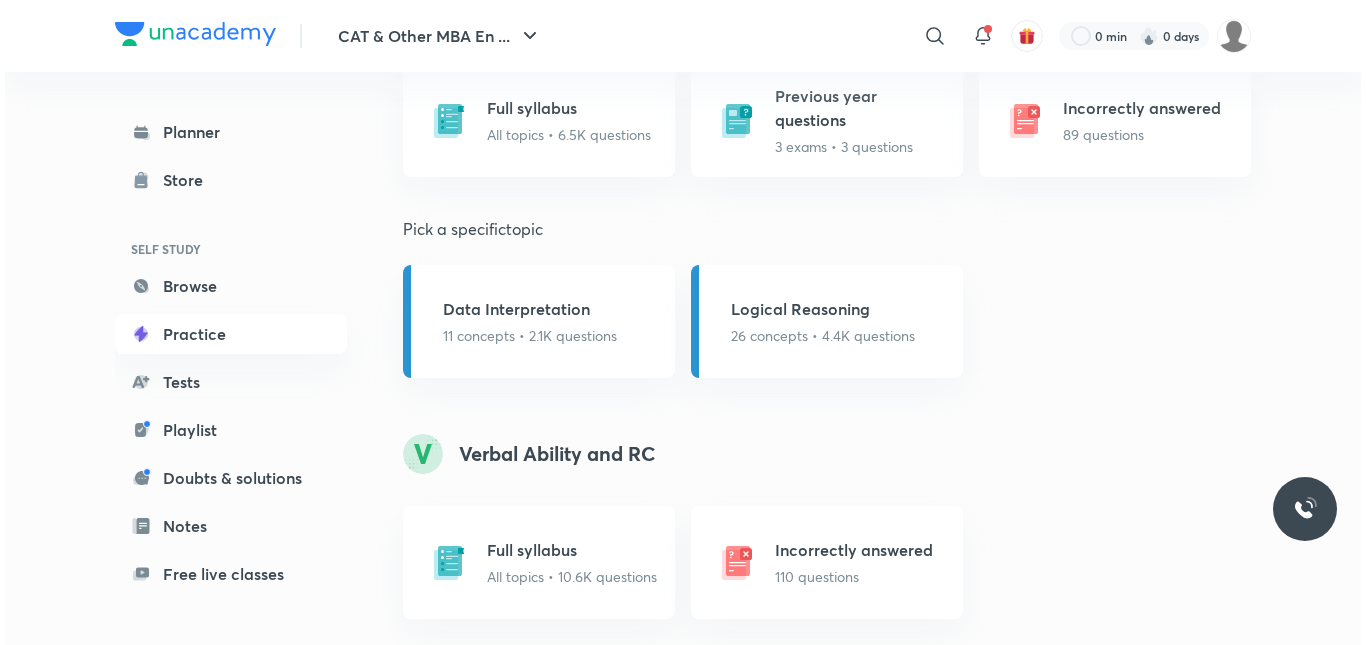 scroll, scrollTop: 1600, scrollLeft: 0, axis: vertical 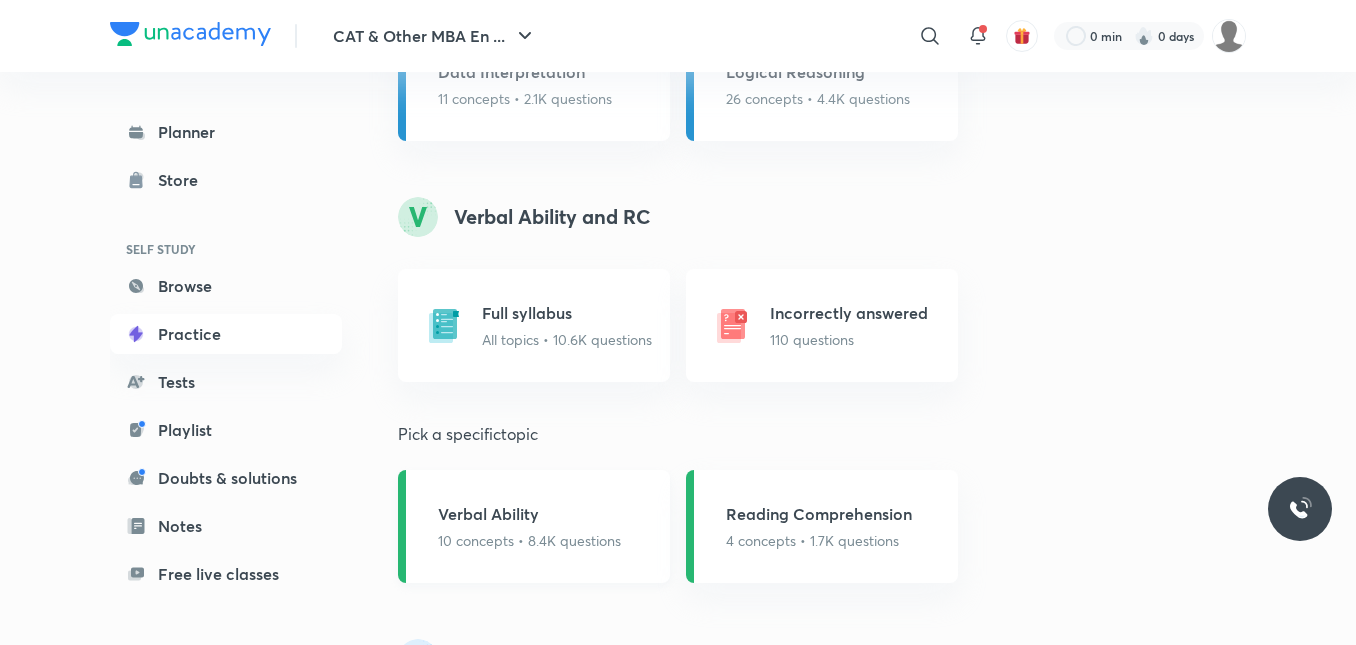 click on "Verbal Ability 10 concepts • 8.4K questions" at bounding box center [534, 526] 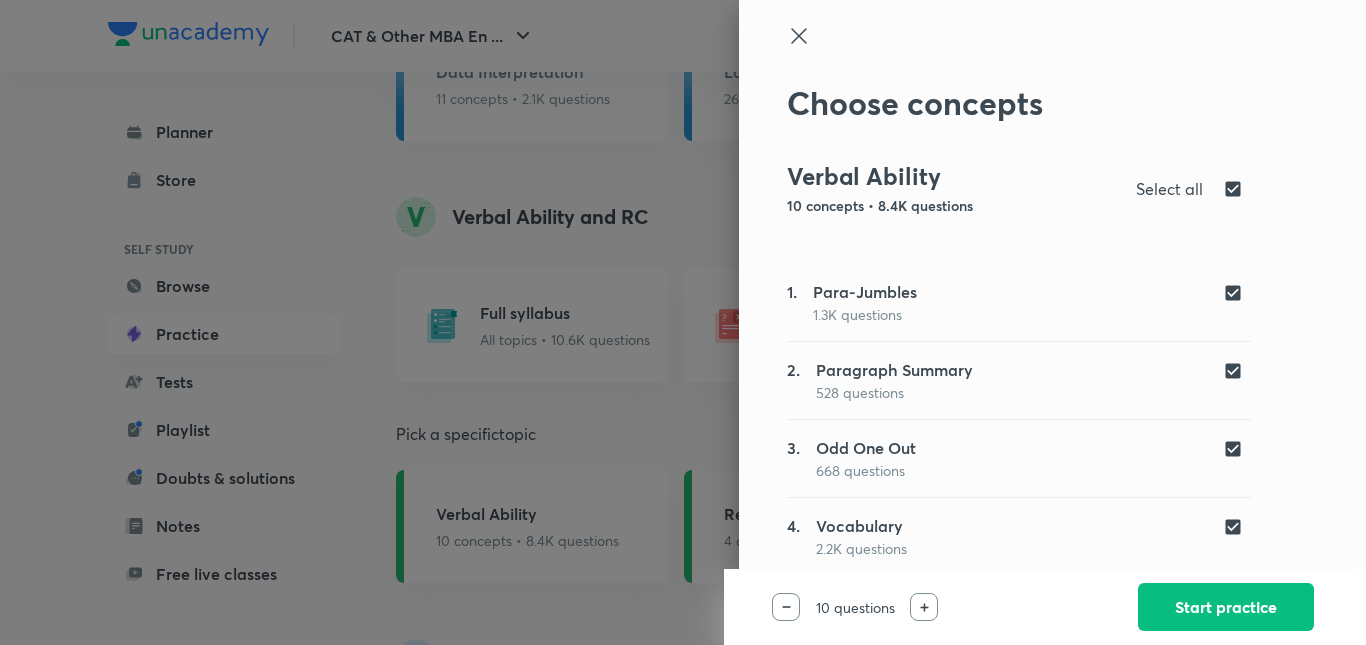 click at bounding box center [1237, 189] 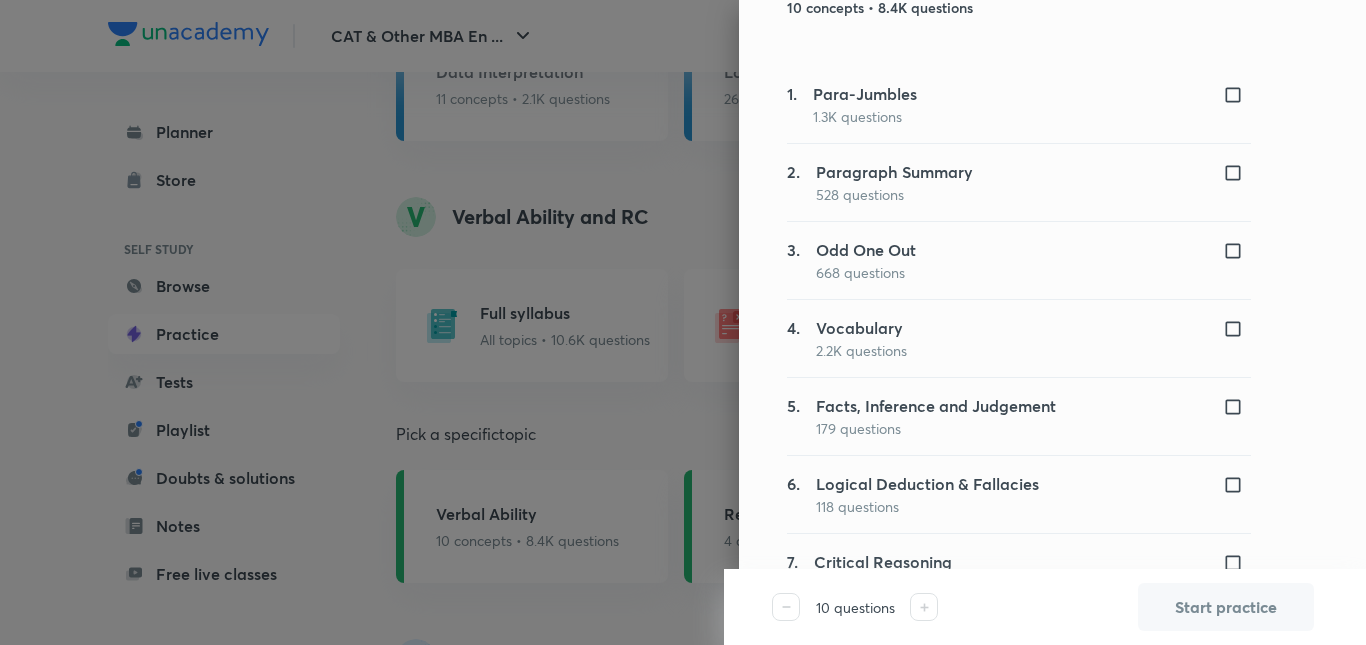 scroll, scrollTop: 200, scrollLeft: 0, axis: vertical 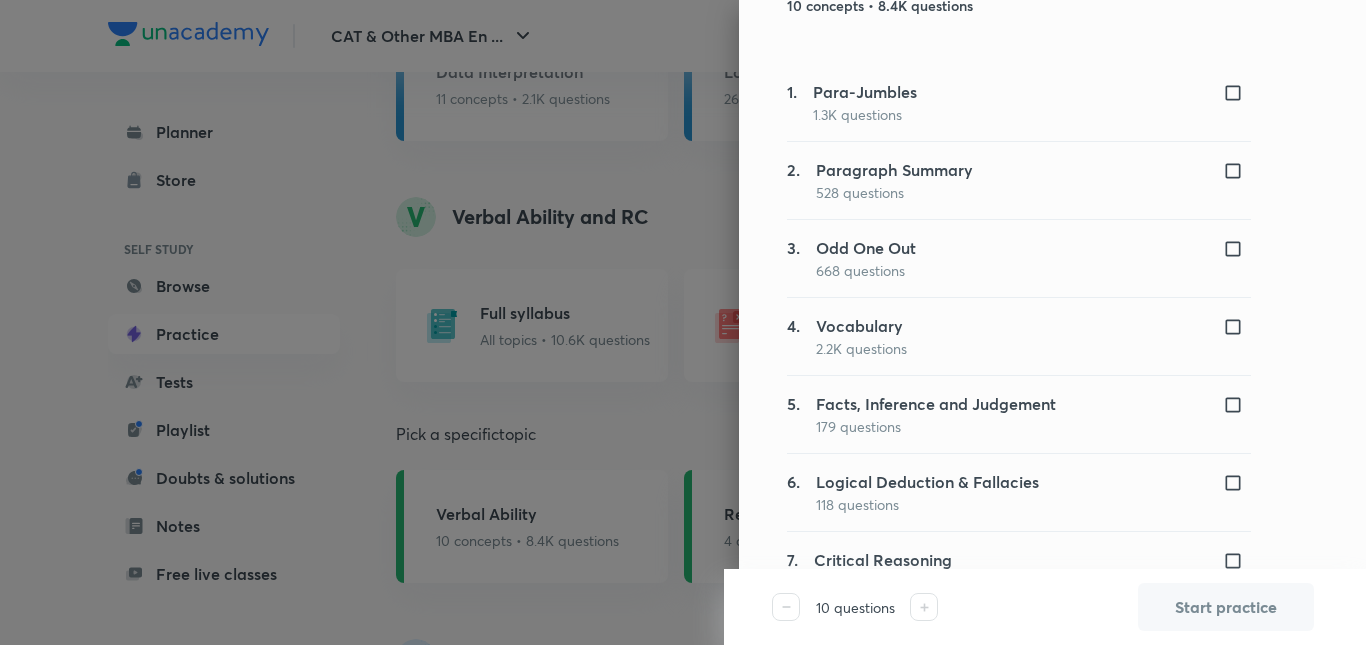 click at bounding box center (1237, 405) 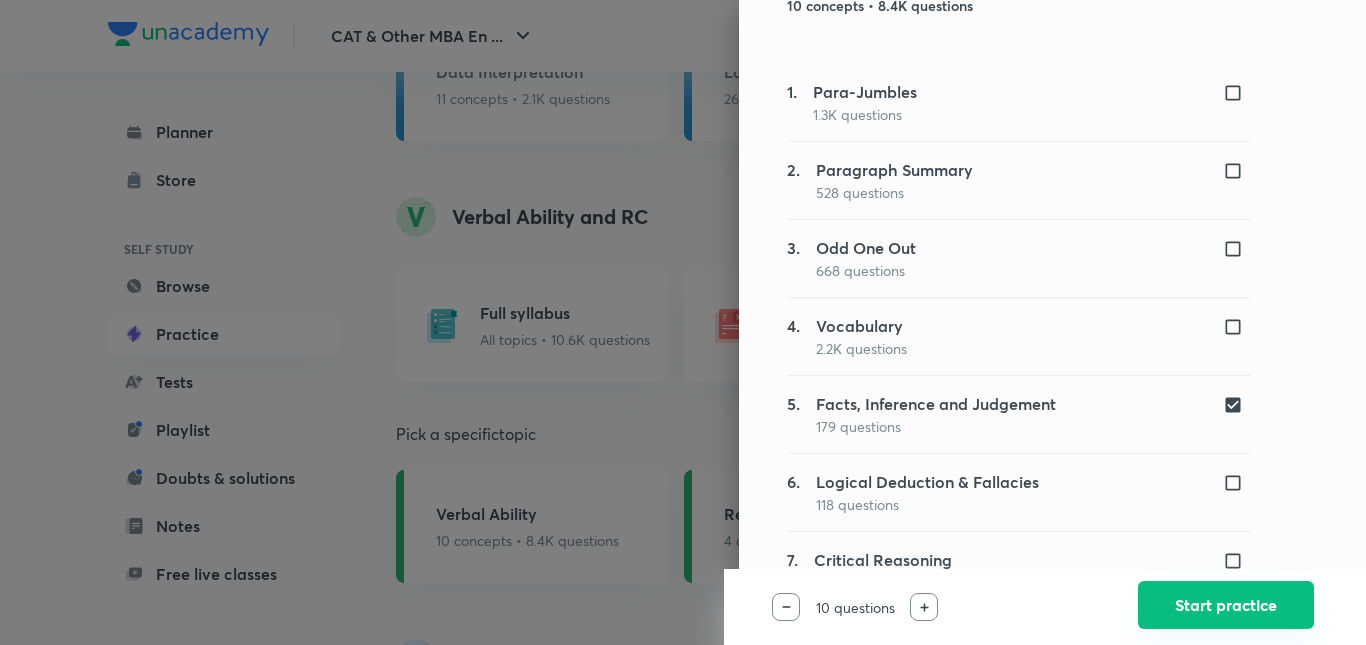 click on "Start practice" at bounding box center [1226, 605] 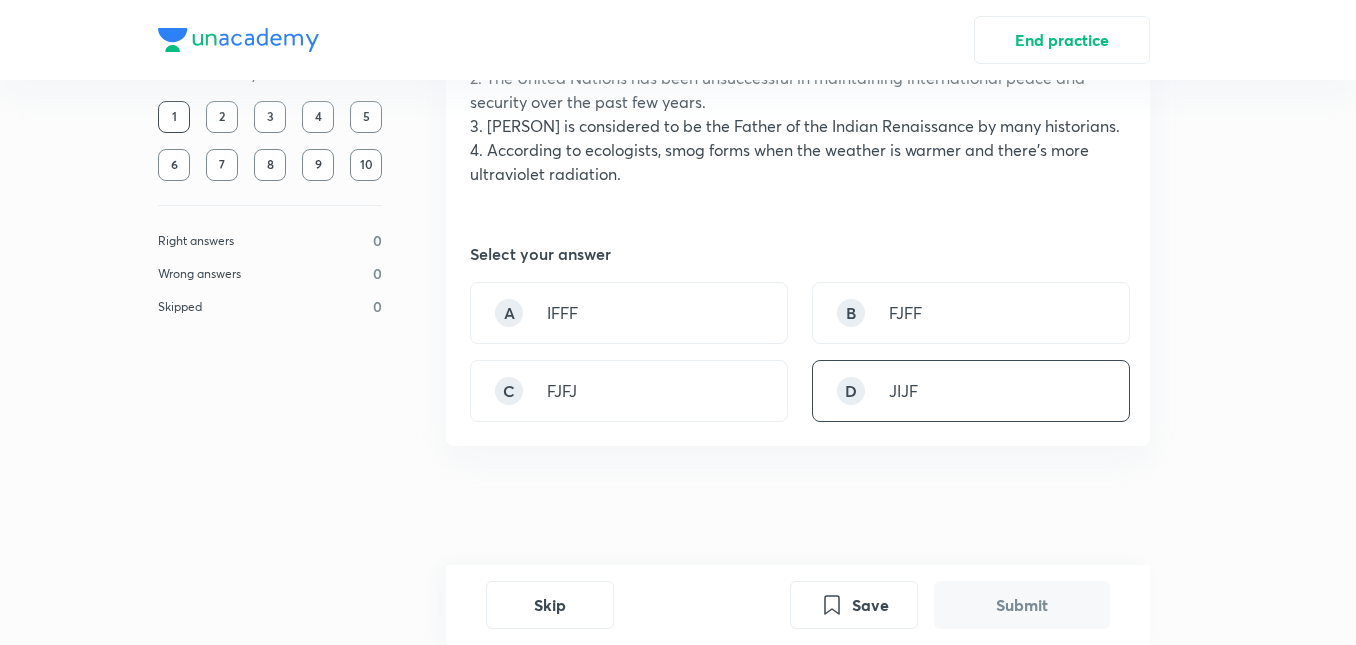 scroll, scrollTop: 400, scrollLeft: 0, axis: vertical 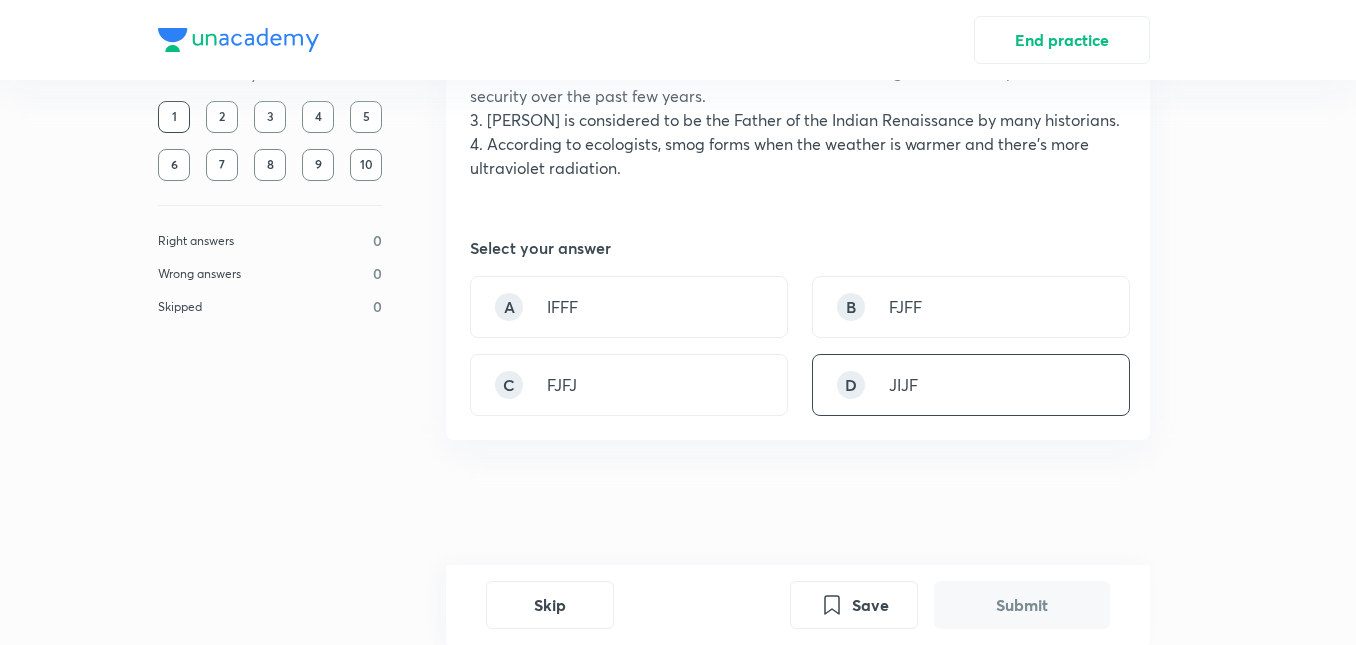 click on "D JIJF" at bounding box center (971, 385) 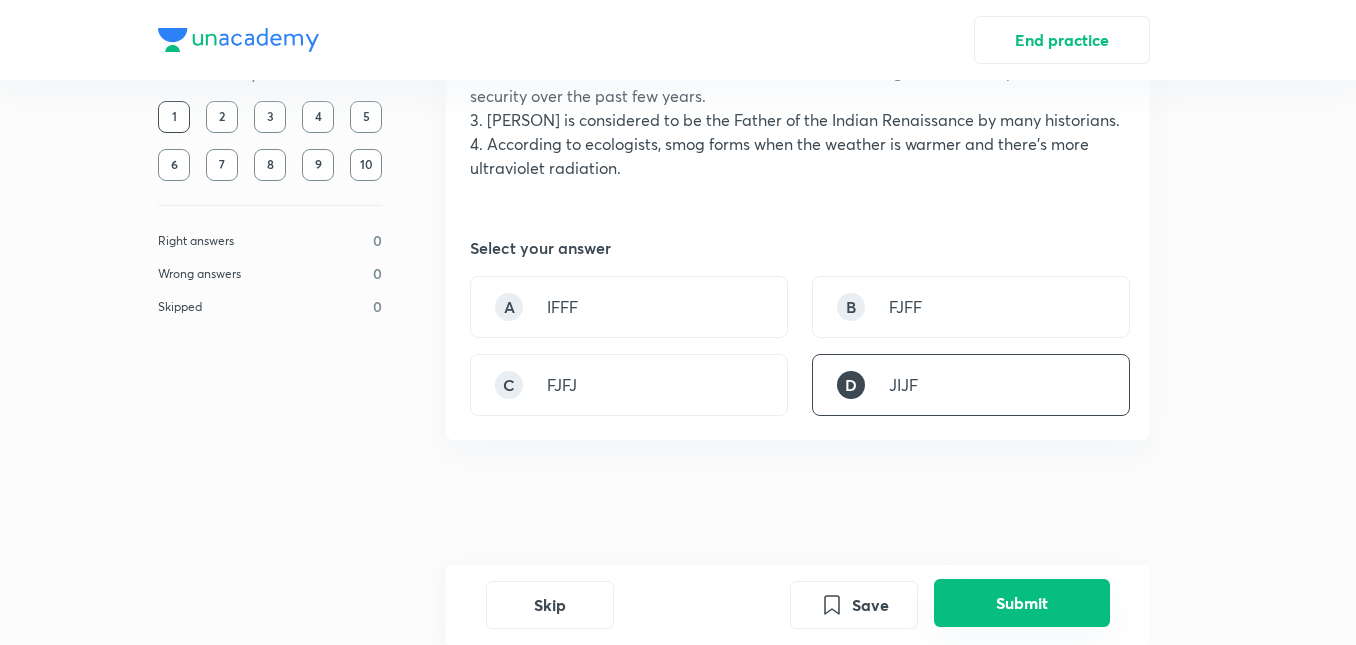 click on "Submit" at bounding box center [1022, 603] 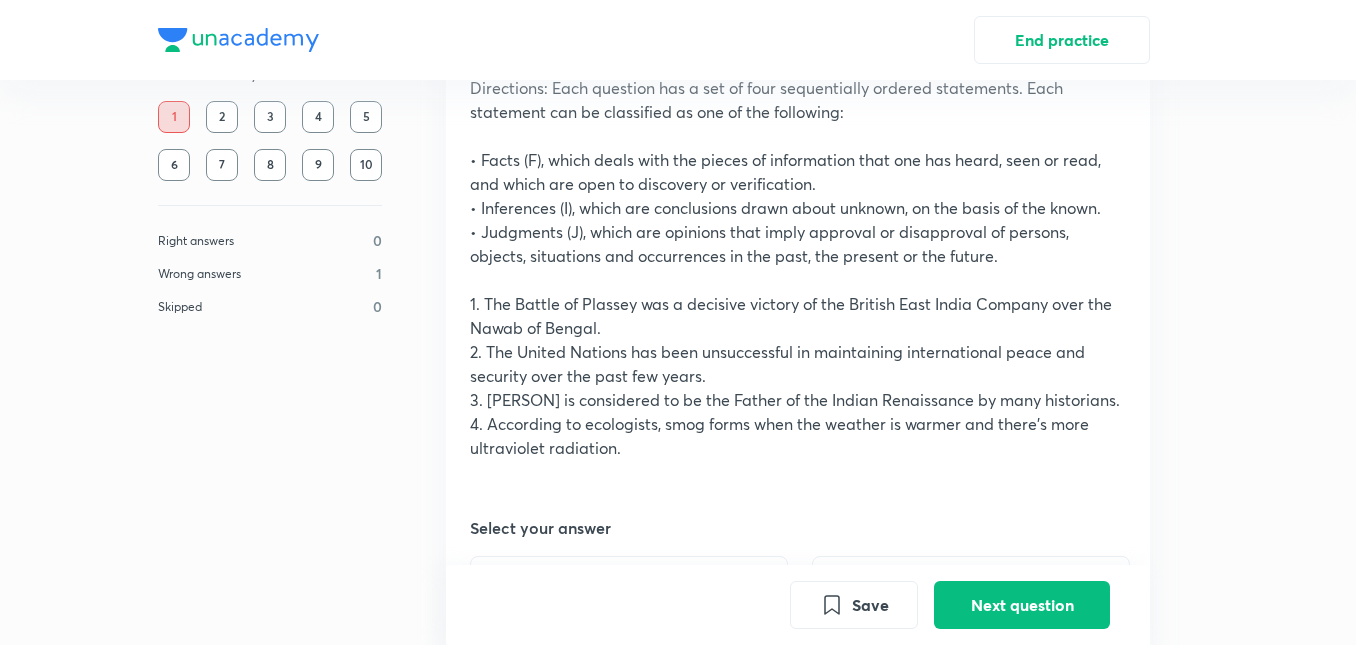 scroll, scrollTop: 100, scrollLeft: 0, axis: vertical 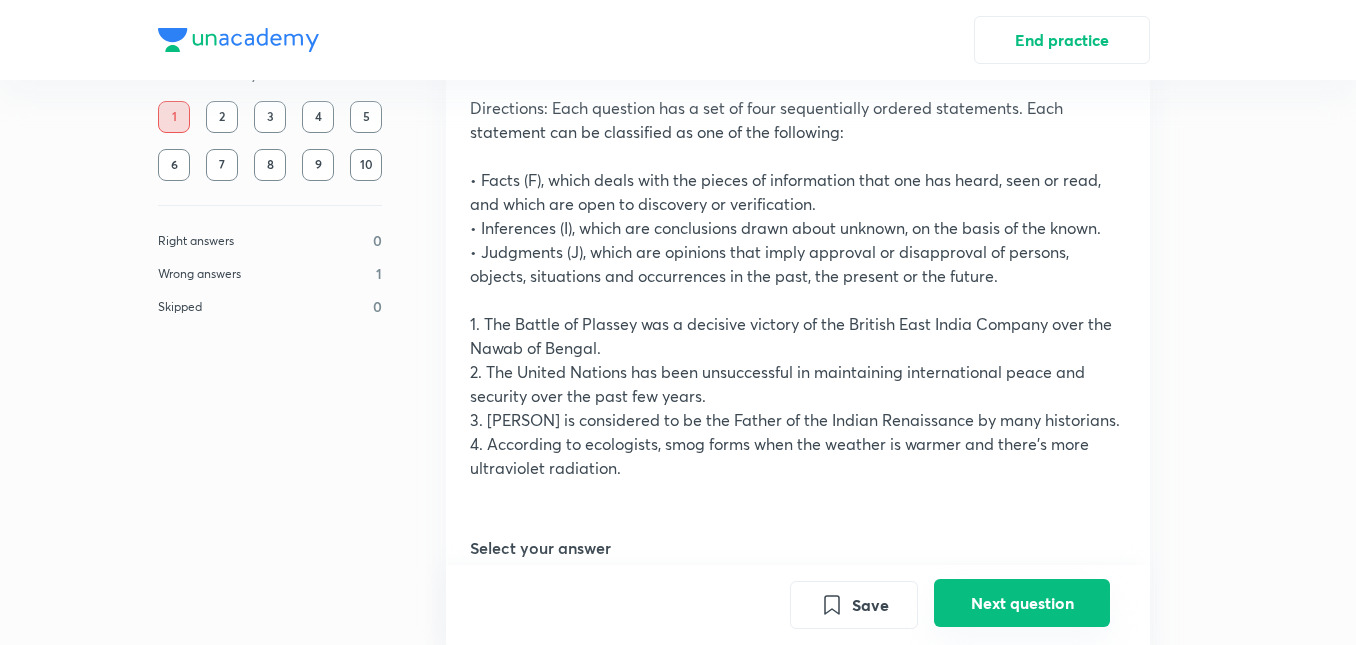 click on "Next question" at bounding box center [1022, 603] 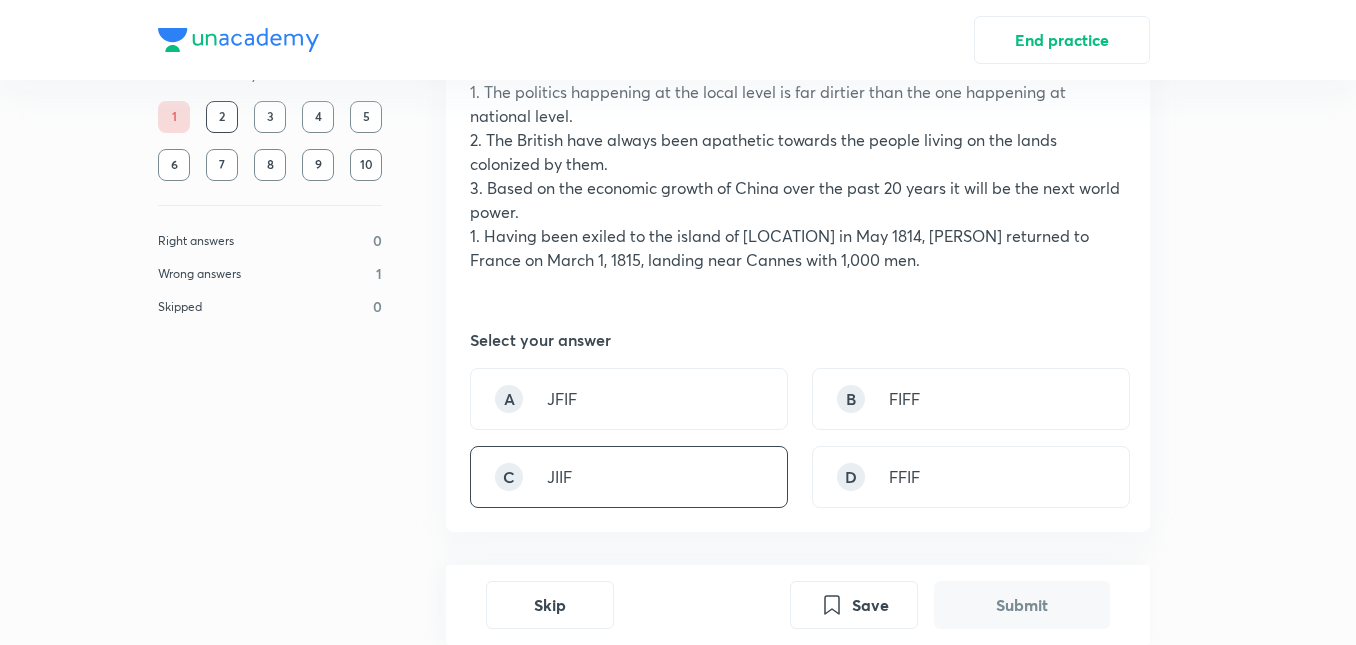 scroll, scrollTop: 300, scrollLeft: 0, axis: vertical 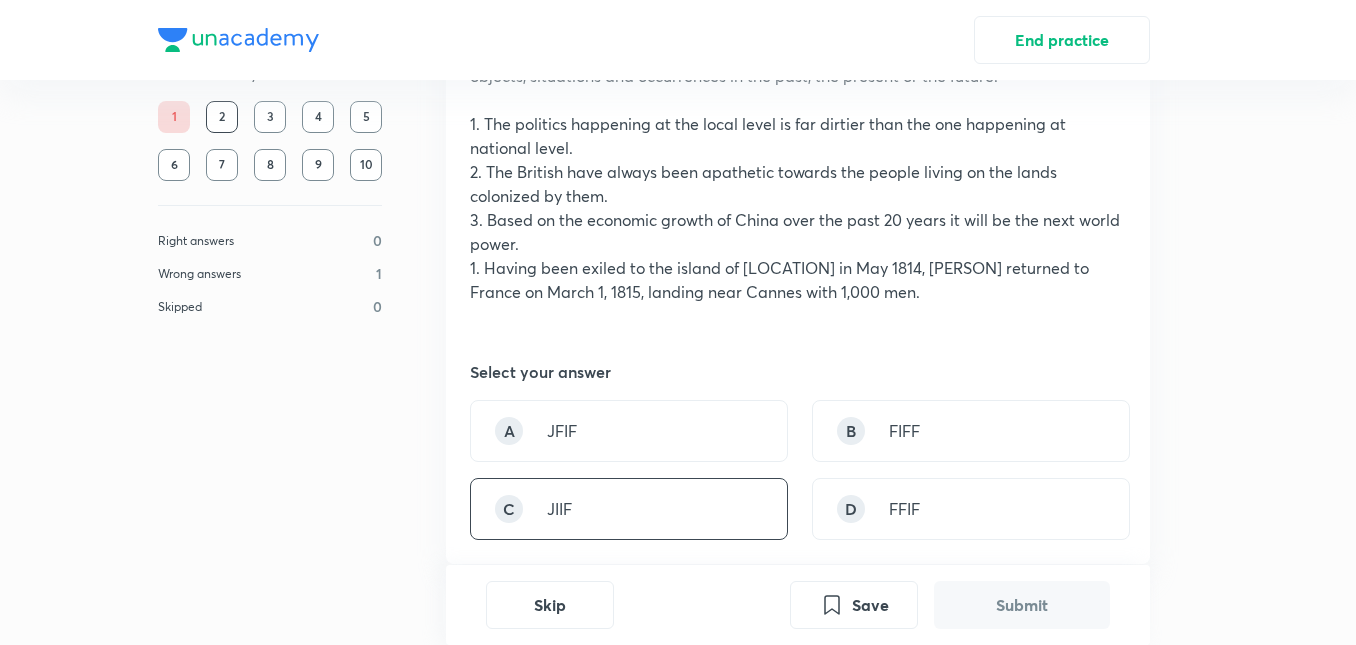 click on "C JIIF" at bounding box center [629, 509] 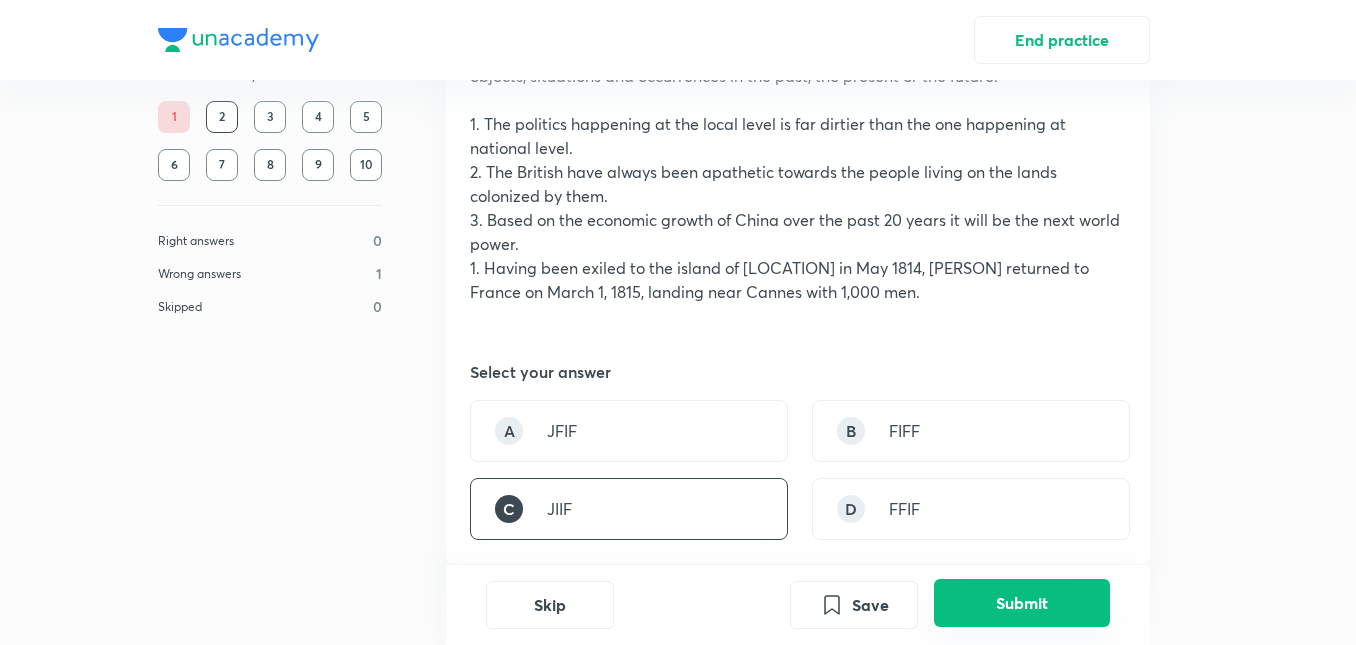click on "Submit" at bounding box center (1022, 603) 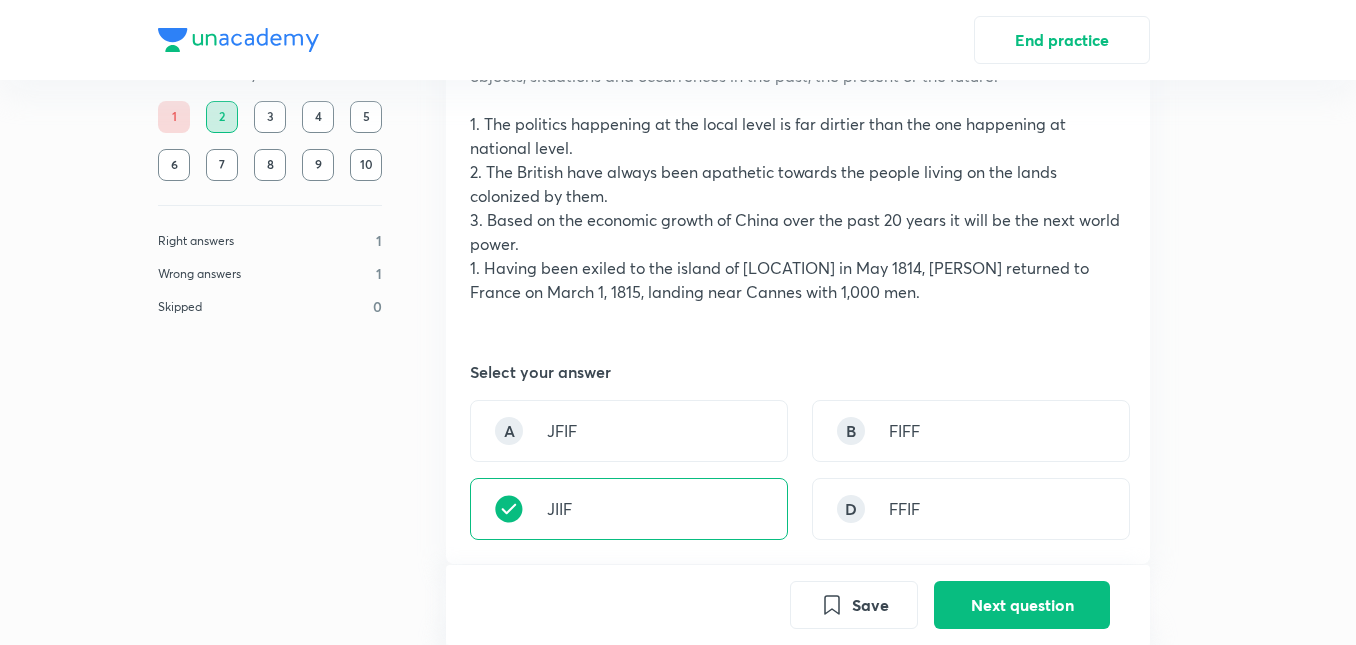 scroll, scrollTop: 904, scrollLeft: 0, axis: vertical 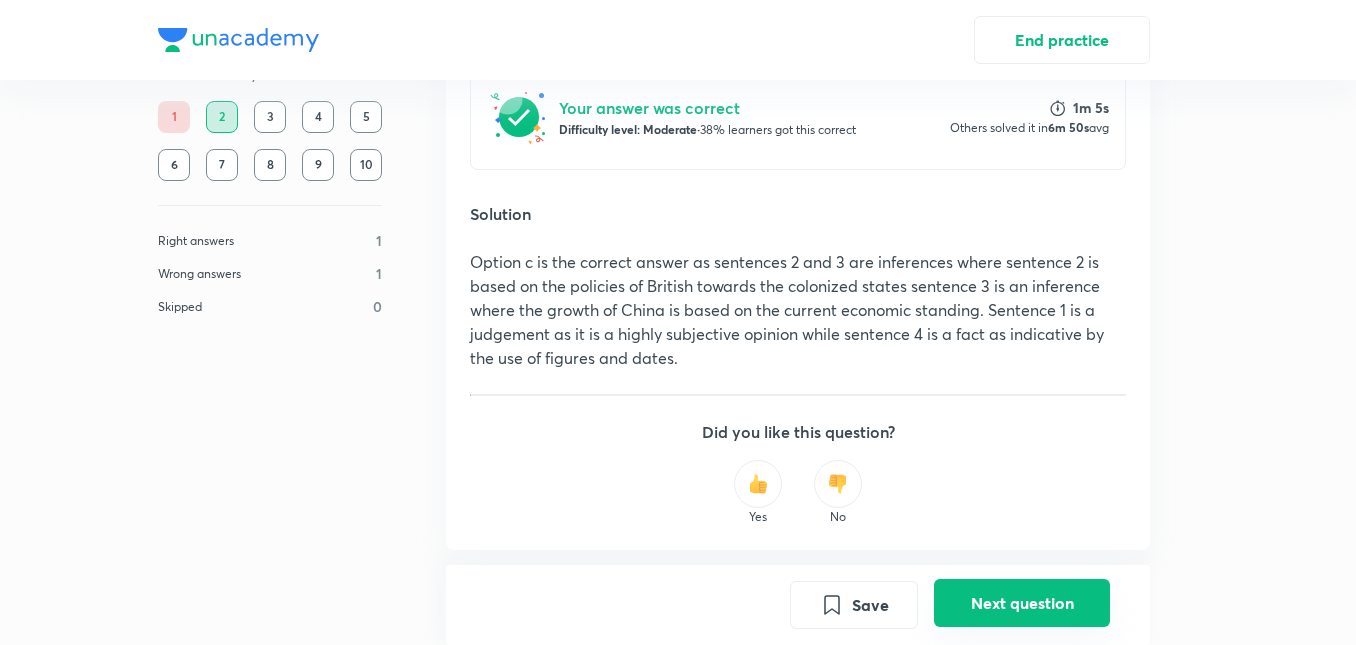 click on "Next question" at bounding box center (1022, 603) 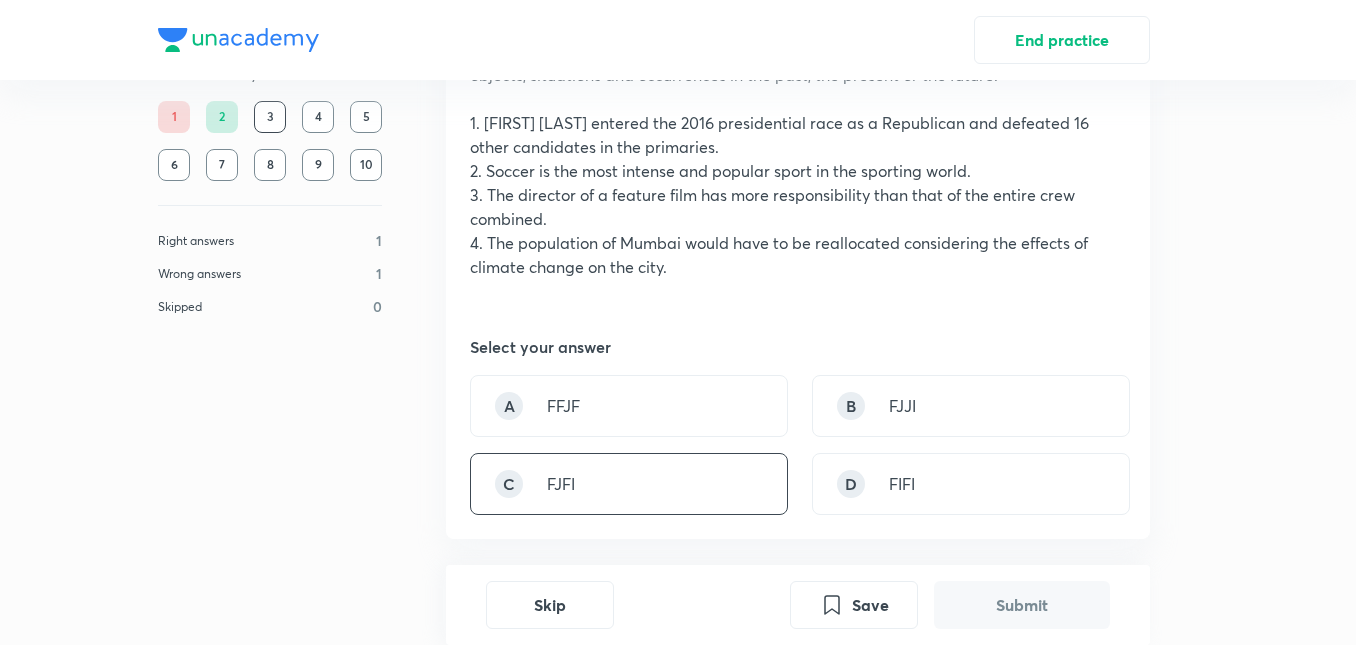 scroll, scrollTop: 300, scrollLeft: 0, axis: vertical 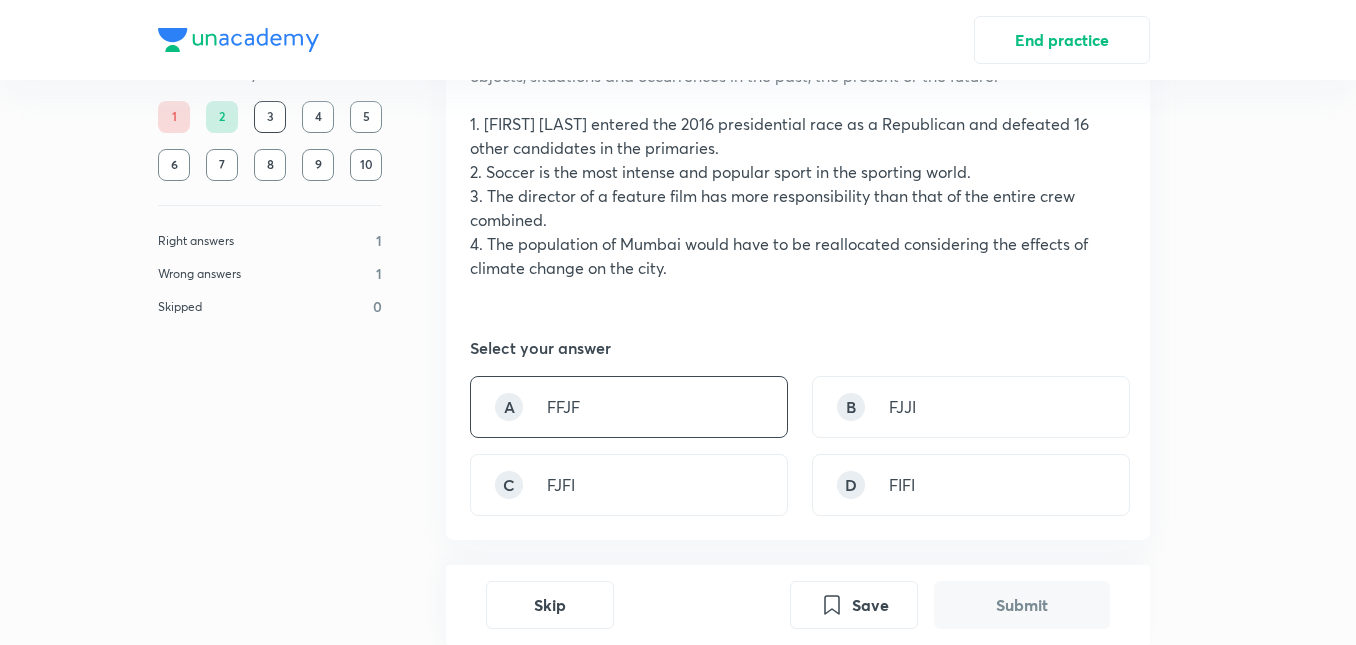 click on "A FFJF" at bounding box center [629, 407] 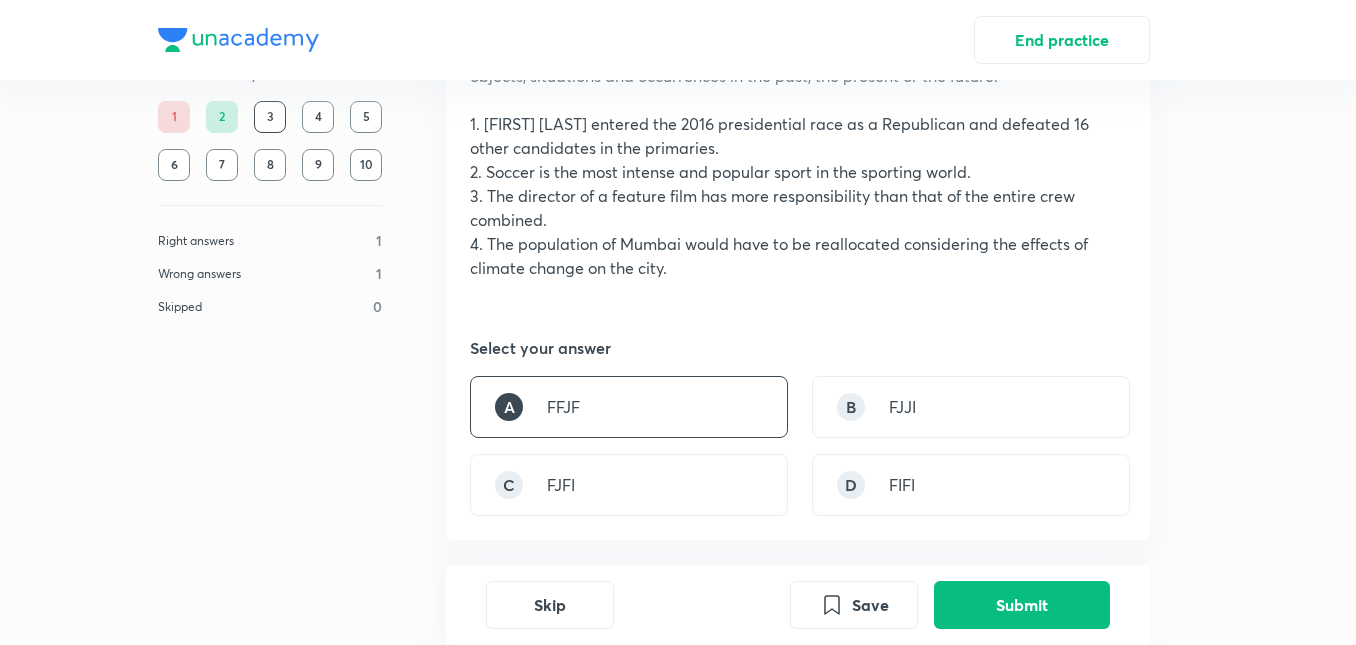 click on "Skip Save Submit" at bounding box center (798, 605) 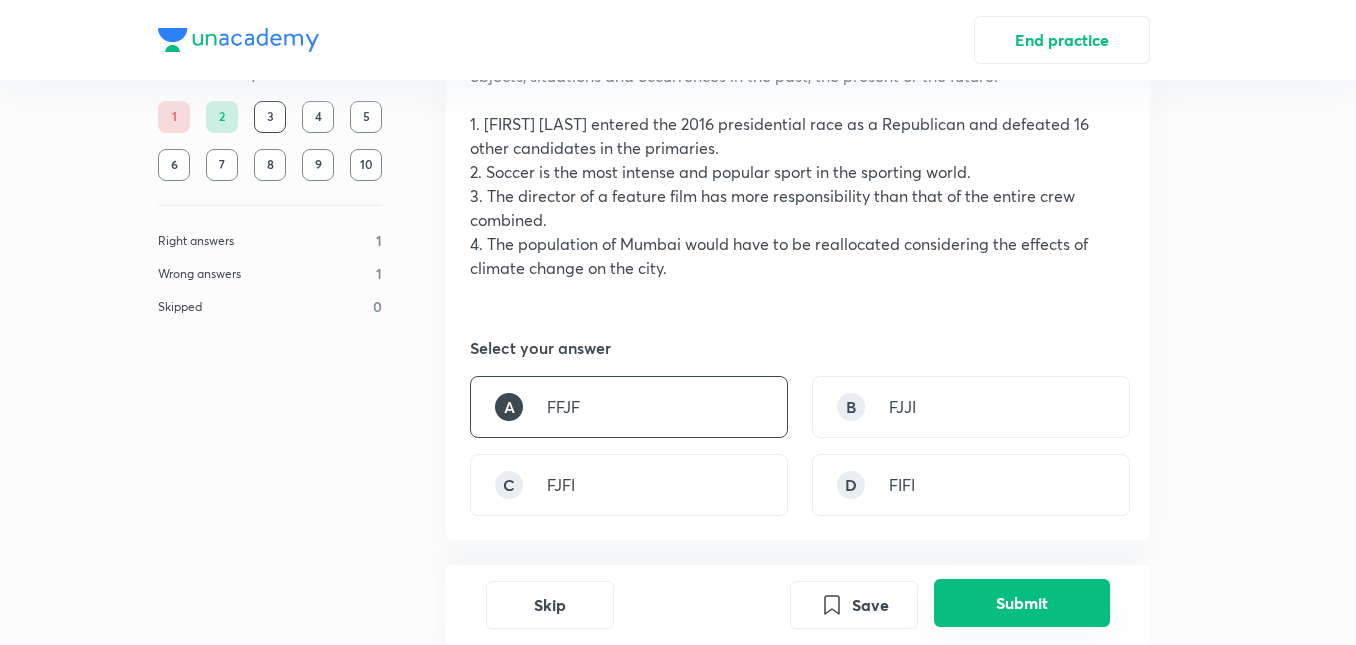 click on "Submit" at bounding box center (1022, 603) 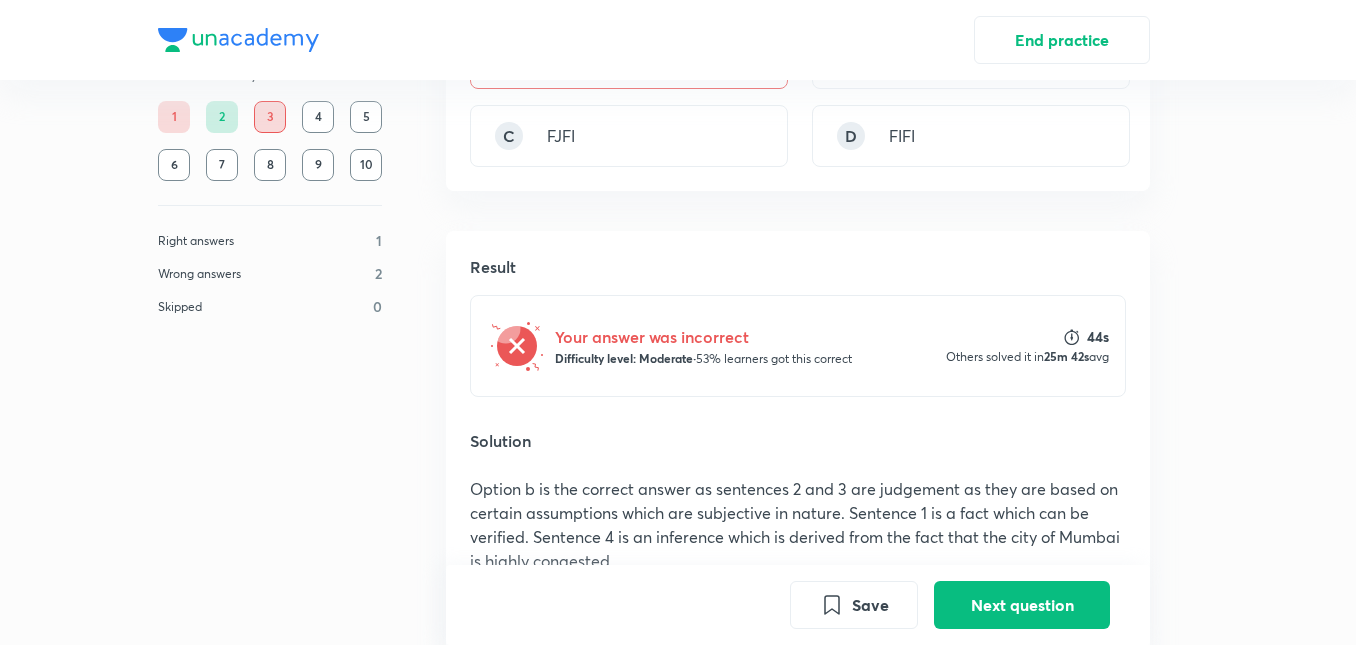 scroll, scrollTop: 717, scrollLeft: 0, axis: vertical 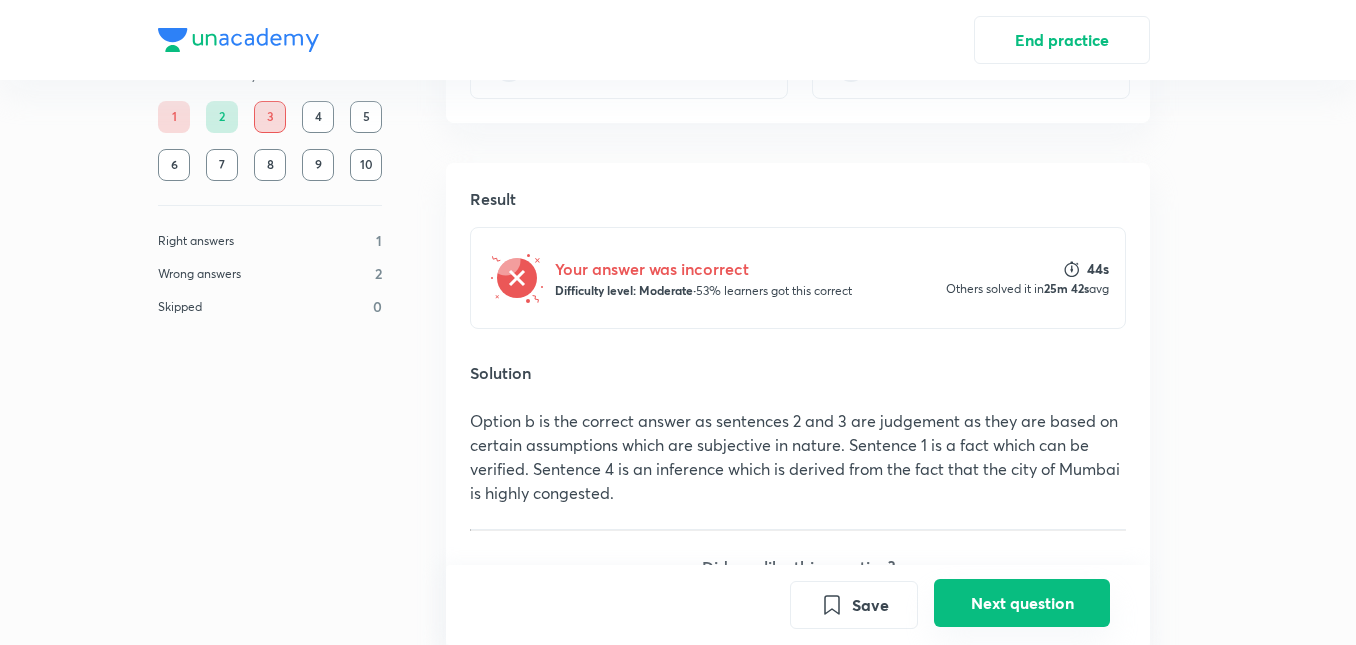click on "Next question" at bounding box center (1022, 603) 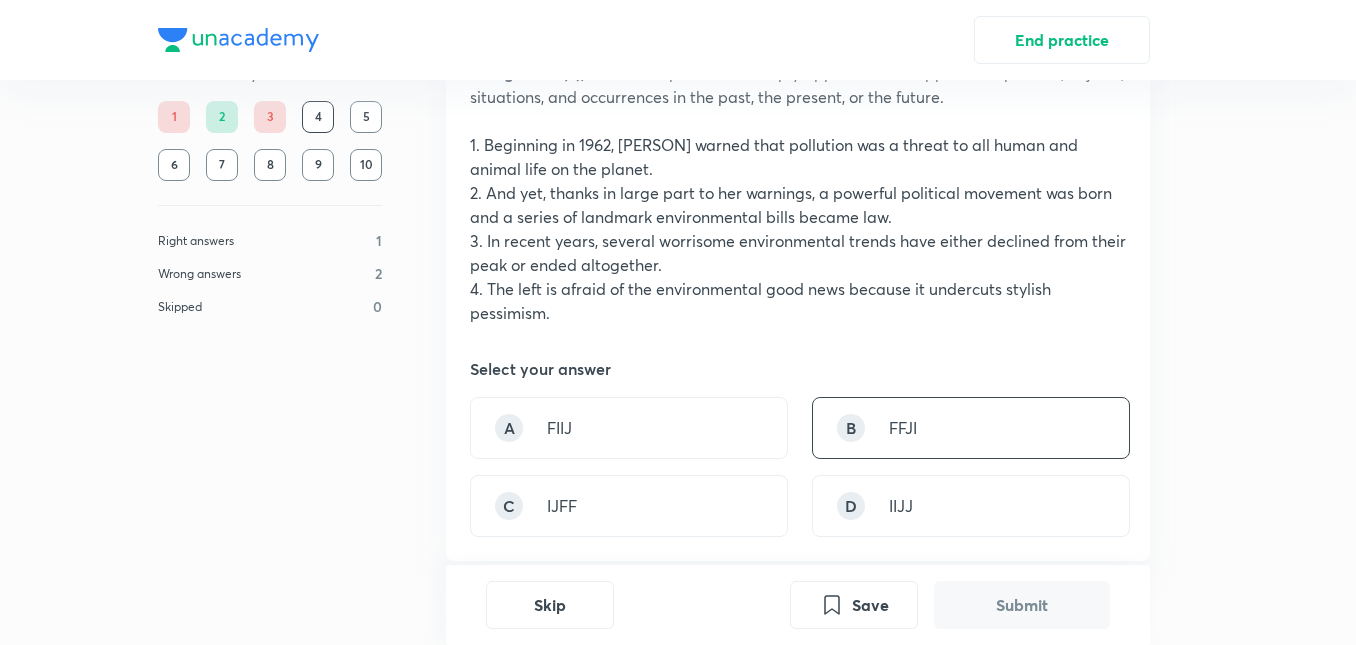 scroll, scrollTop: 300, scrollLeft: 0, axis: vertical 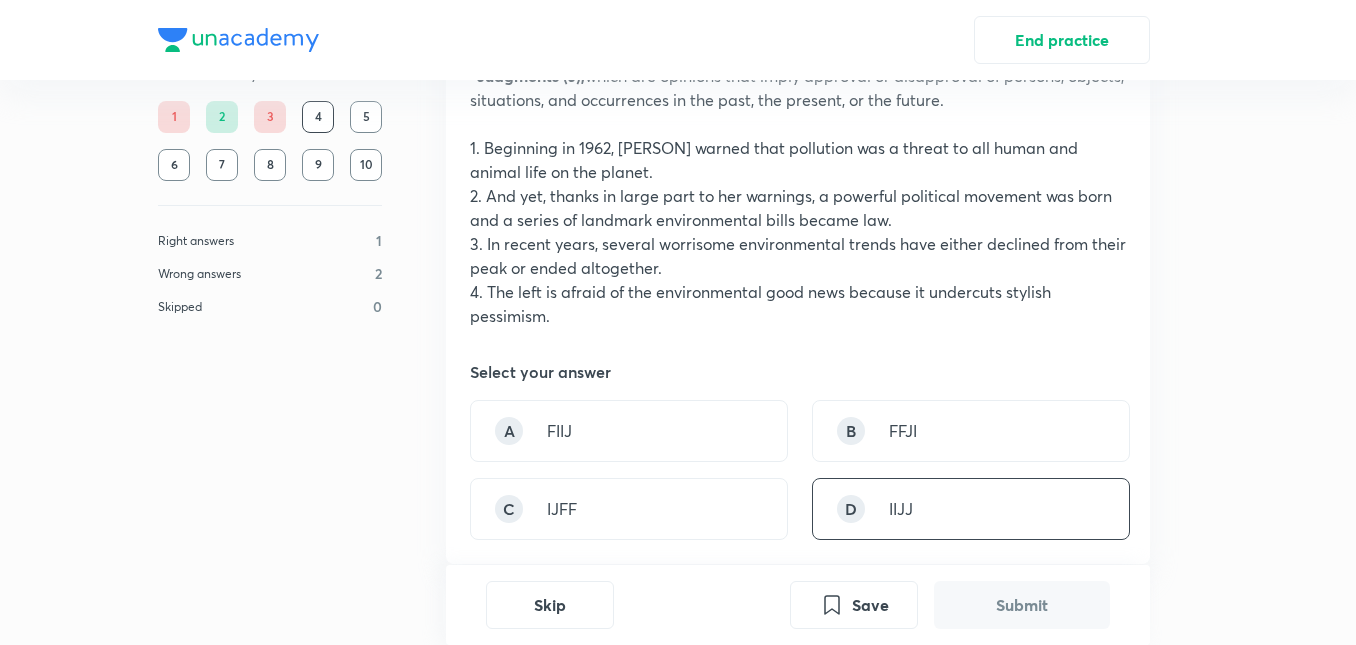 click on "IIJJ" at bounding box center [901, 509] 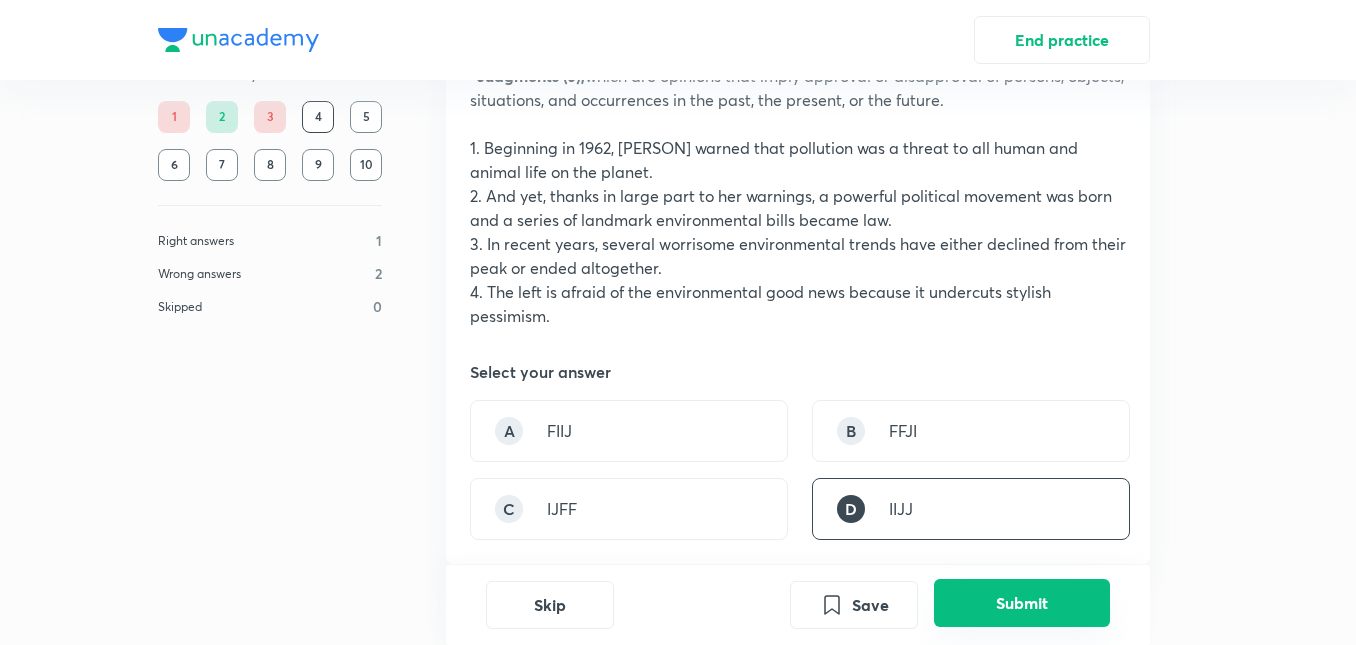 click on "Submit" at bounding box center (1022, 603) 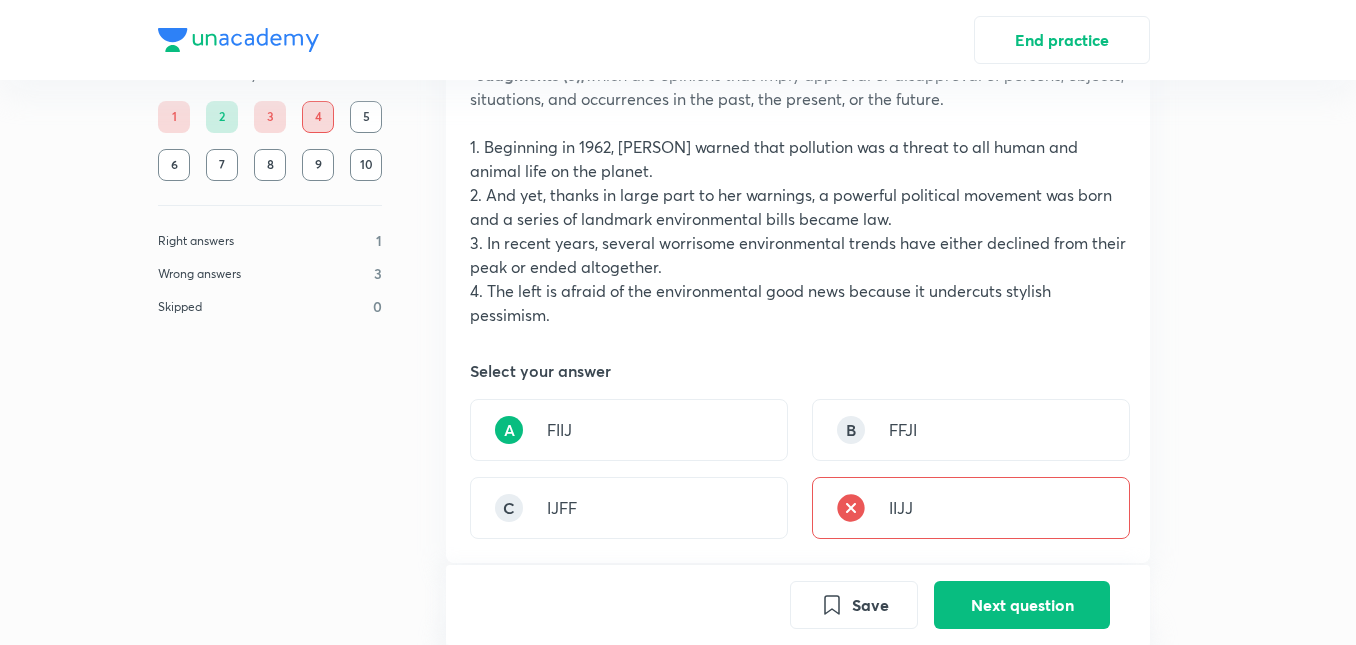 scroll, scrollTop: 289, scrollLeft: 0, axis: vertical 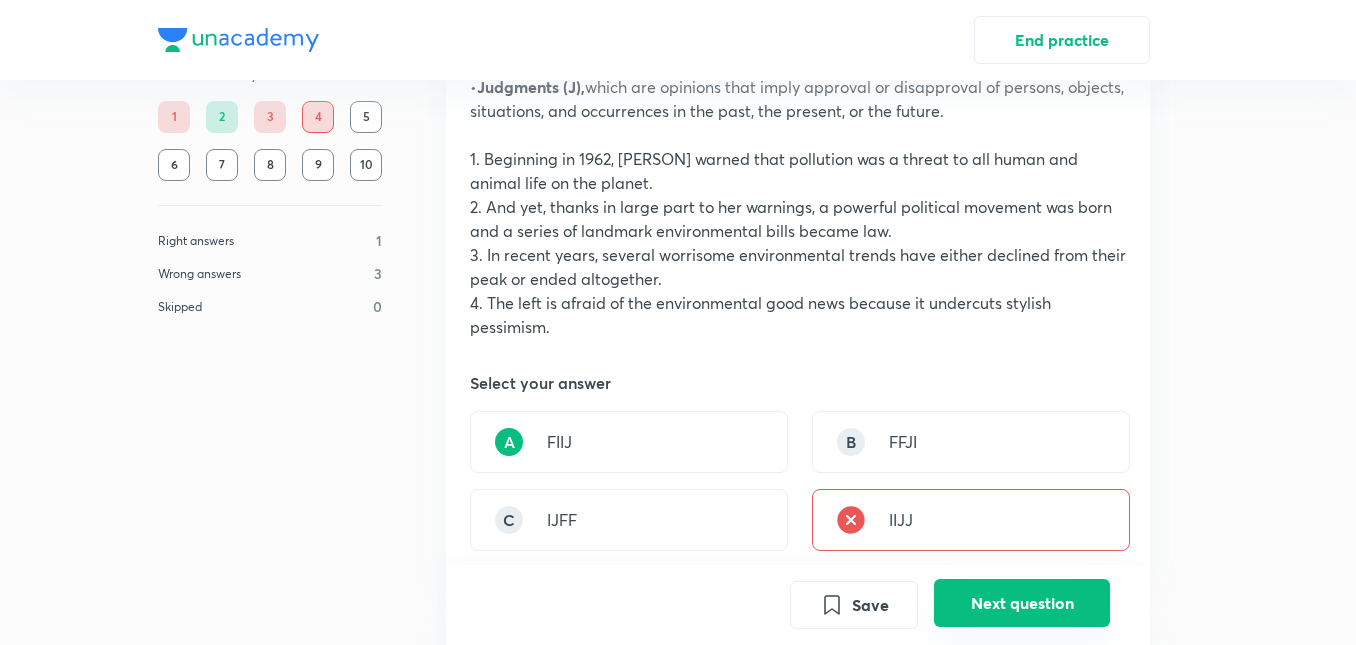 click on "Next question" at bounding box center [1022, 603] 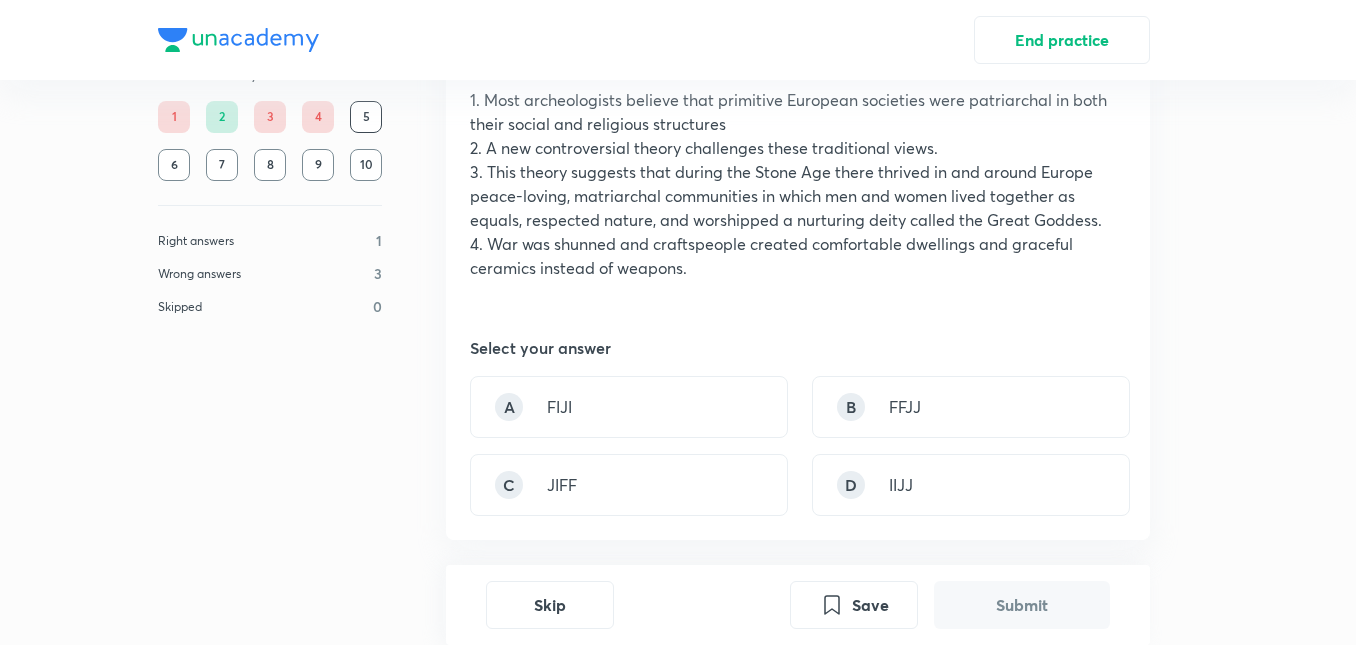 scroll, scrollTop: 359, scrollLeft: 0, axis: vertical 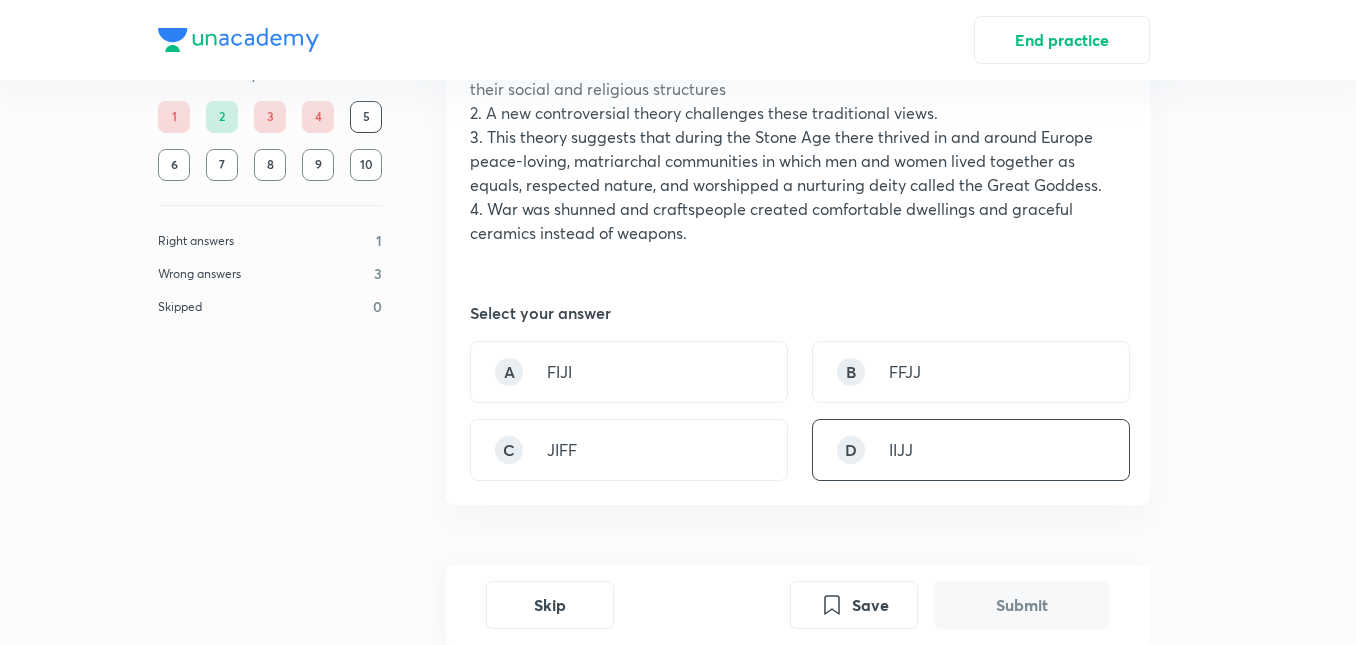 click on "D IIJJ" at bounding box center [971, 450] 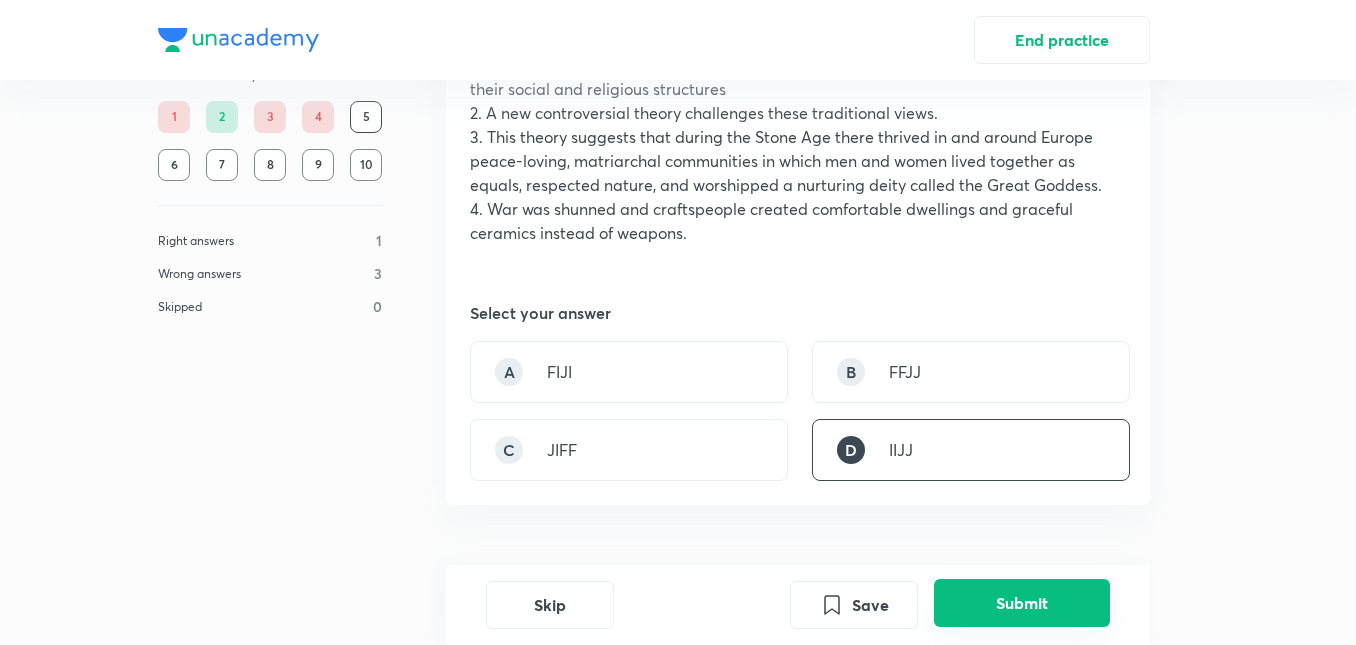 click on "Submit" at bounding box center [1022, 603] 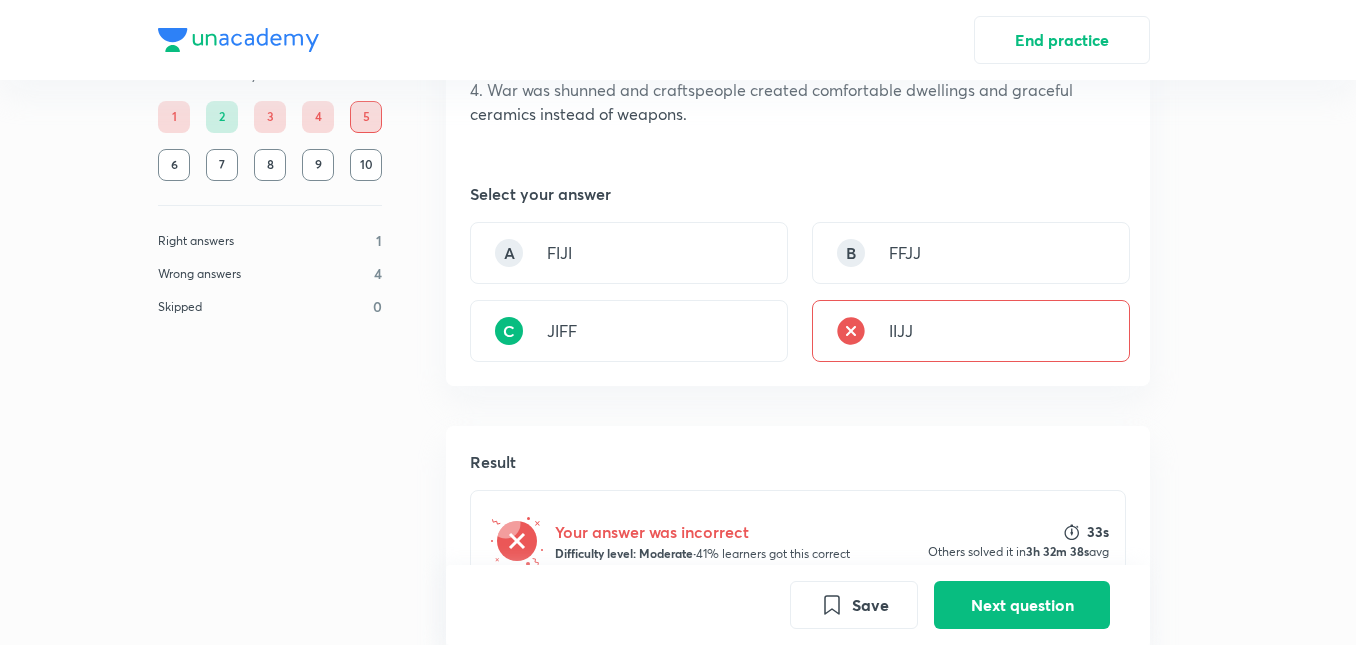 scroll, scrollTop: 300, scrollLeft: 0, axis: vertical 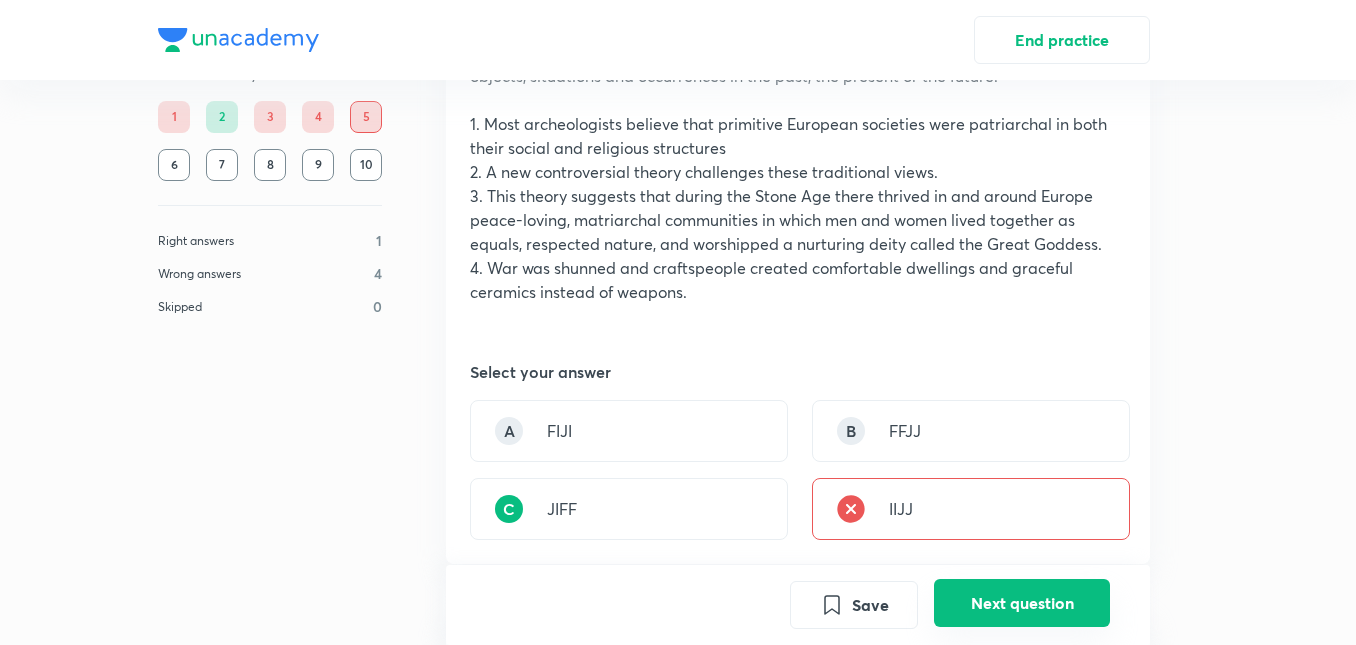 click on "Next question" at bounding box center (1022, 603) 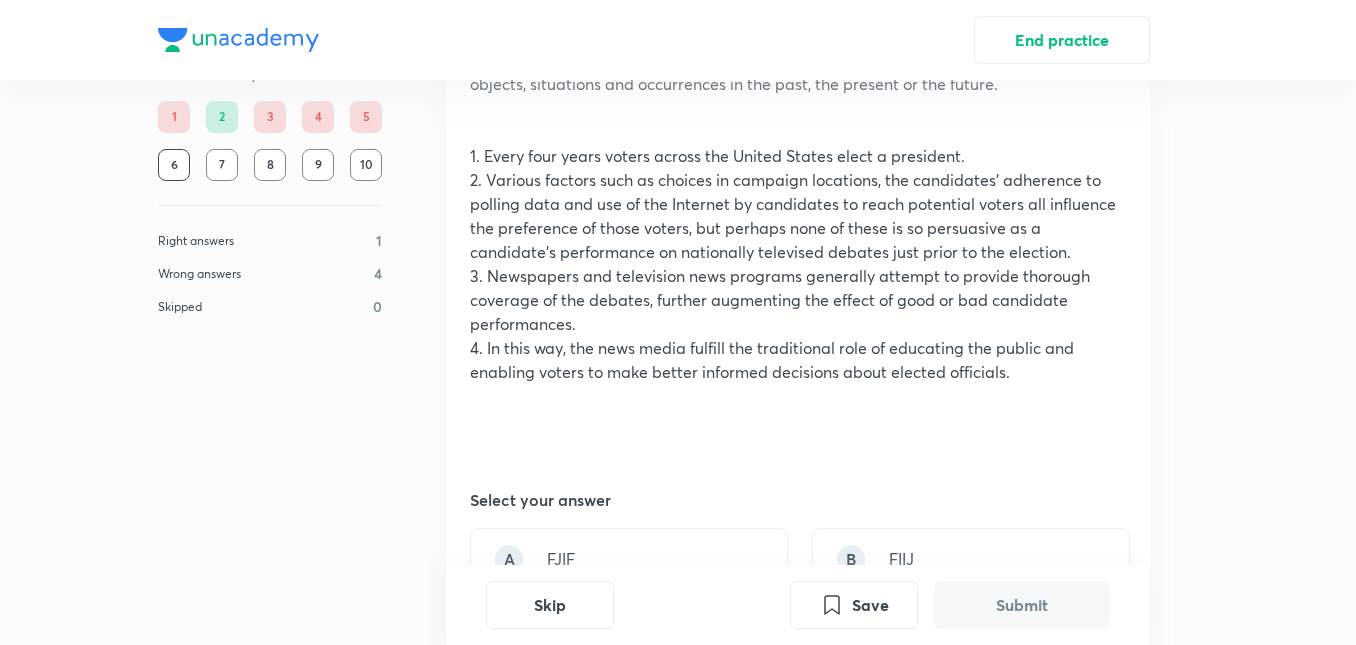 scroll, scrollTop: 300, scrollLeft: 0, axis: vertical 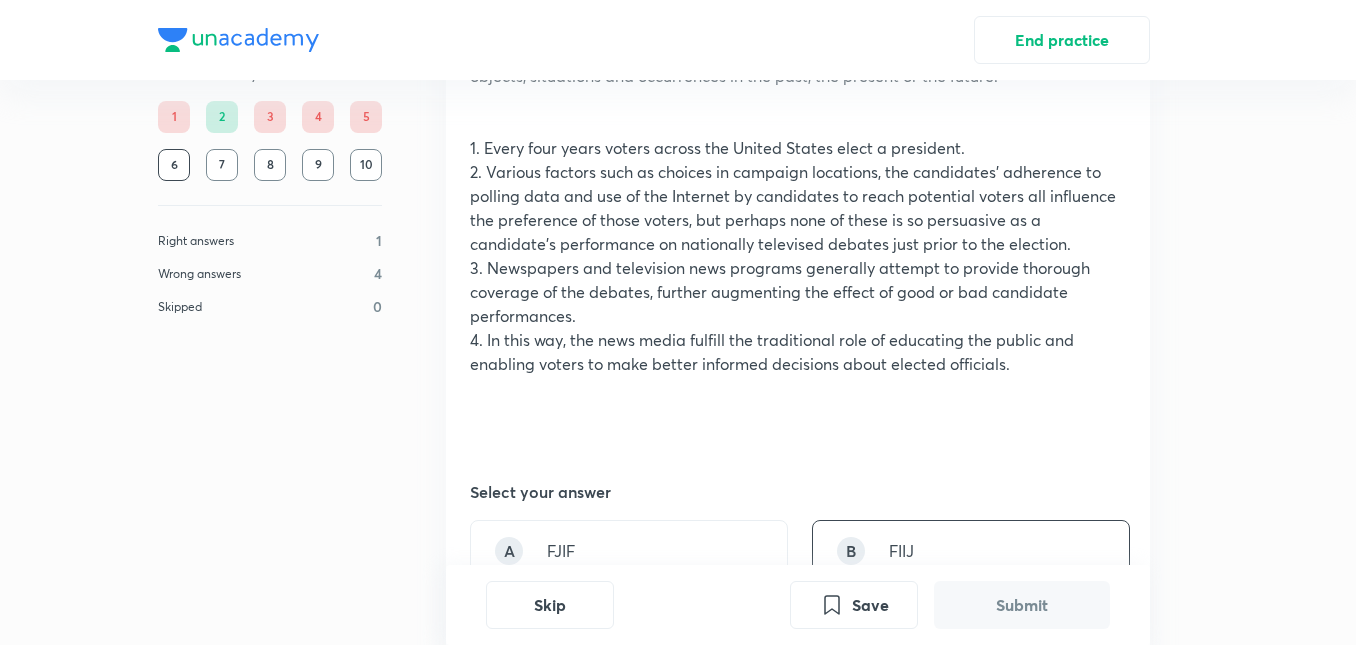 click on "B FIIJ" at bounding box center (971, 551) 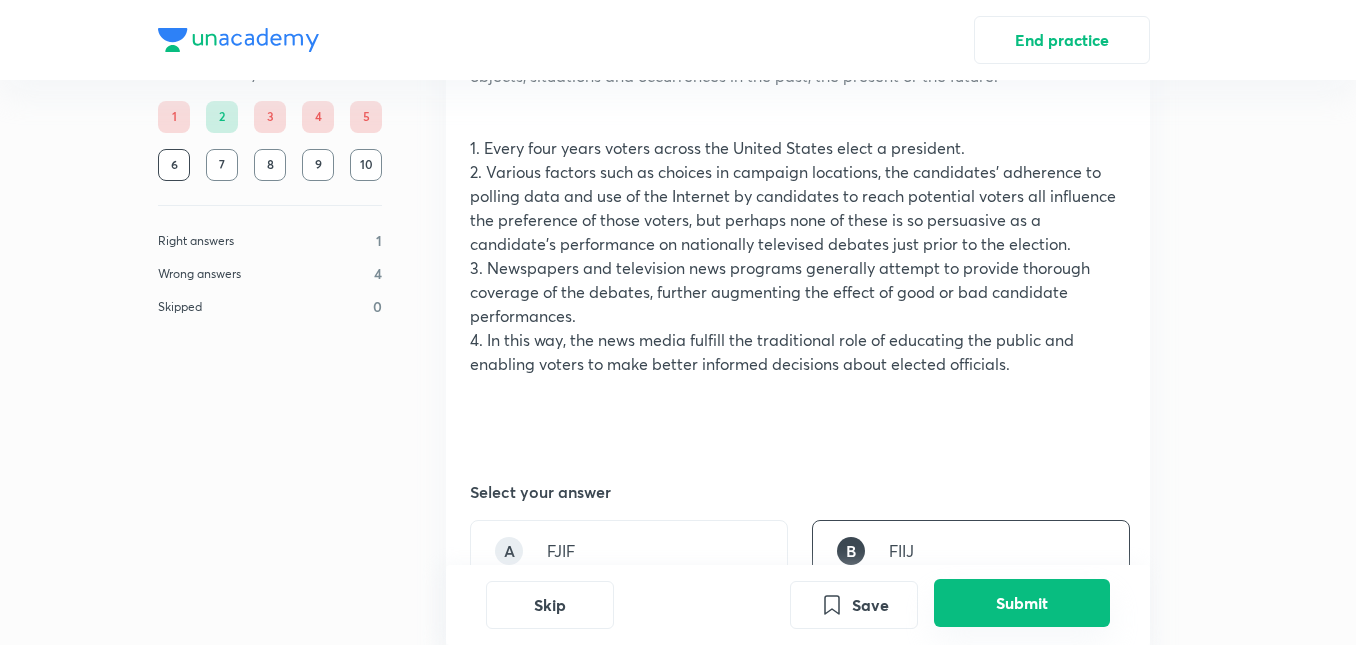 click on "Submit" at bounding box center (1022, 603) 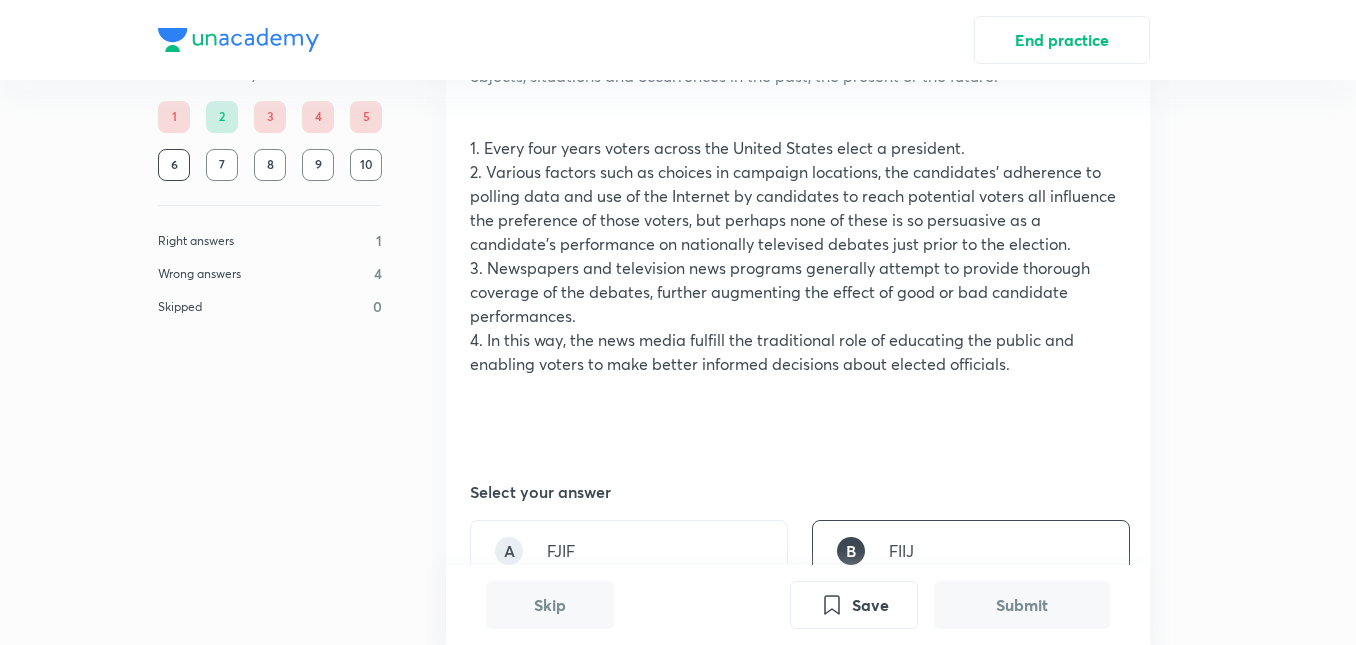scroll, scrollTop: 1024, scrollLeft: 0, axis: vertical 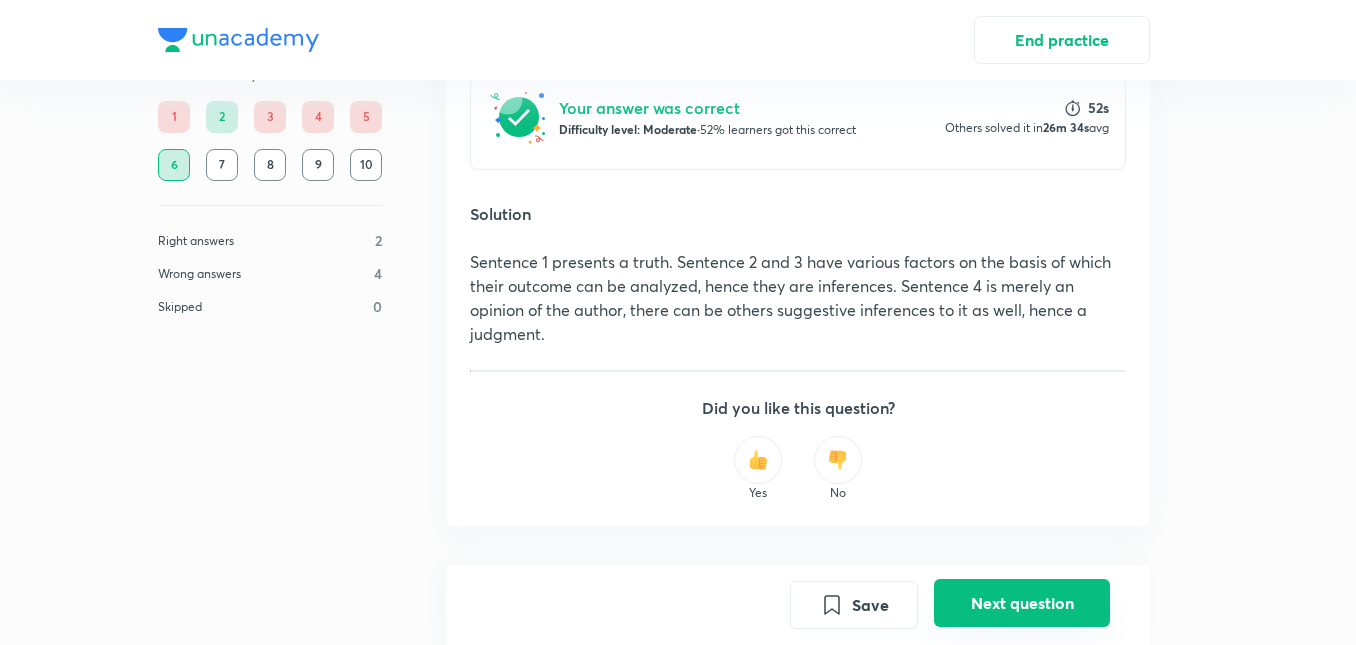 click on "Next question" at bounding box center [1022, 603] 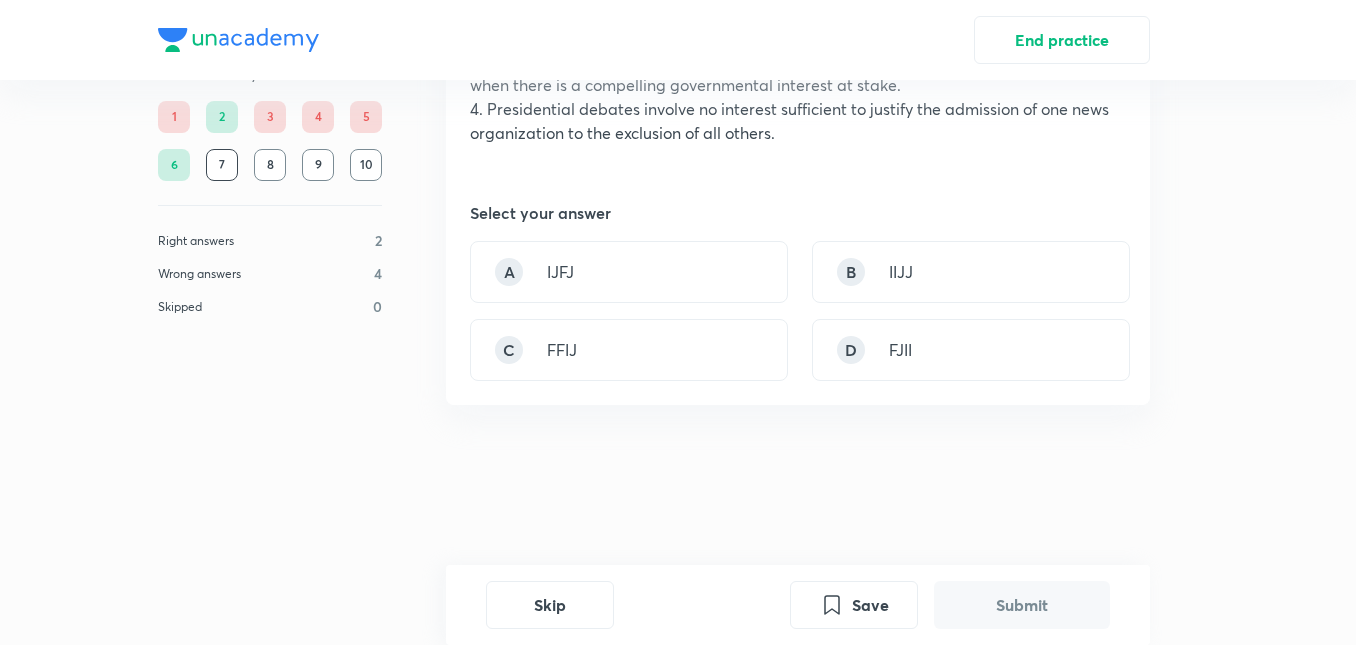 scroll, scrollTop: 0, scrollLeft: 0, axis: both 